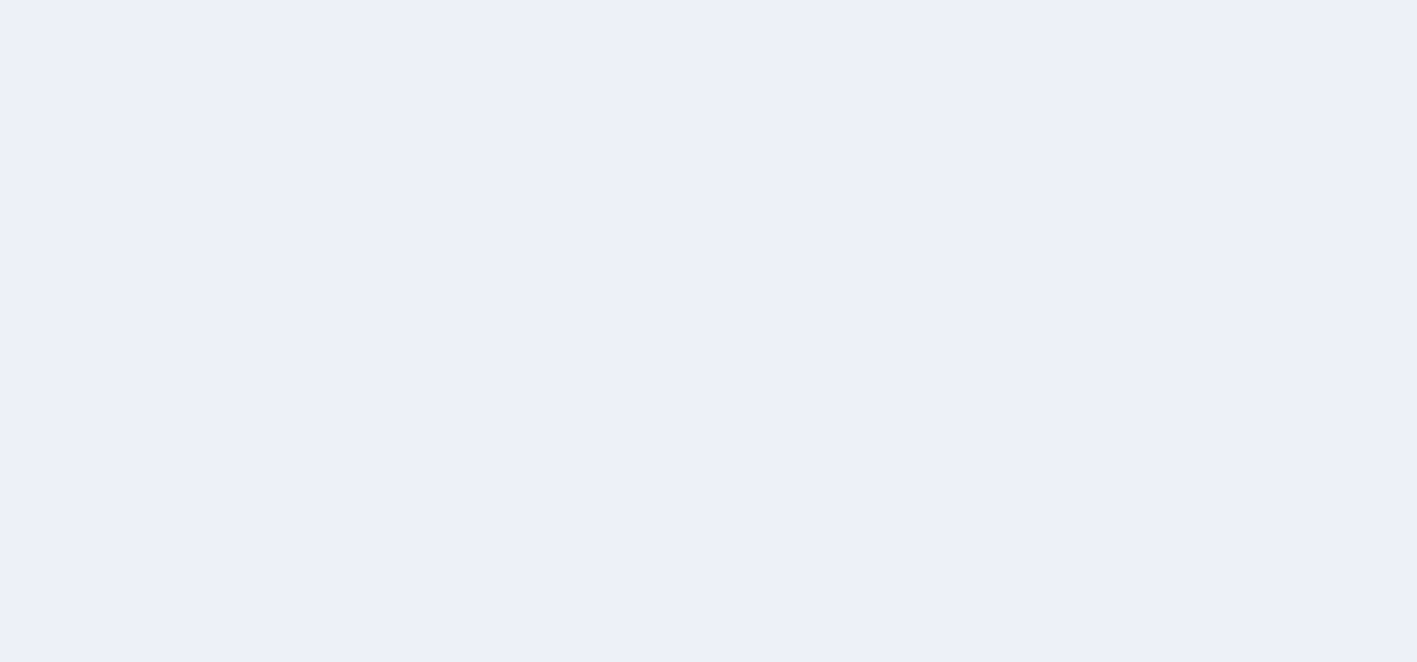 scroll, scrollTop: 0, scrollLeft: 0, axis: both 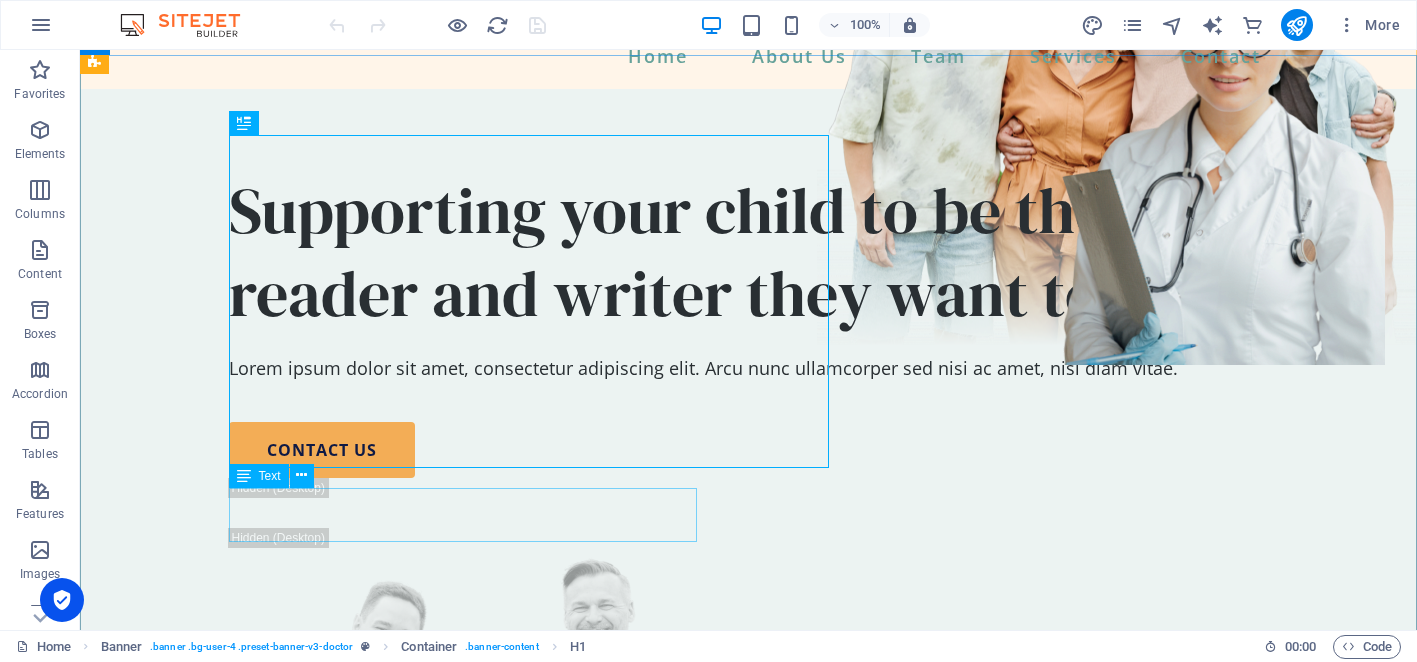 click on "Lorem ipsum dolor sit amet, consectetur adipiscing elit. Arcu nunc ullamcorper sed nisi ac amet, nisl diam vitae." at bounding box center [749, 368] 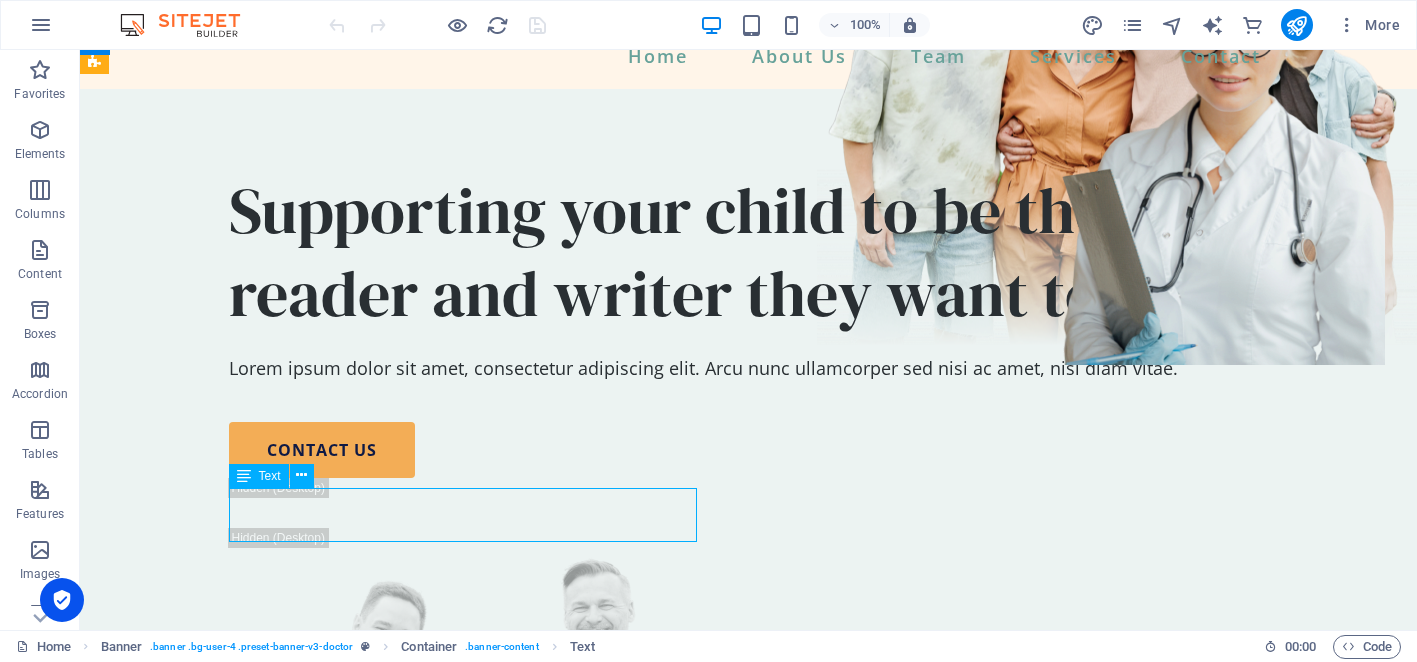 click on "Lorem ipsum dolor sit amet, consectetur adipiscing elit. Arcu nunc ullamcorper sed nisi ac amet, nisl diam vitae." at bounding box center (749, 368) 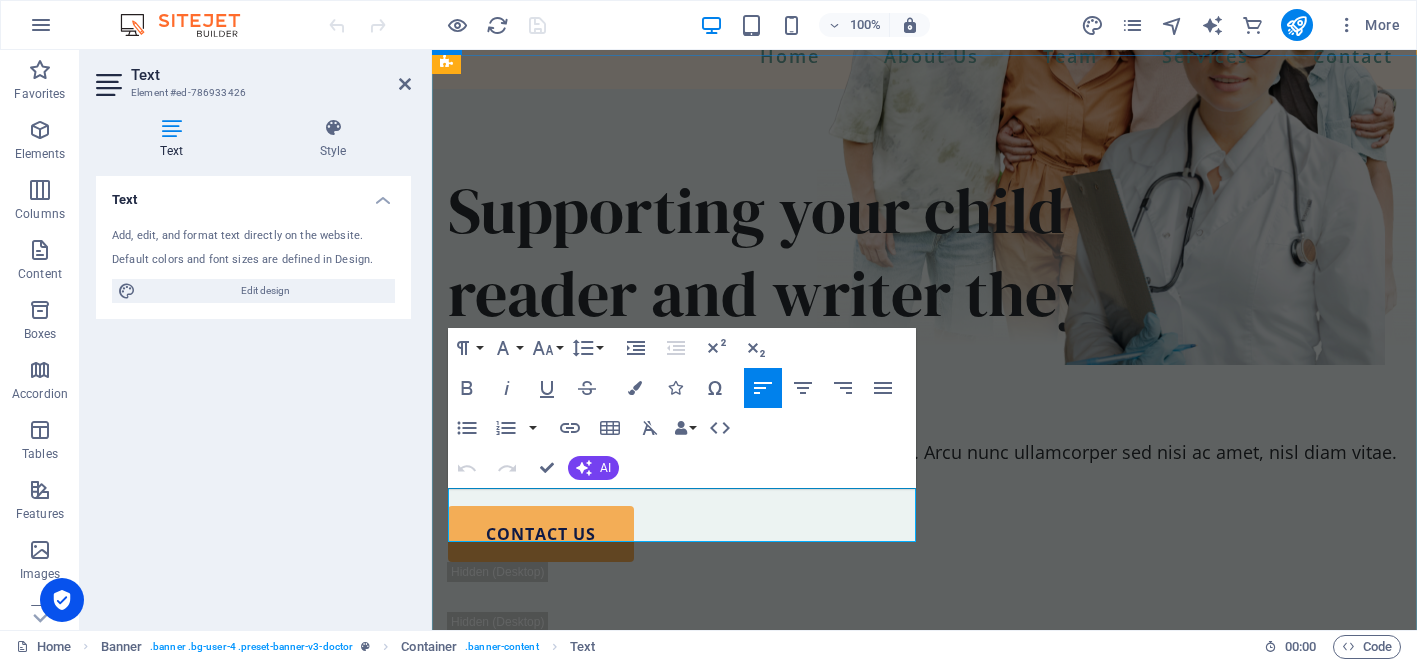 click on "Lorem ipsum dolor sit amet, consectetur adipiscing elit. Arcu nunc ullamcorper sed nisi ac amet, nisl diam vitae." at bounding box center [924, 452] 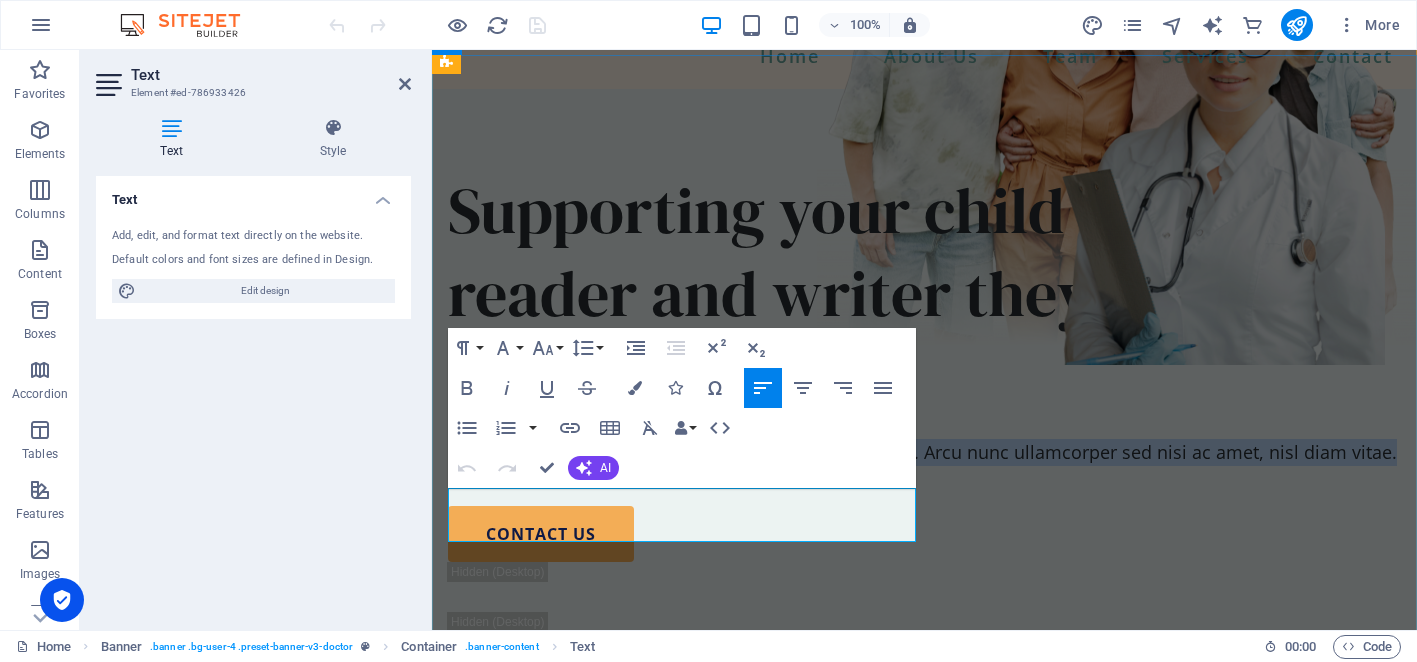 click on "Lorem ipsum dolor sit amet, consectetur adipiscing elit. Arcu nunc ullamcorper sed nisi ac amet, nisl diam vitae." at bounding box center [924, 452] 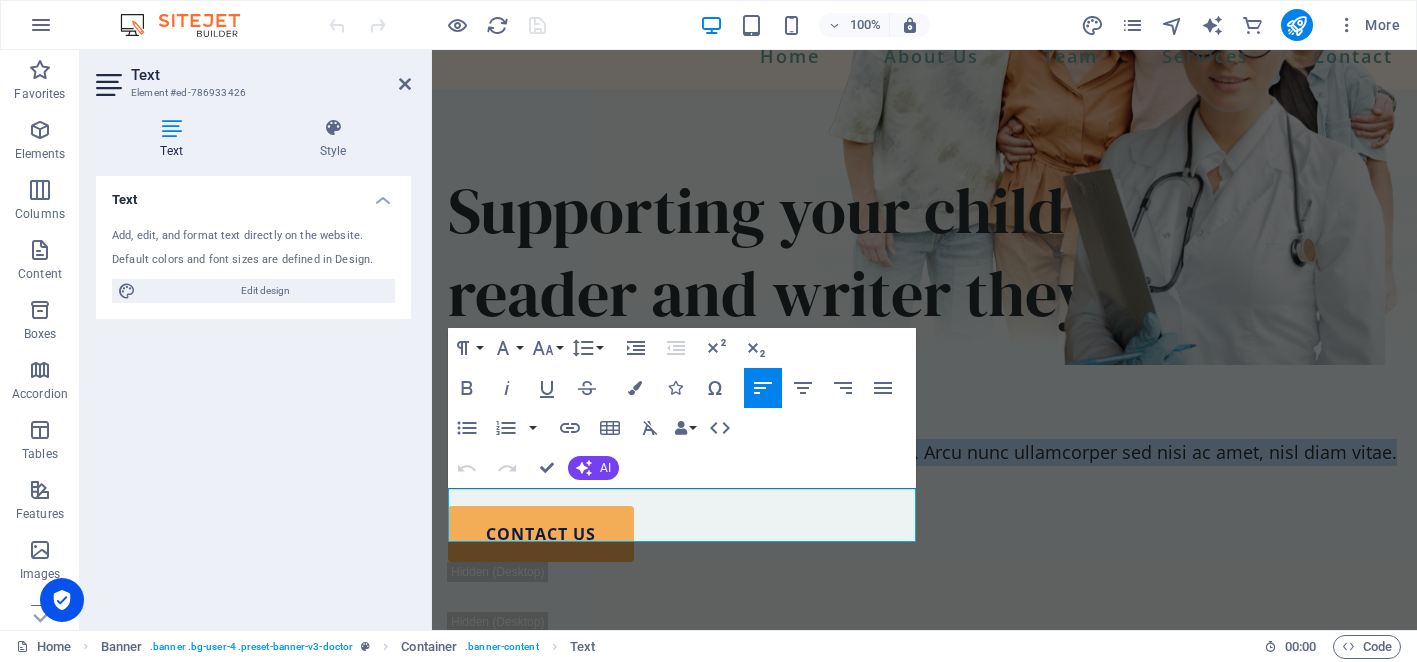 type 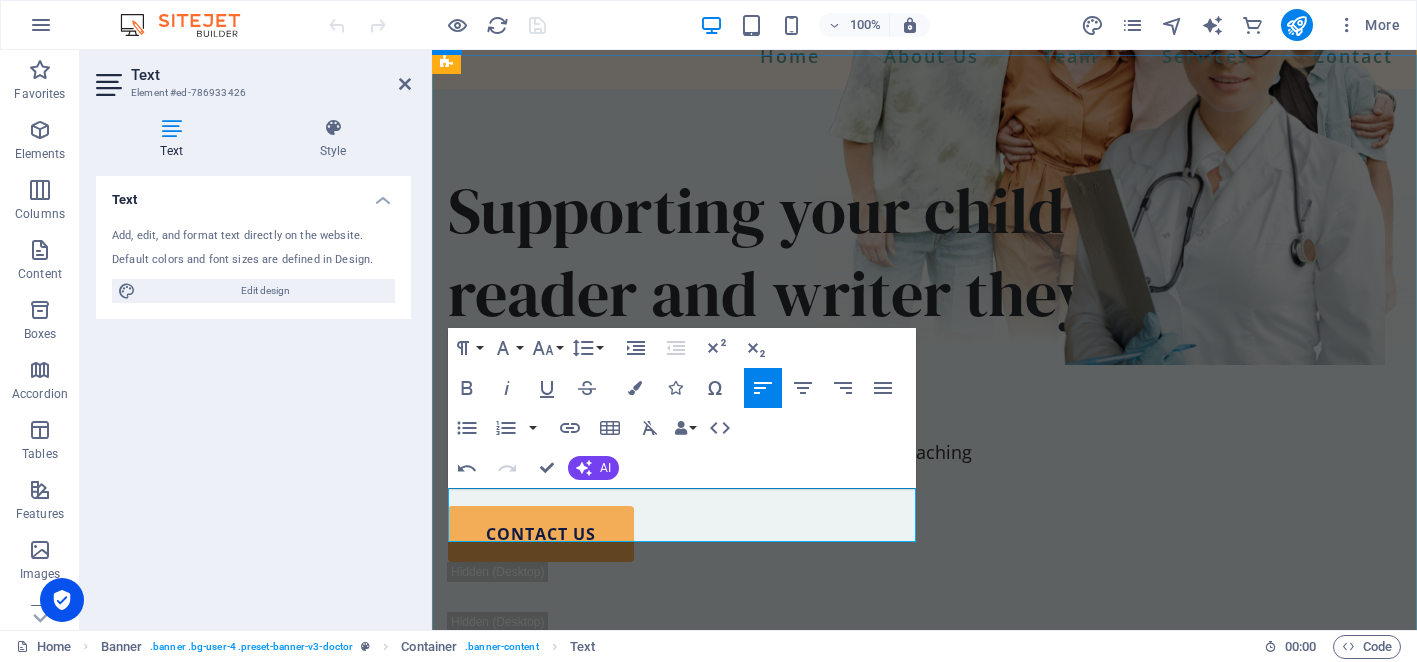 click on "Structured, synthetic phonics, taught using an explict teaching" at bounding box center (924, 452) 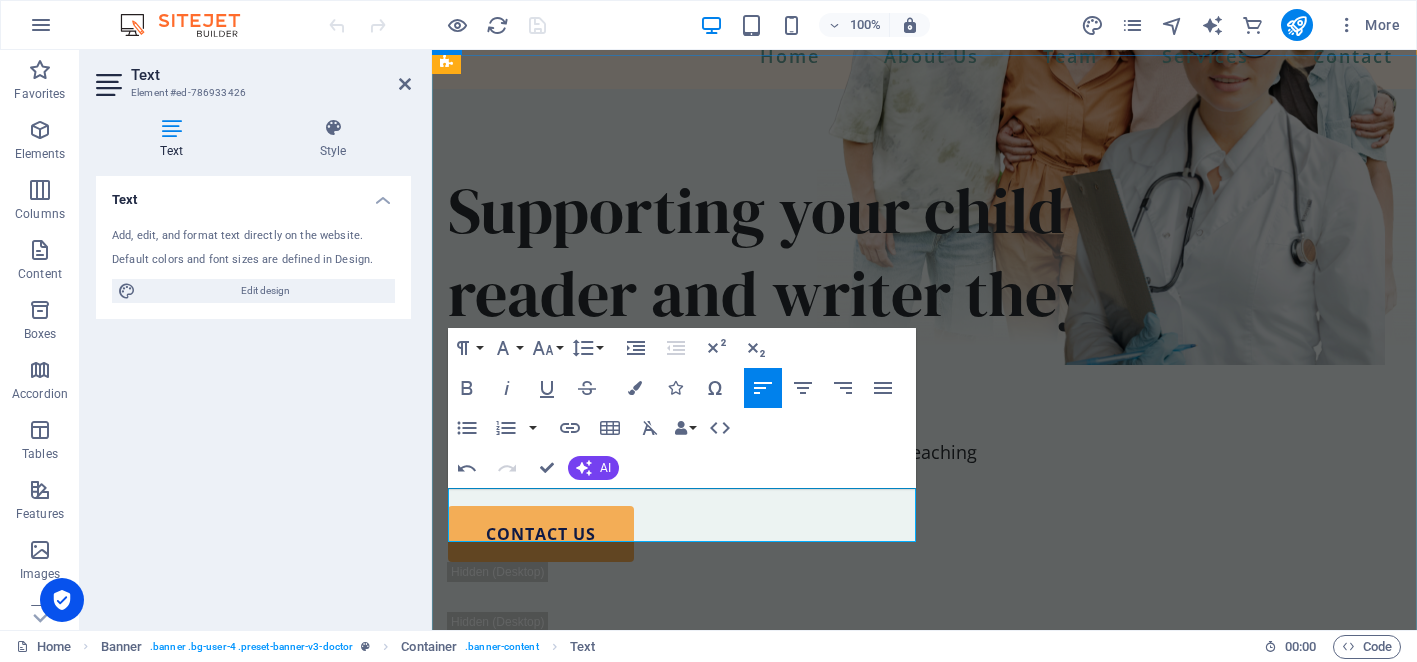 click on "Structured, synthetic phonics, taught using an explicit teaching" at bounding box center [924, 452] 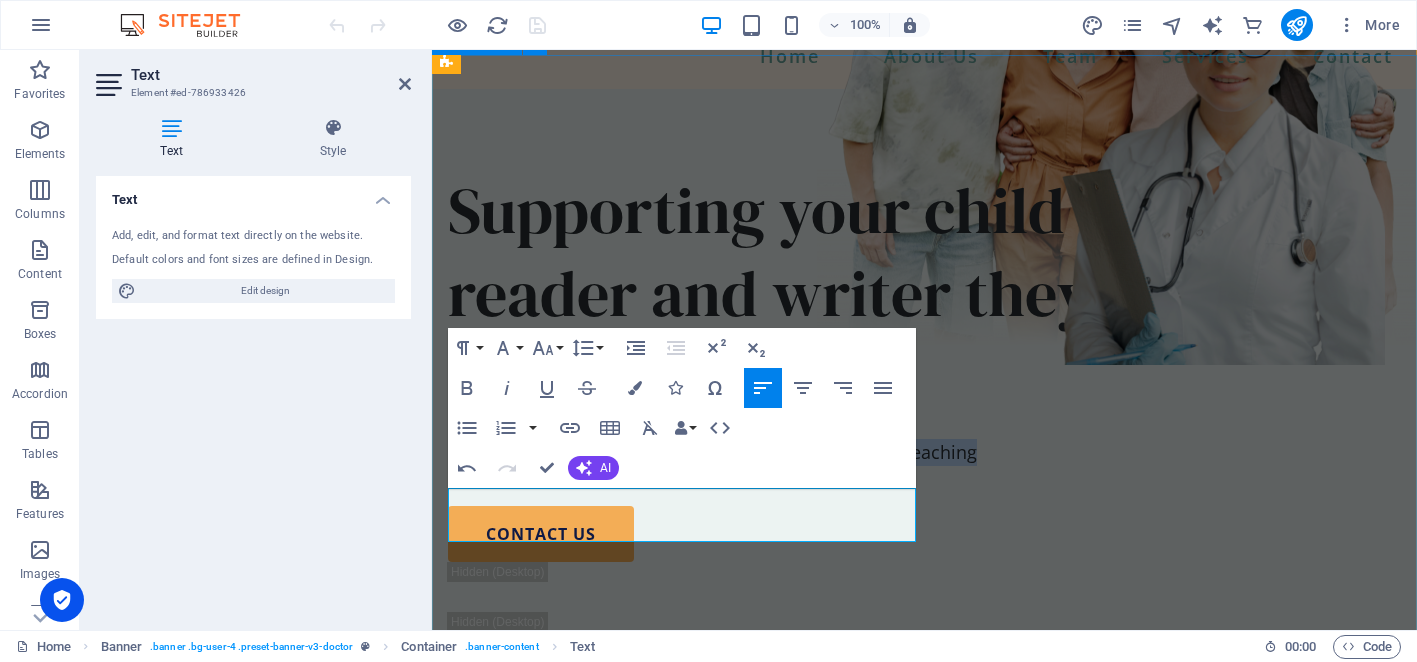 drag, startPoint x: 545, startPoint y: 525, endPoint x: 443, endPoint y: 508, distance: 103.40696 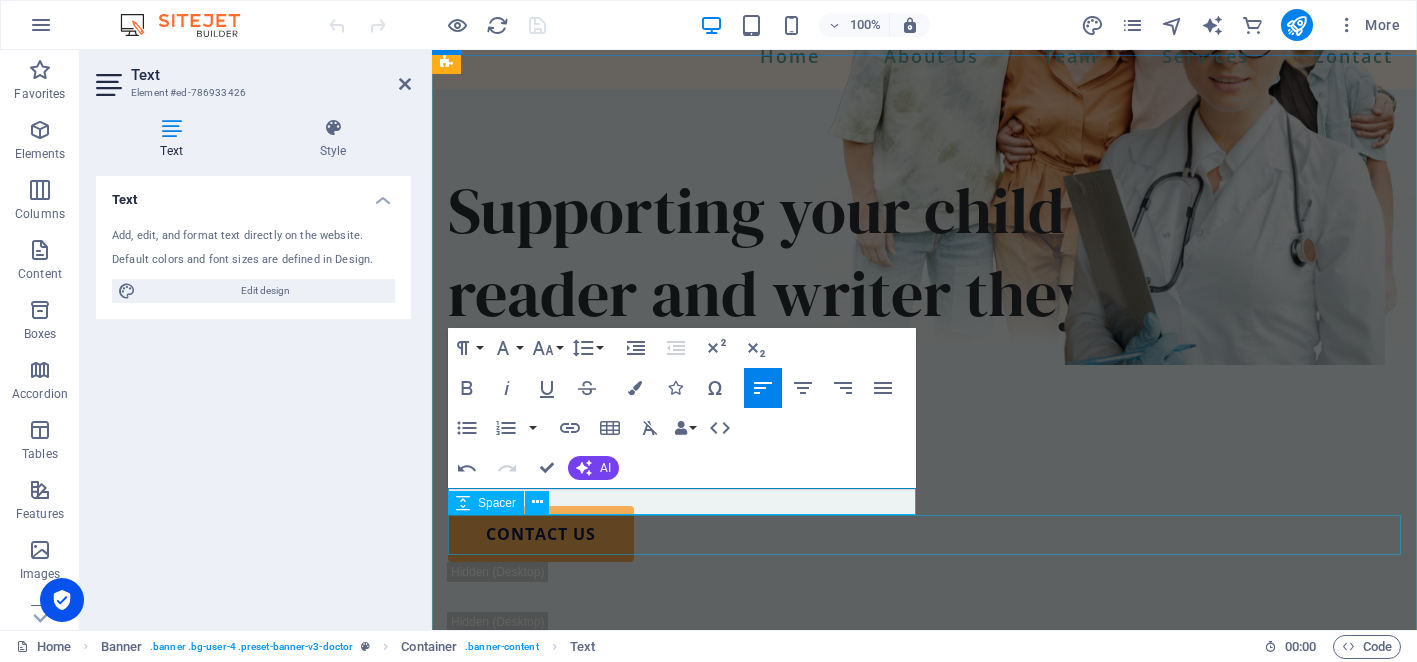 click at bounding box center (924, 486) 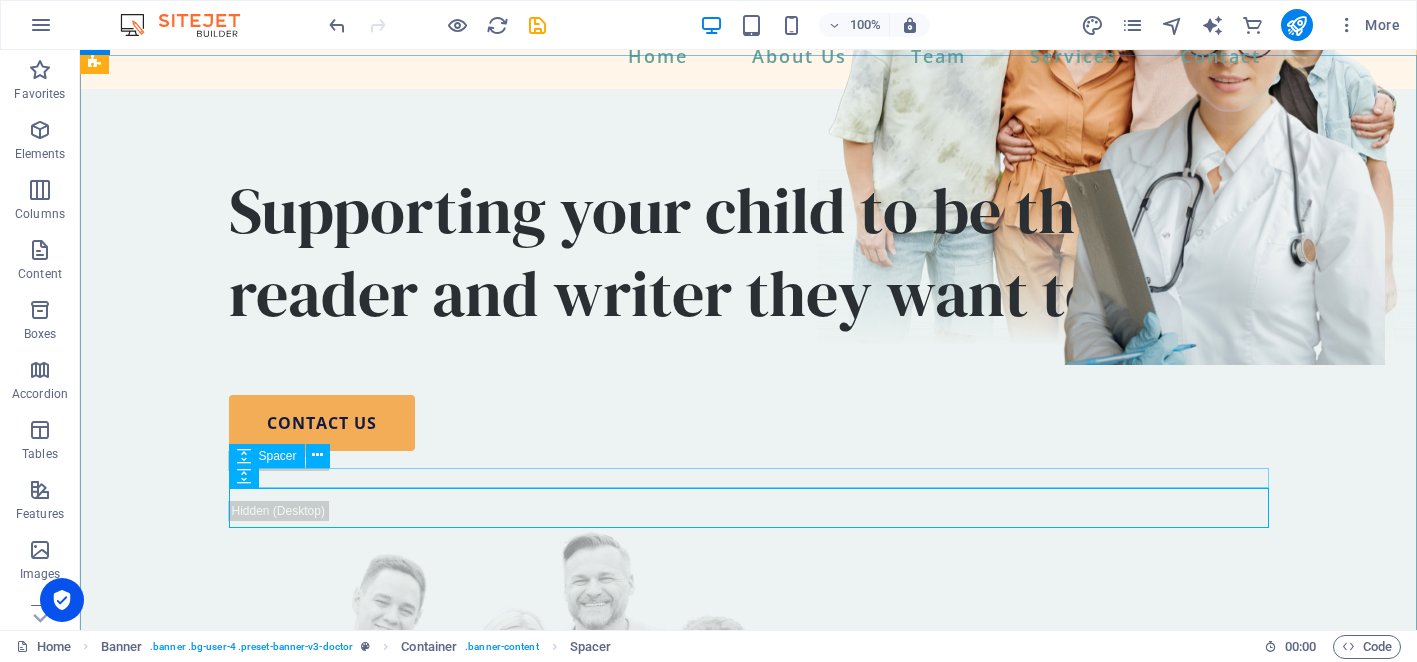 click on "Supporting your child to be the reader and writer they want to be contact us" at bounding box center (748, 588) 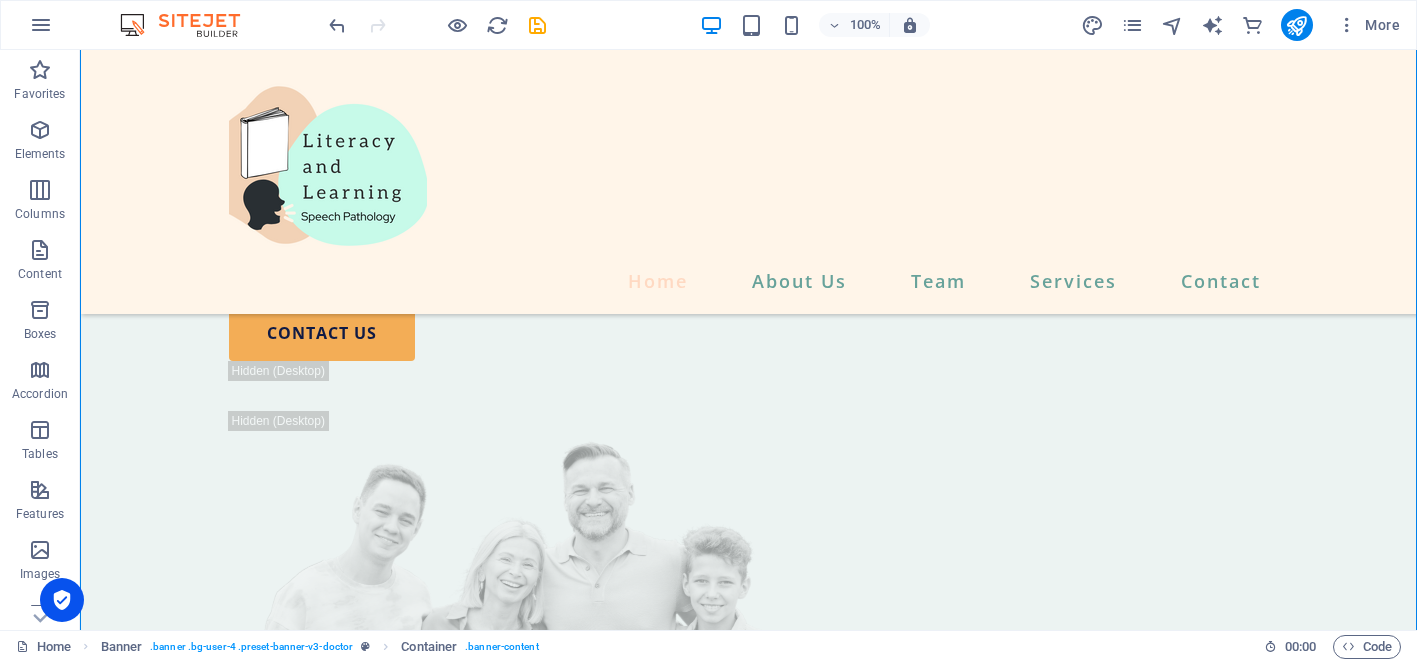 scroll, scrollTop: 283, scrollLeft: 0, axis: vertical 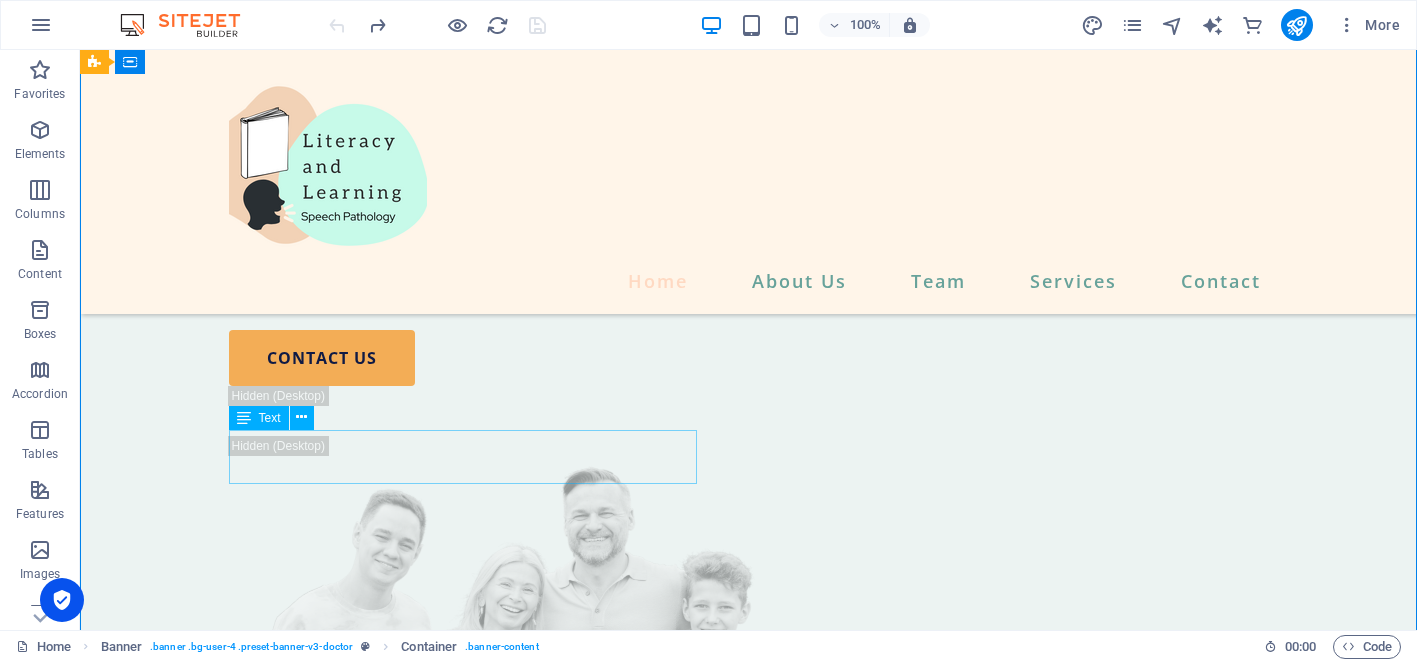 click on "Lorem ipsum dolor sit amet, consectetur adipiscing elit. Arcu nunc ullamcorper sed nisi ac amet, nisl diam vitae." at bounding box center [749, 276] 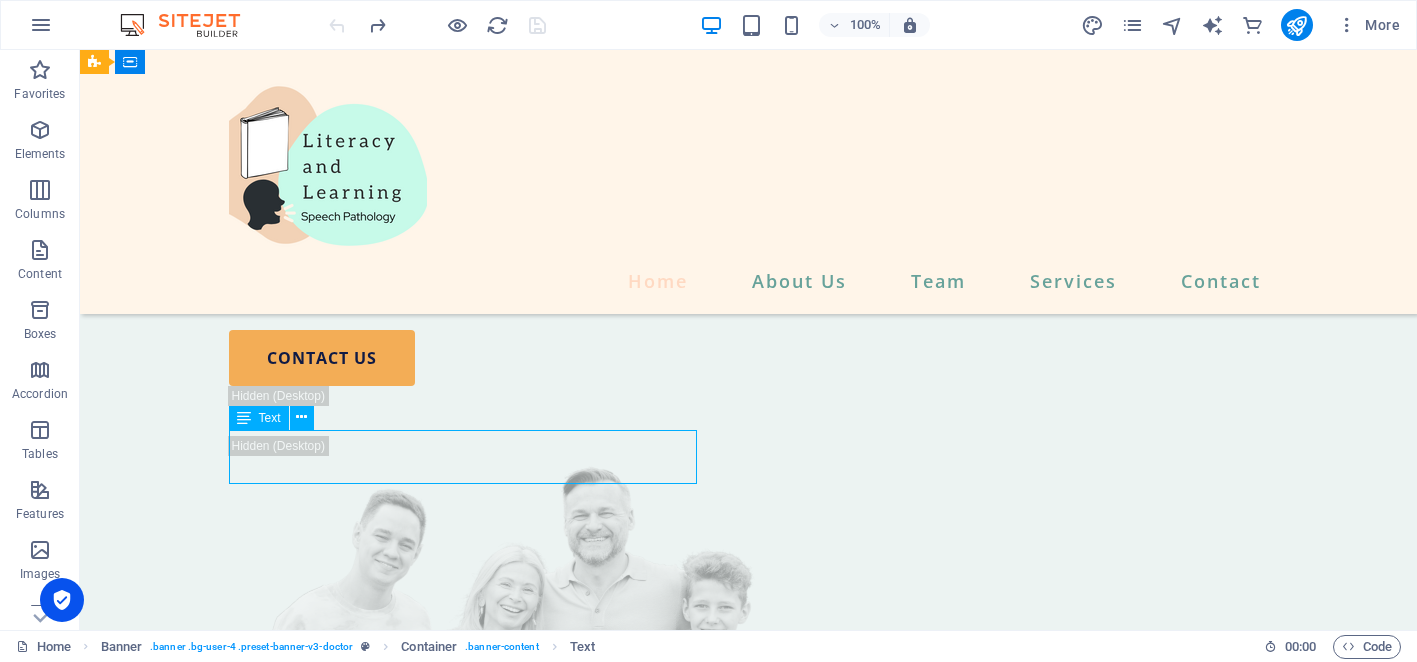 click on "Lorem ipsum dolor sit amet, consectetur adipiscing elit. Arcu nunc ullamcorper sed nisi ac amet, nisl diam vitae." at bounding box center [749, 276] 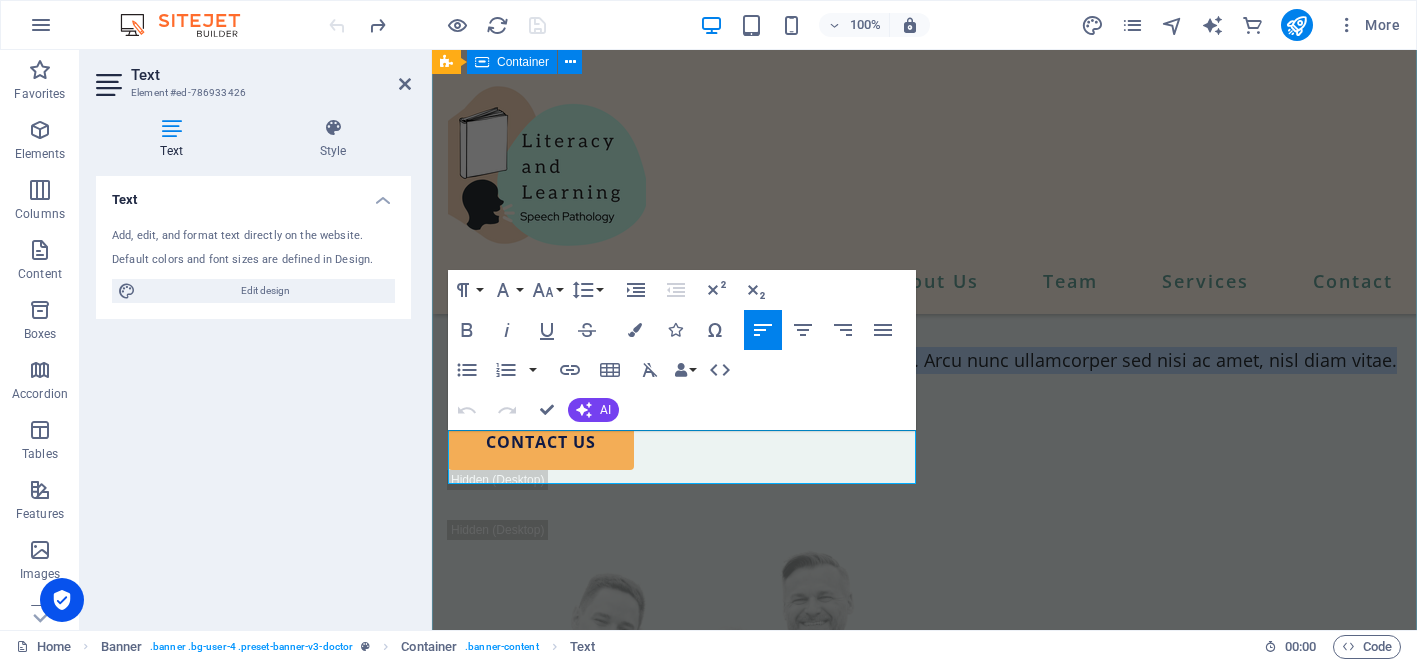drag, startPoint x: 912, startPoint y: 472, endPoint x: 445, endPoint y: 438, distance: 468.23605 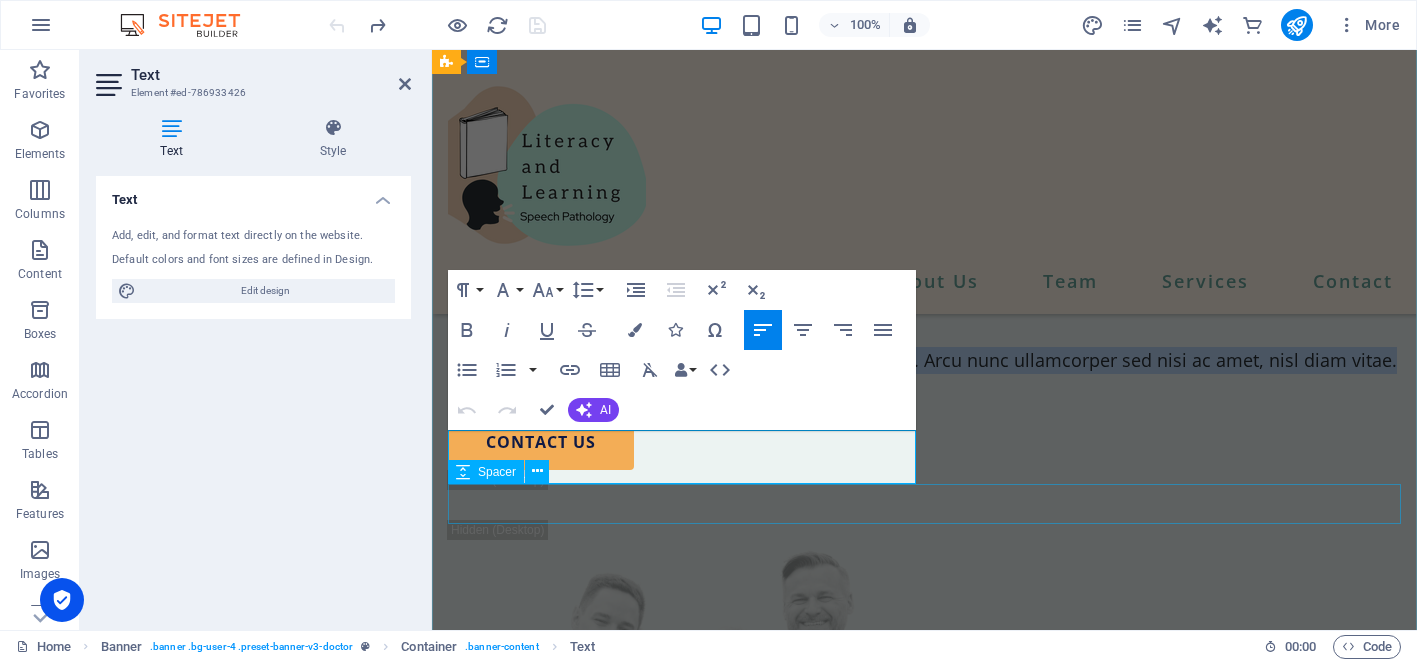 type 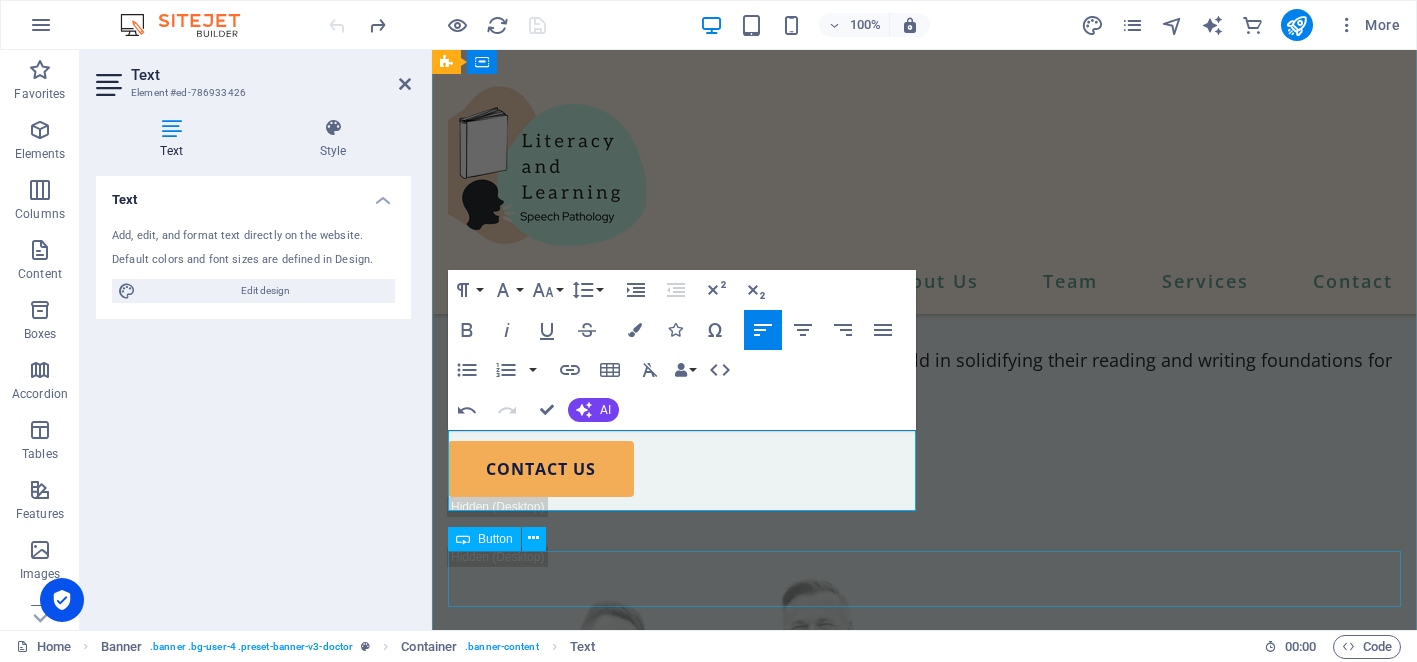 click on "contact us" at bounding box center (924, 469) 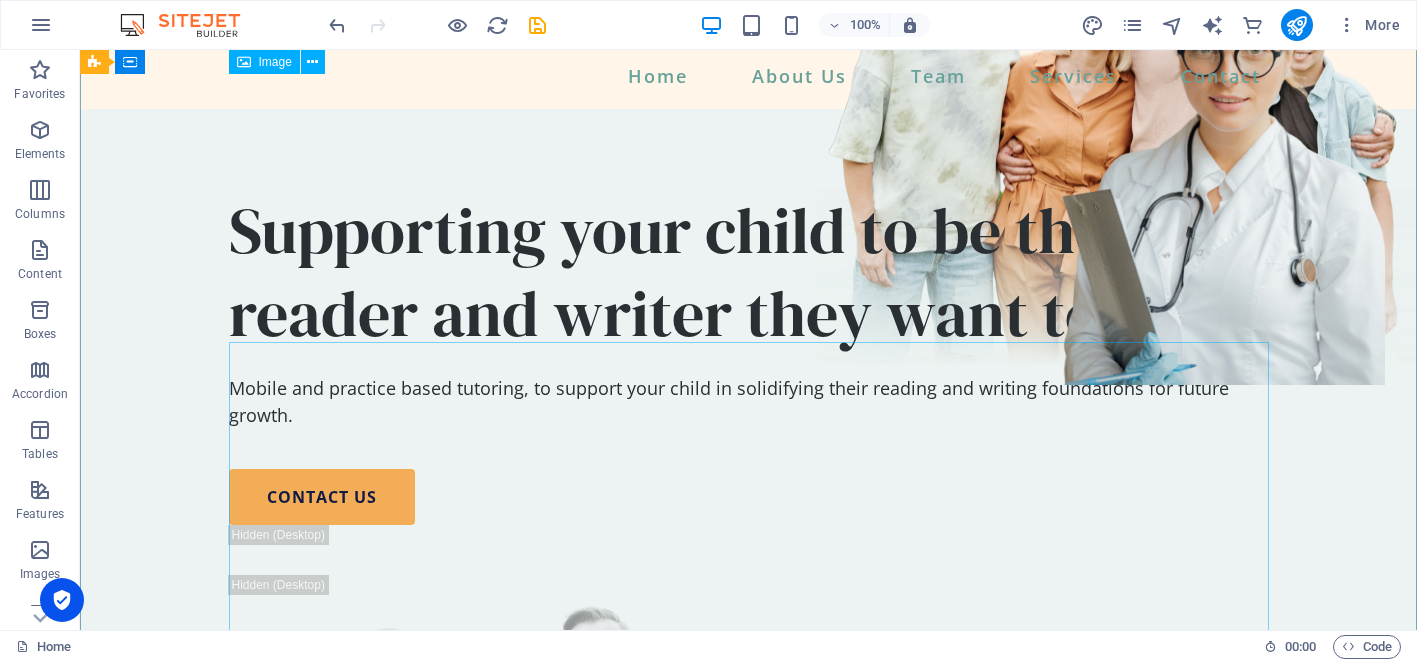 scroll, scrollTop: 0, scrollLeft: 0, axis: both 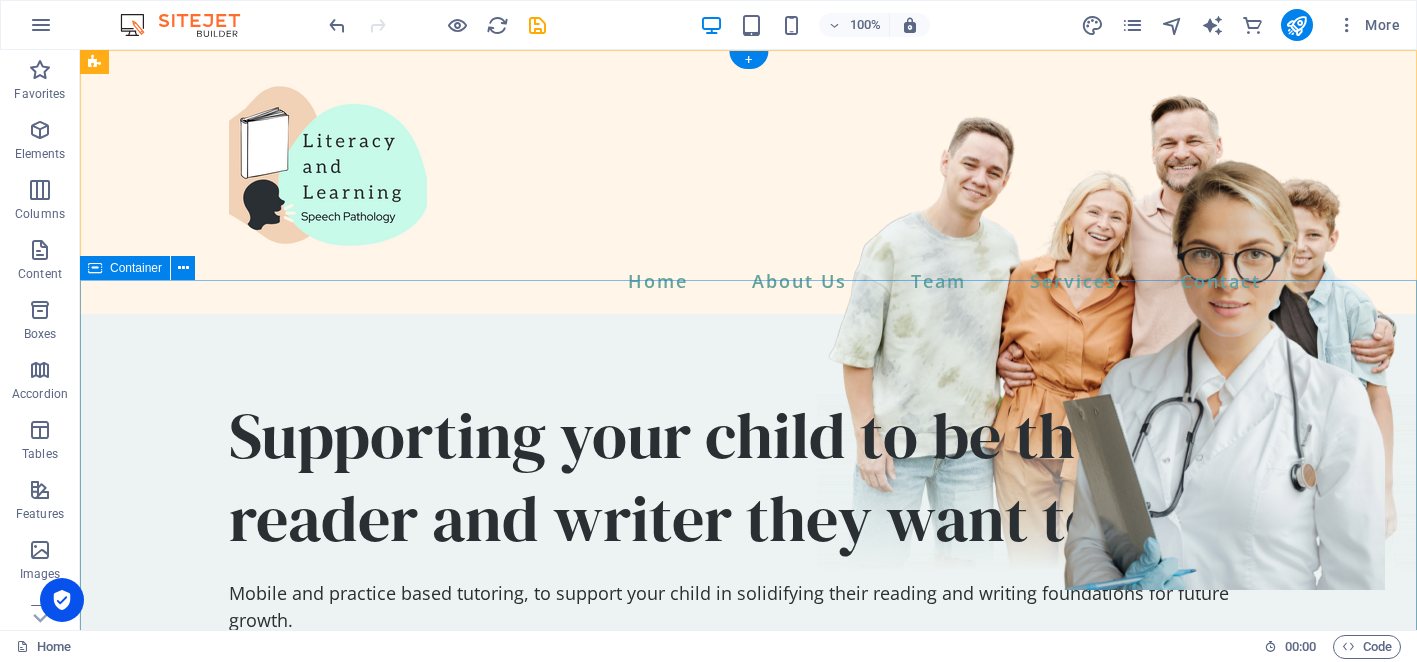 click on "Supporting your child to be the reader and writer they want to be Mobile and practice based tutoring, to support your child in solidifying their reading and writing foundations for future growth. contact us" at bounding box center [748, 840] 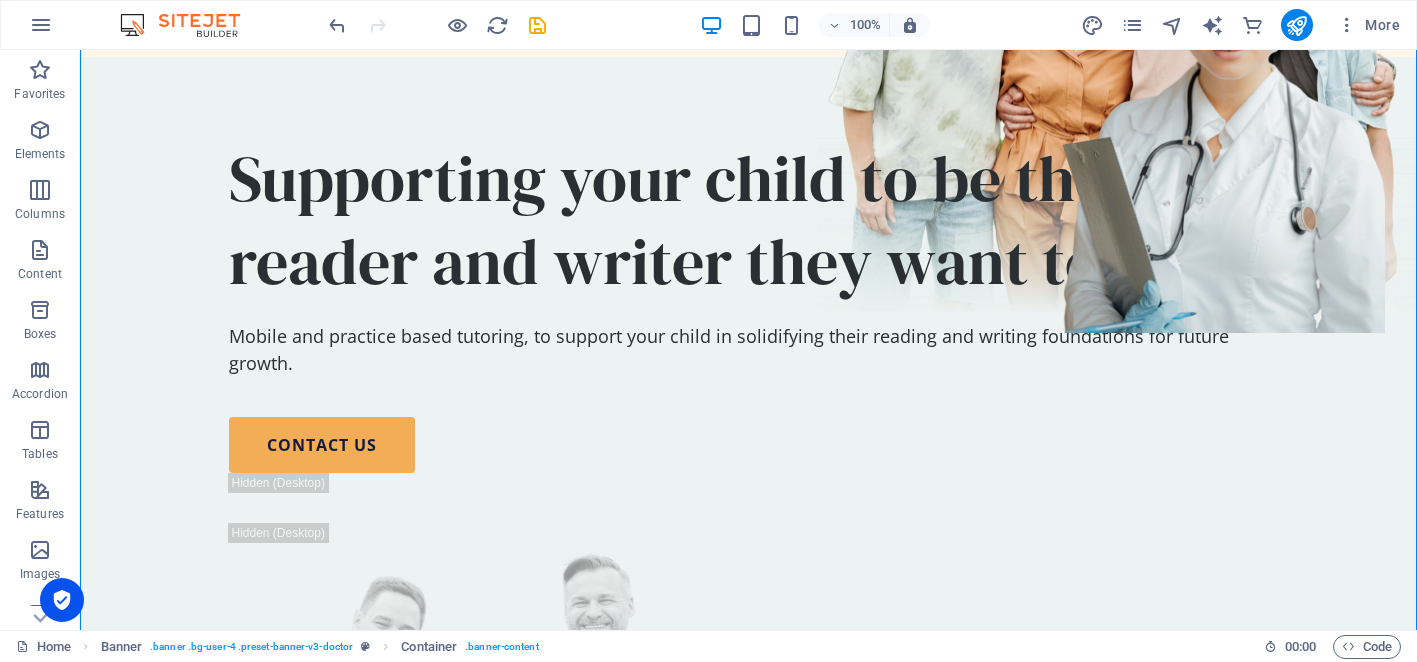 scroll, scrollTop: 259, scrollLeft: 0, axis: vertical 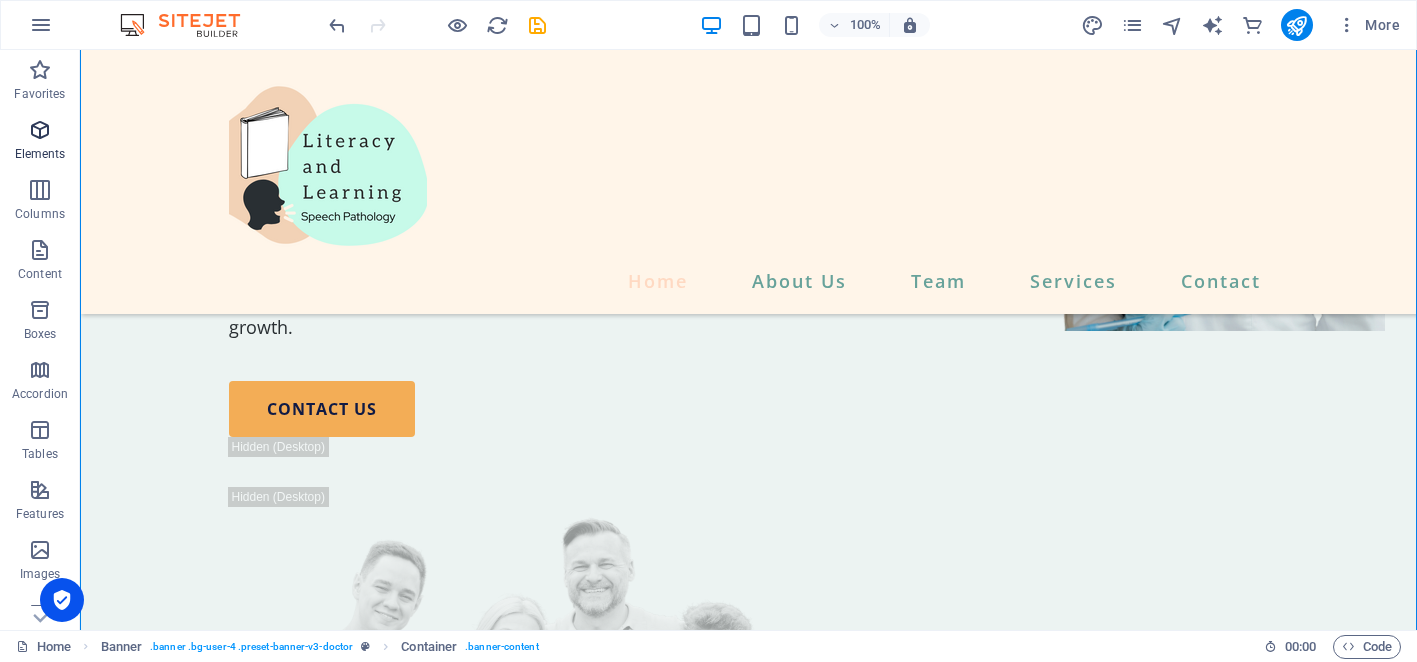 click on "Elements" at bounding box center (40, 142) 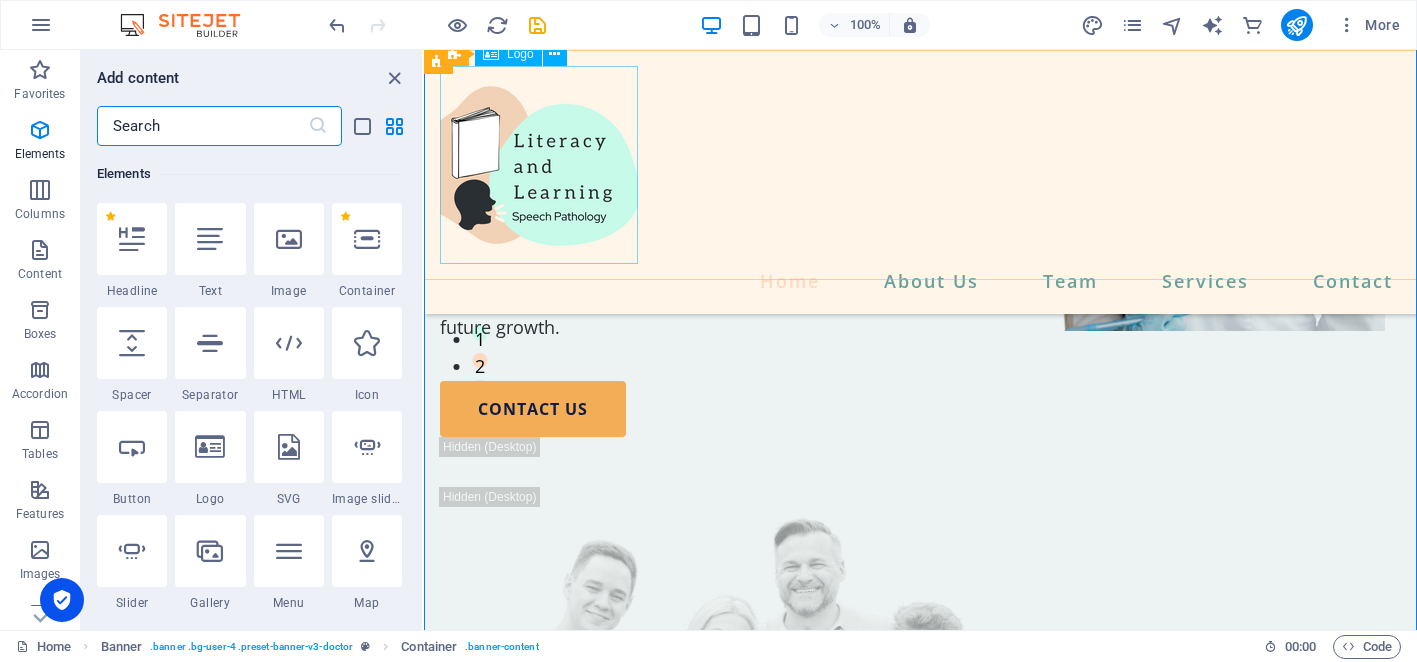 scroll, scrollTop: 213, scrollLeft: 0, axis: vertical 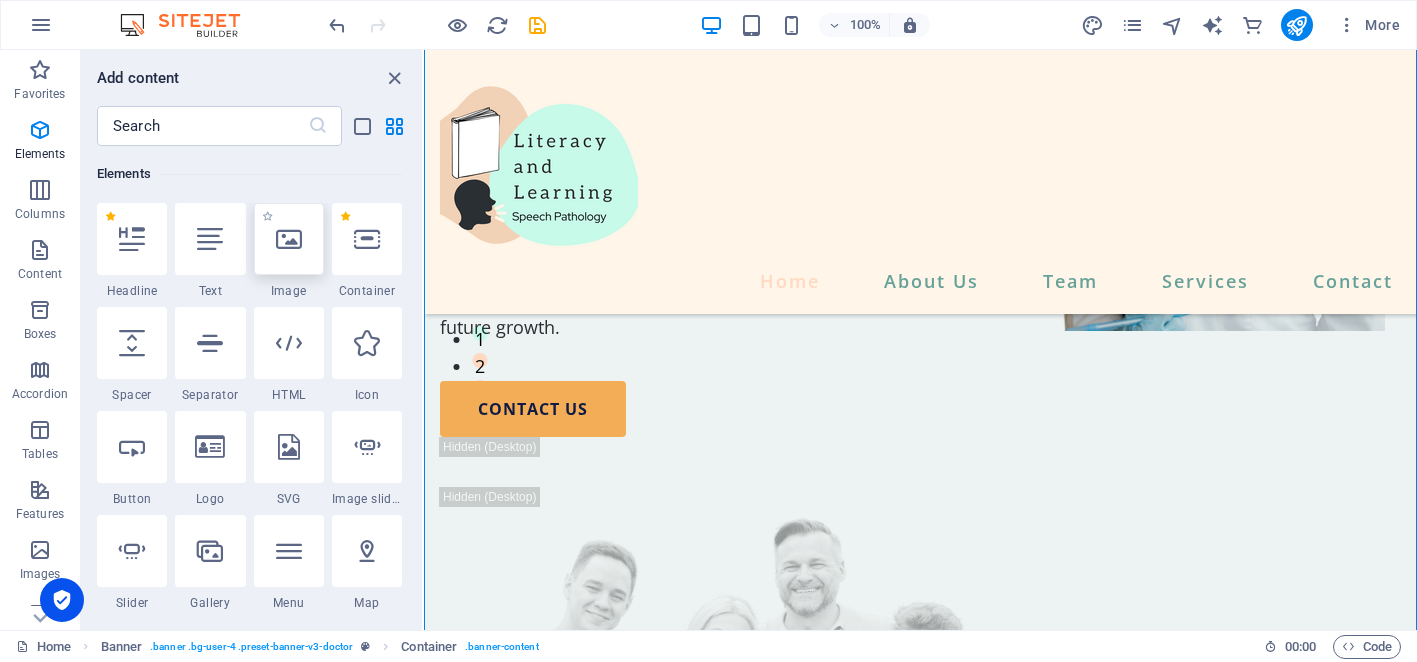 click at bounding box center (289, 239) 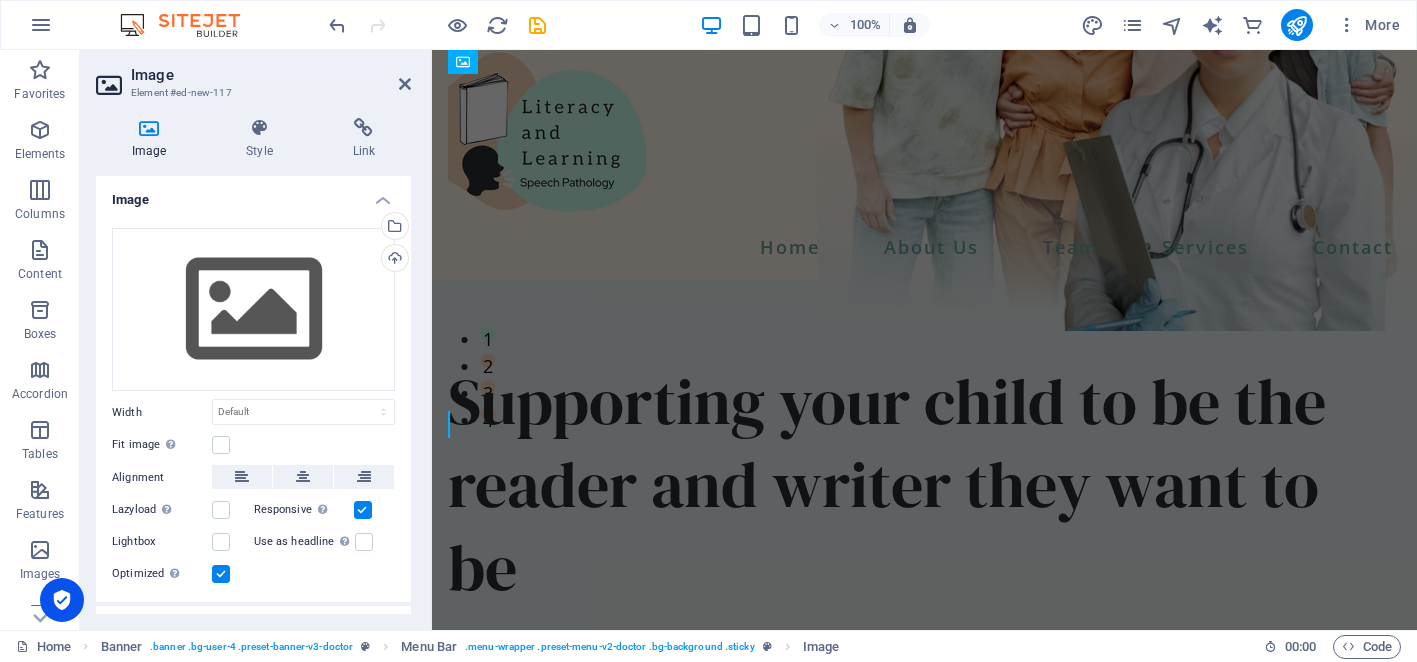scroll, scrollTop: 0, scrollLeft: 0, axis: both 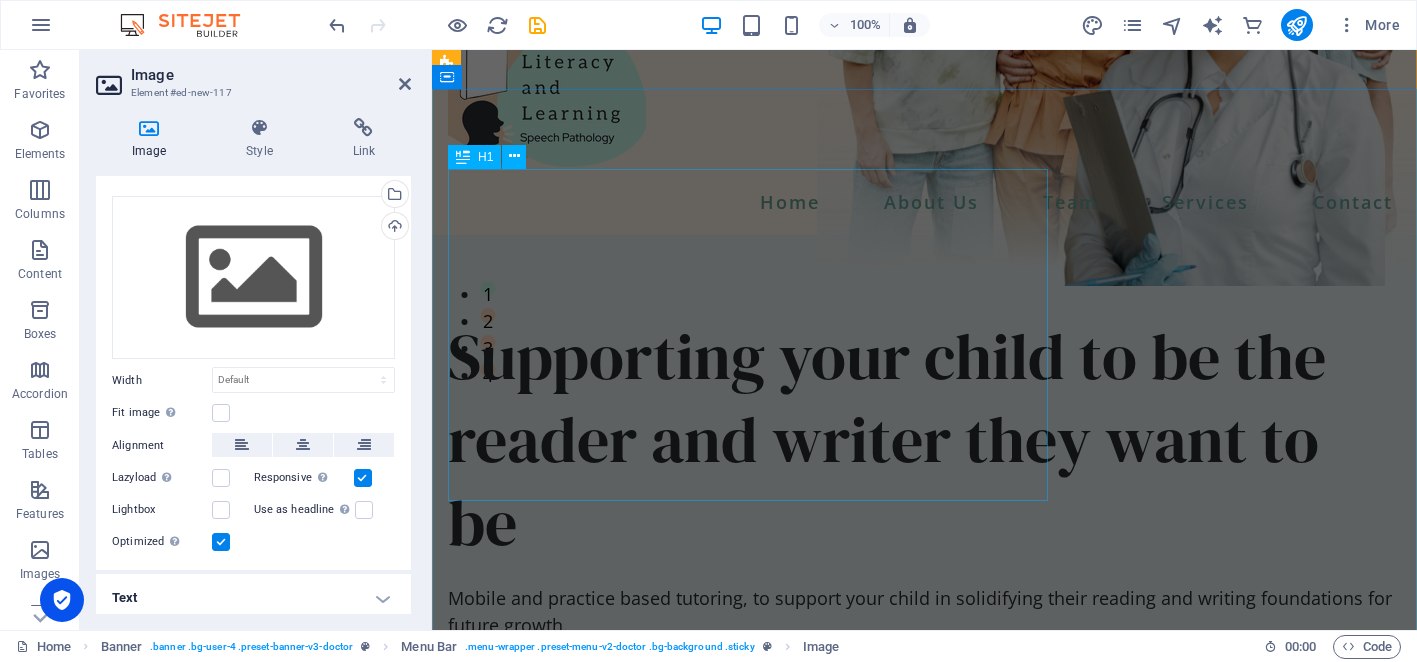 click on "Supporting your child to be the reader and writer they want to be" at bounding box center (924, 440) 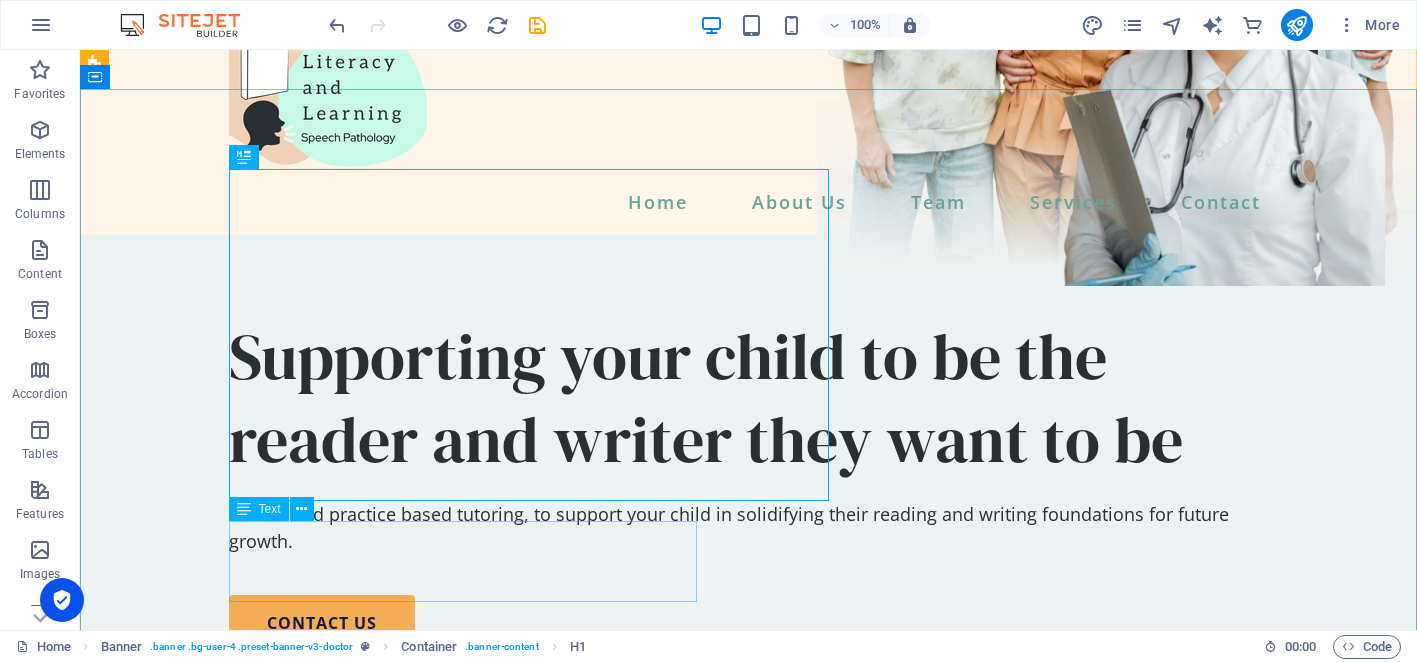 click on "Mobile and practice based tutoring, to support your child in solidifying their reading and writing foundations for future growth." at bounding box center [749, 528] 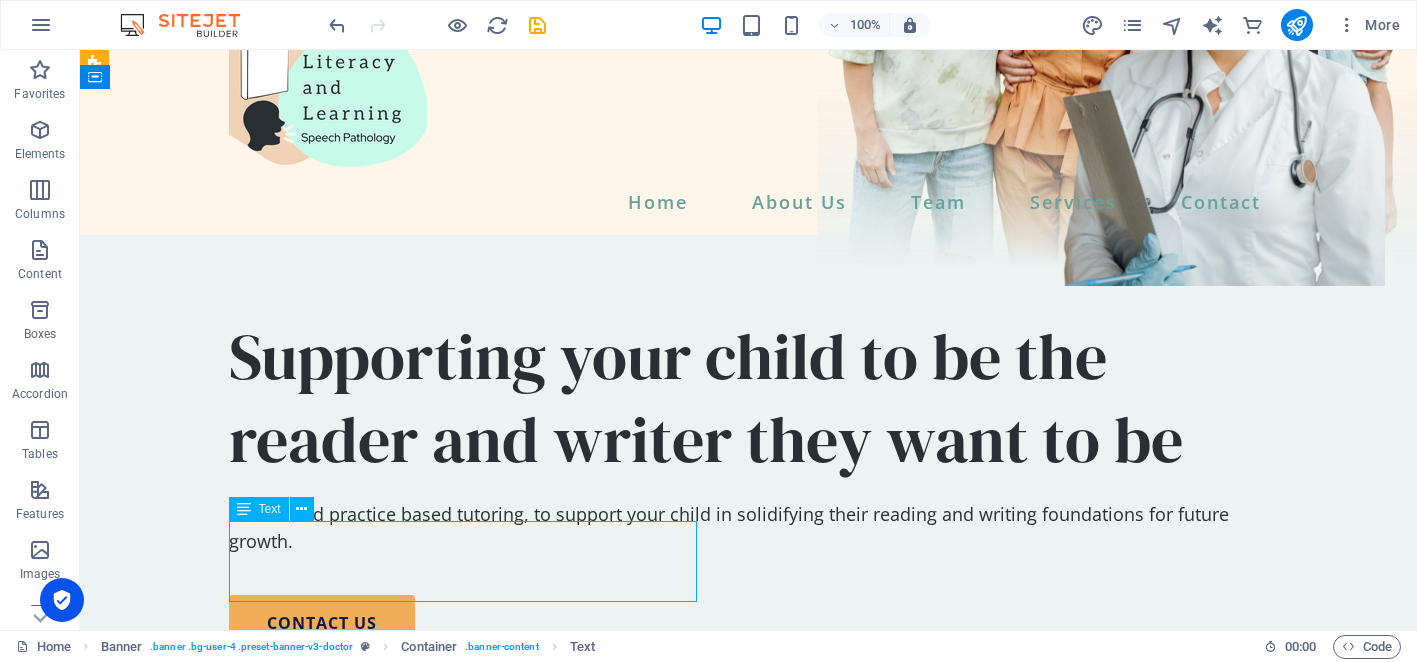 click on "Mobile and practice based tutoring, to support your child in solidifying their reading and writing foundations for future growth." at bounding box center [749, 528] 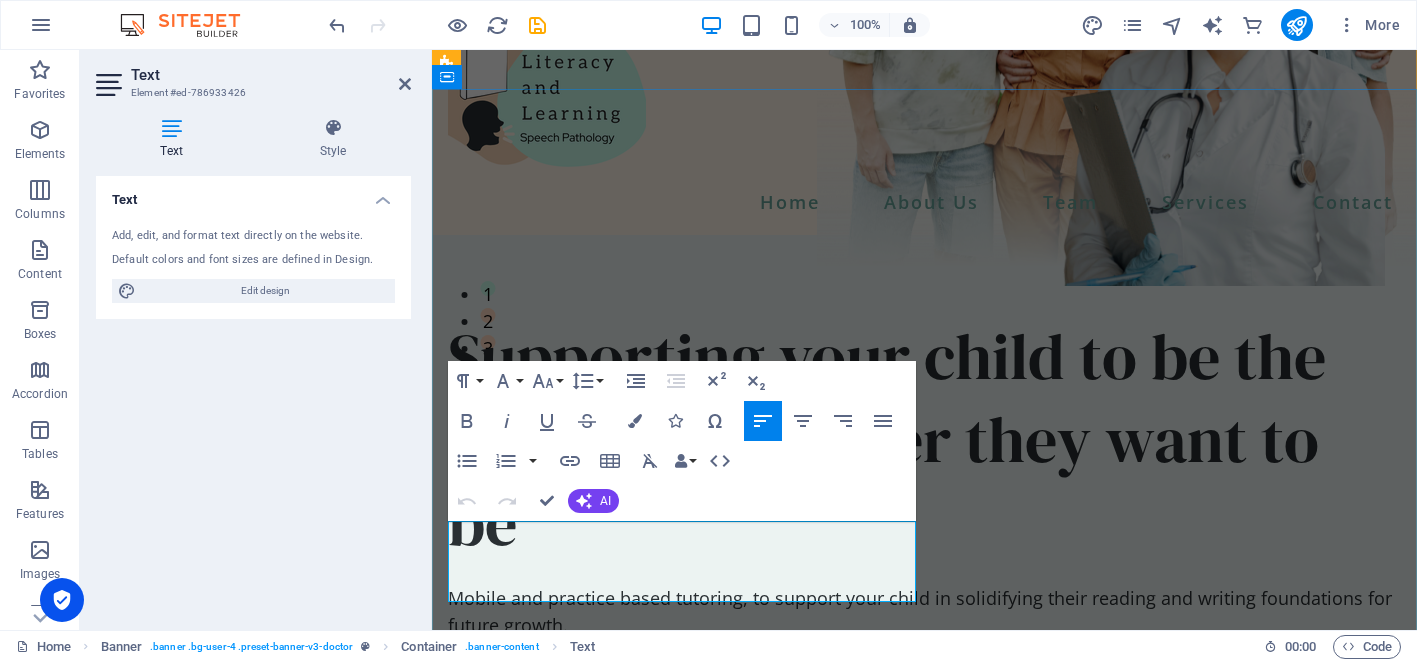 click on "Mobile and practice based tutoring, to support your child in solidifying their reading and writing foundations for future growth." at bounding box center (924, 612) 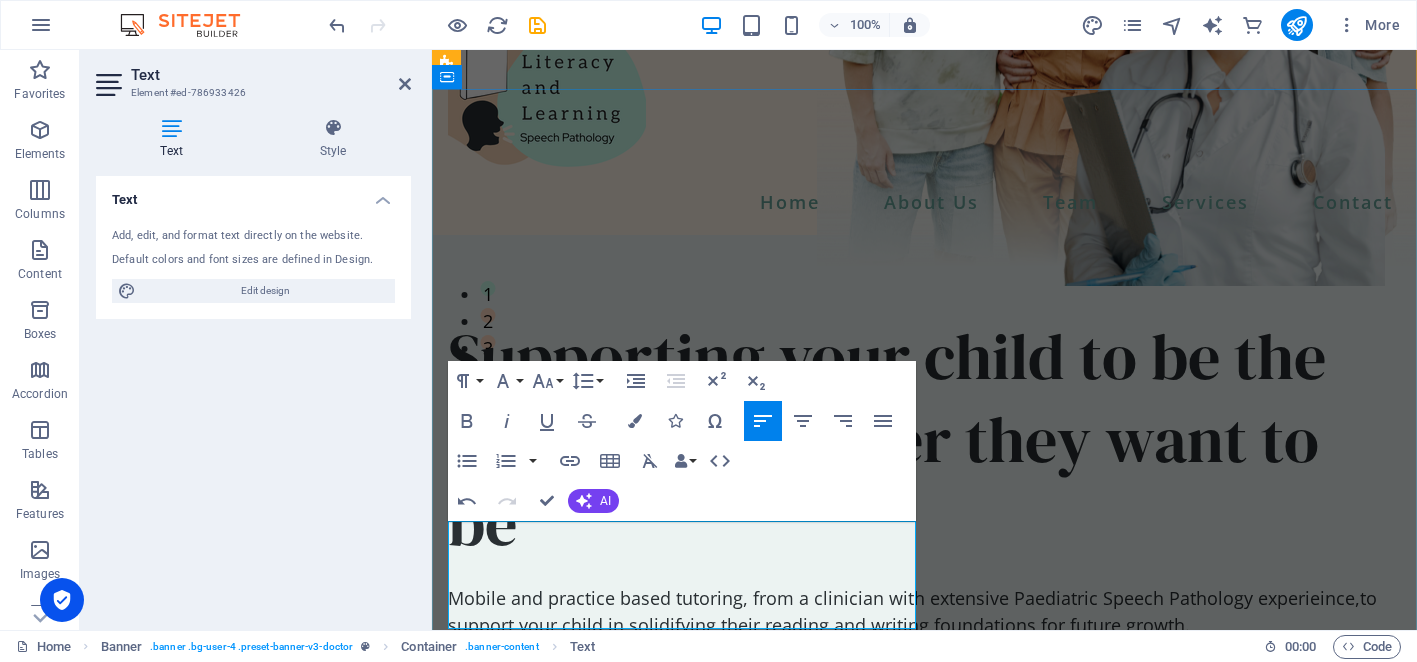 click on "Mobile and practice based tutoring, from a clinician with extensive Paediatric Speech Pathology experieince,  to support your child in solidifying their reading and writing foundations for future growth." at bounding box center [924, 612] 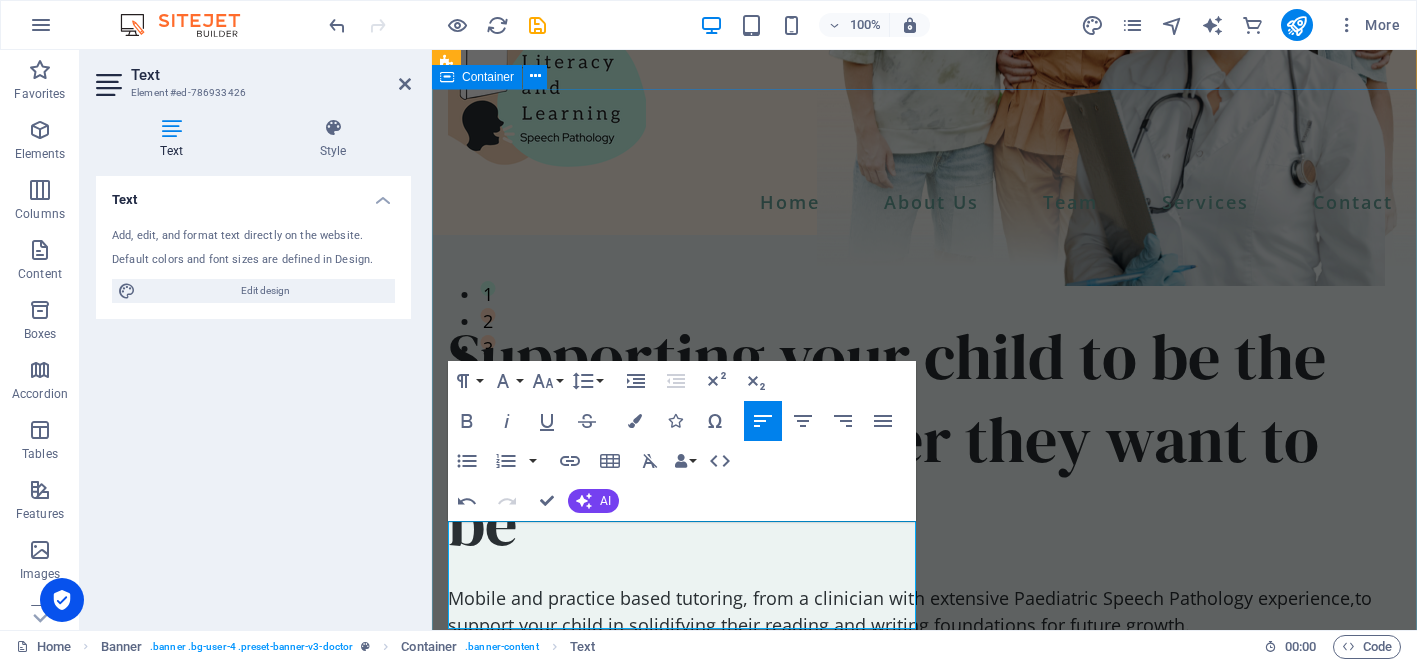 click on "Supporting your child to be the reader and writer they want to be Mobile and practice based tutoring, from a clinician with extensive Paediatric Speech Pathology experience,  to support your child in solidifying their reading and writing foundations for future growth. contact us" at bounding box center [924, 803] 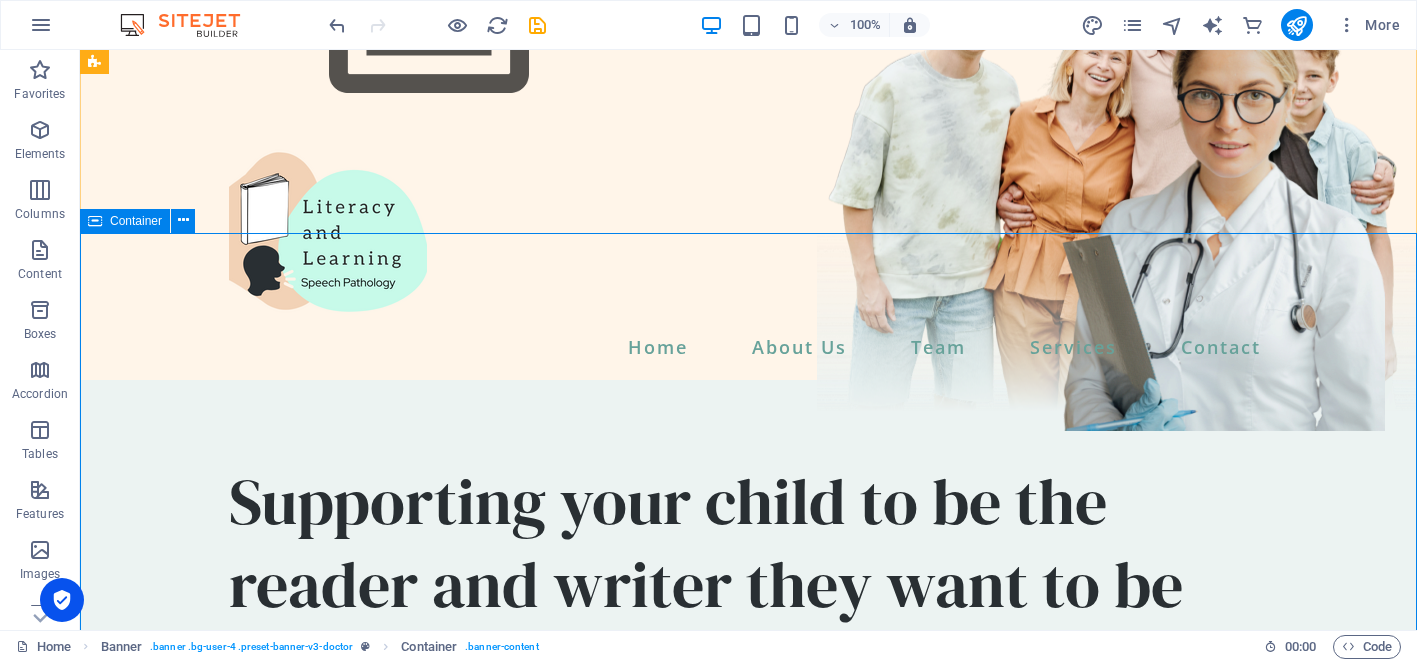 scroll, scrollTop: 160, scrollLeft: 0, axis: vertical 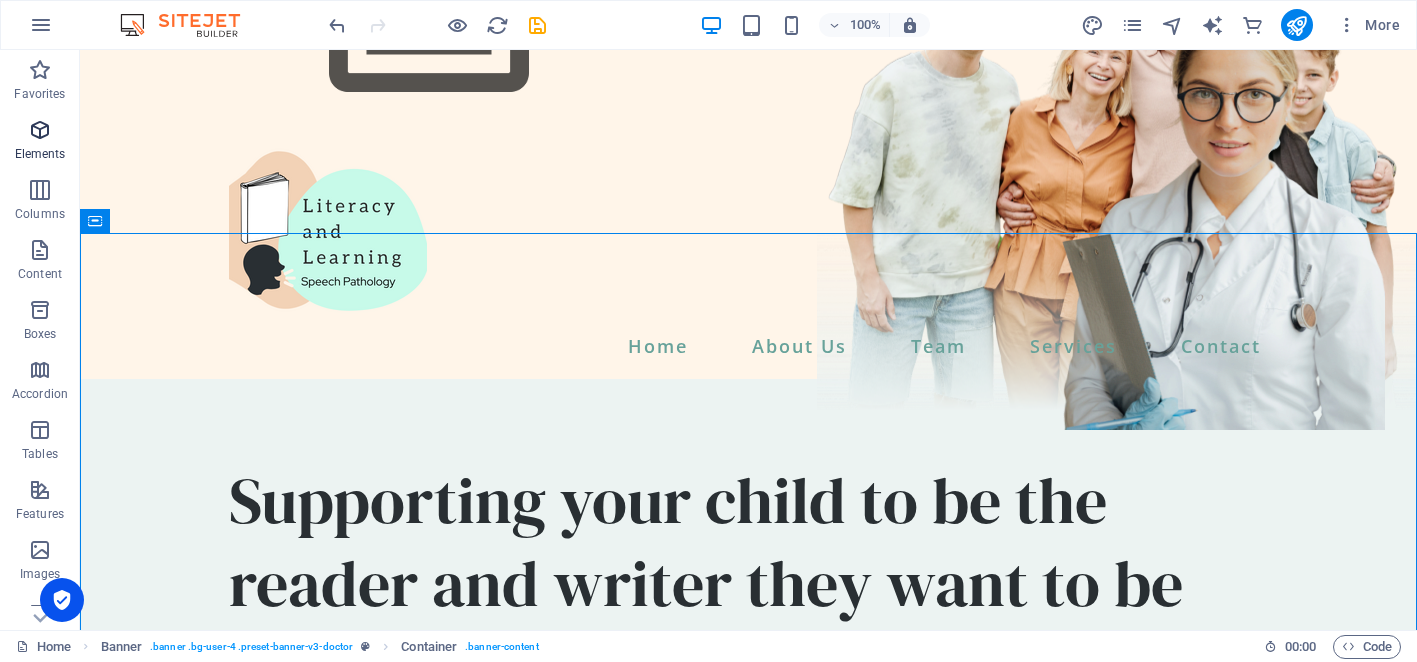 click at bounding box center (40, 130) 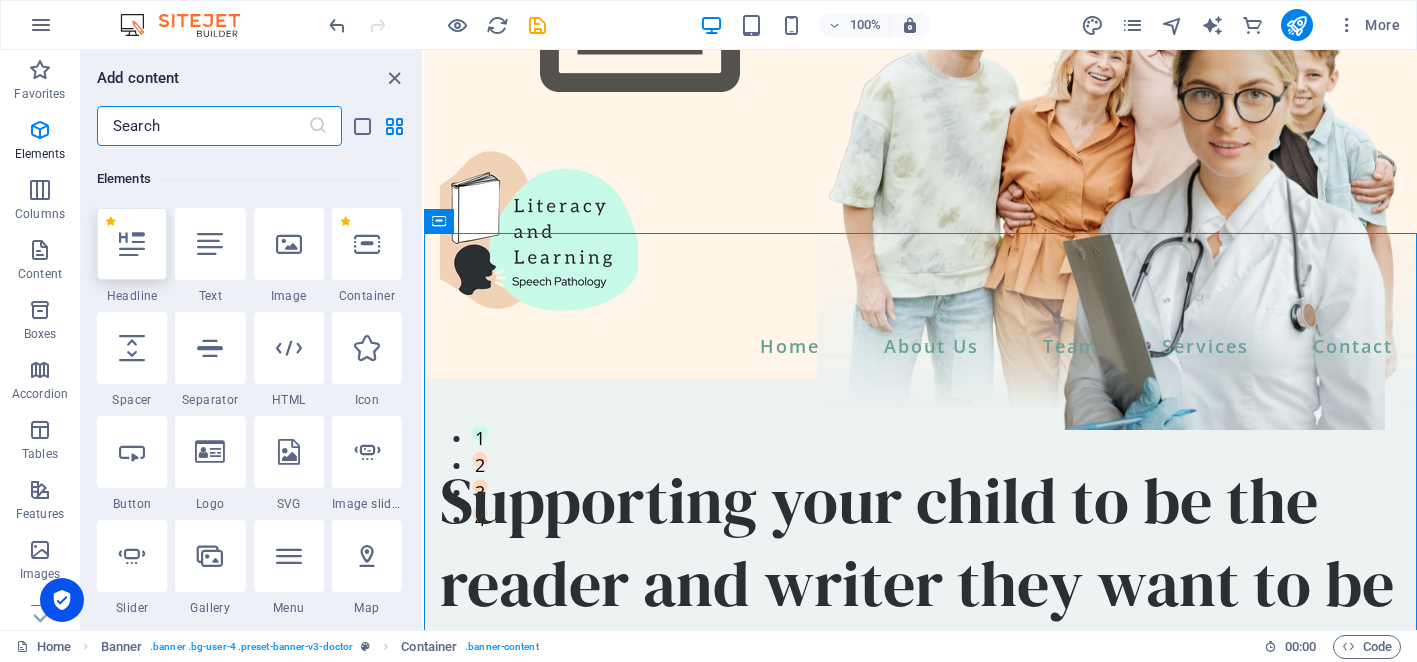 scroll, scrollTop: 213, scrollLeft: 0, axis: vertical 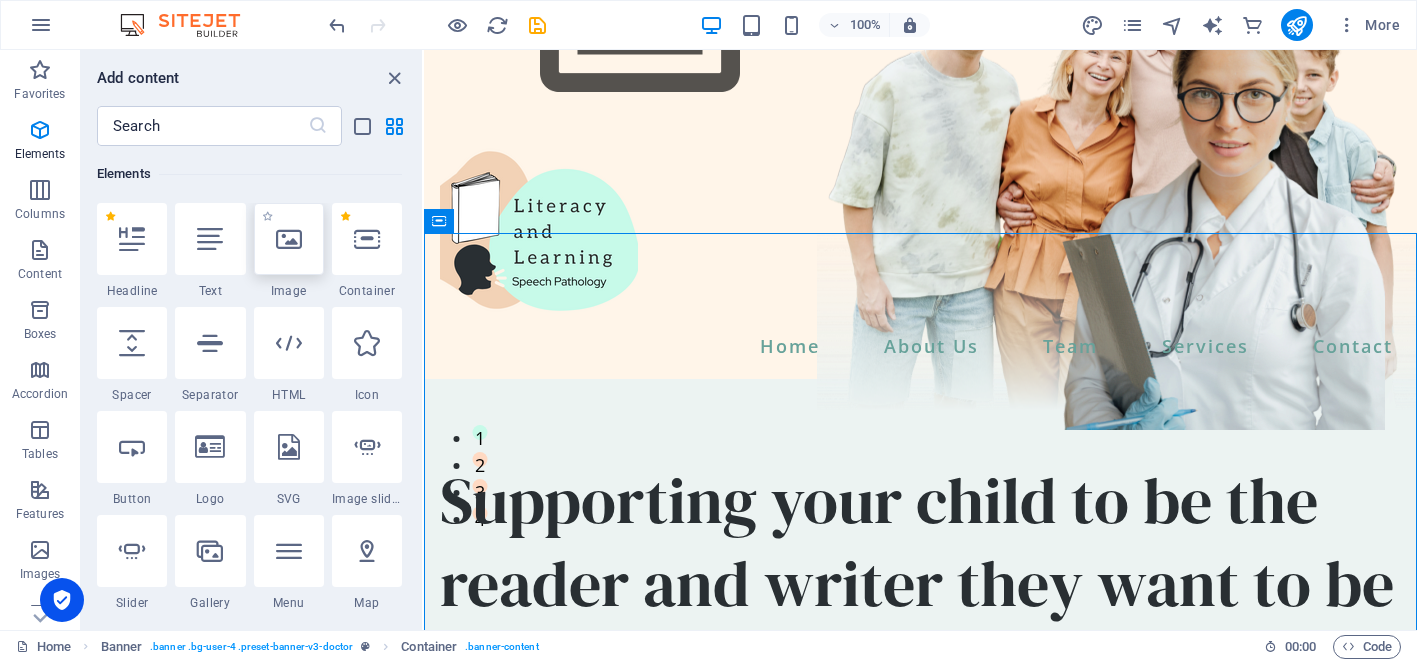 click at bounding box center [289, 239] 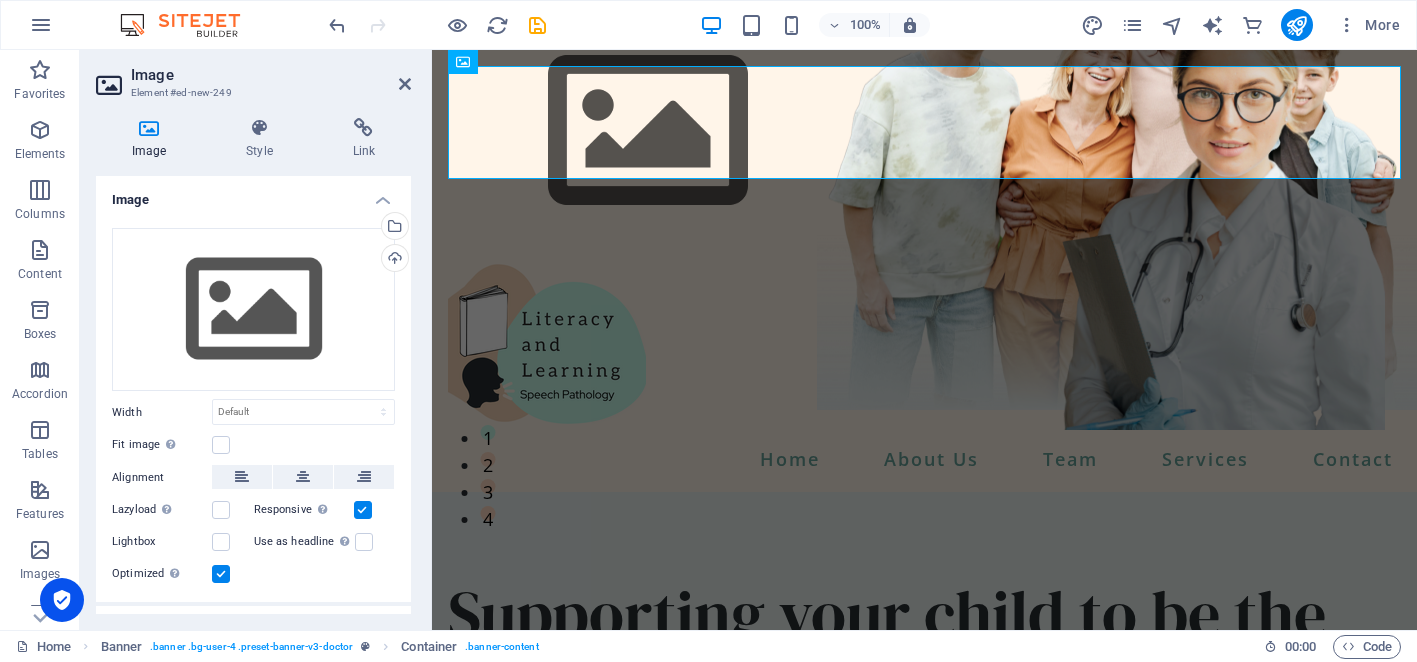 scroll, scrollTop: 0, scrollLeft: 0, axis: both 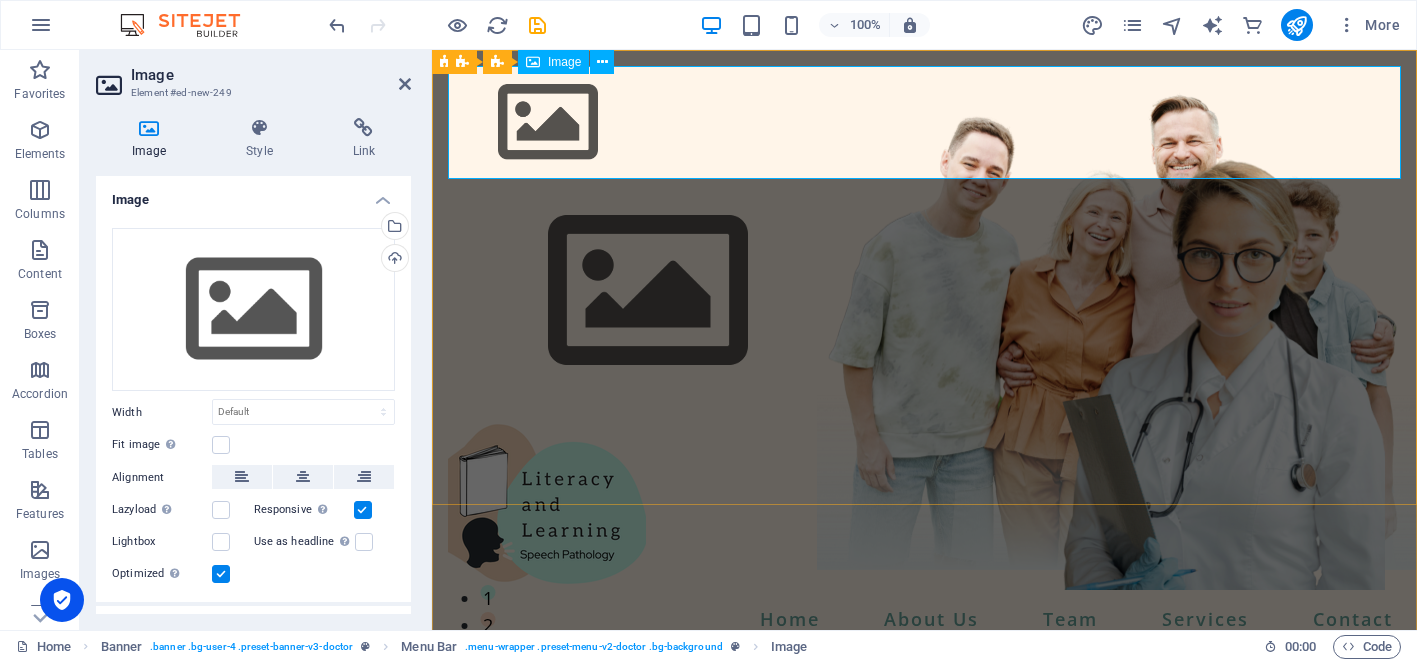 click at bounding box center (924, 122) 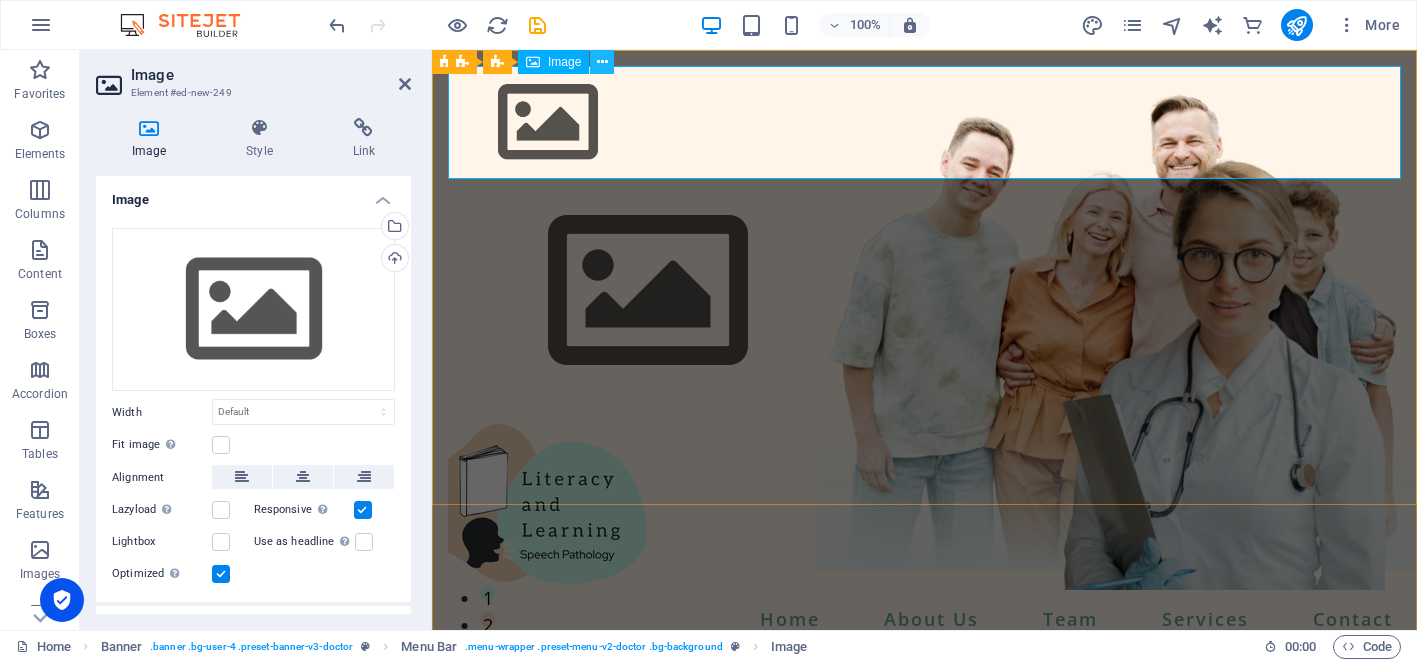 click at bounding box center [602, 62] 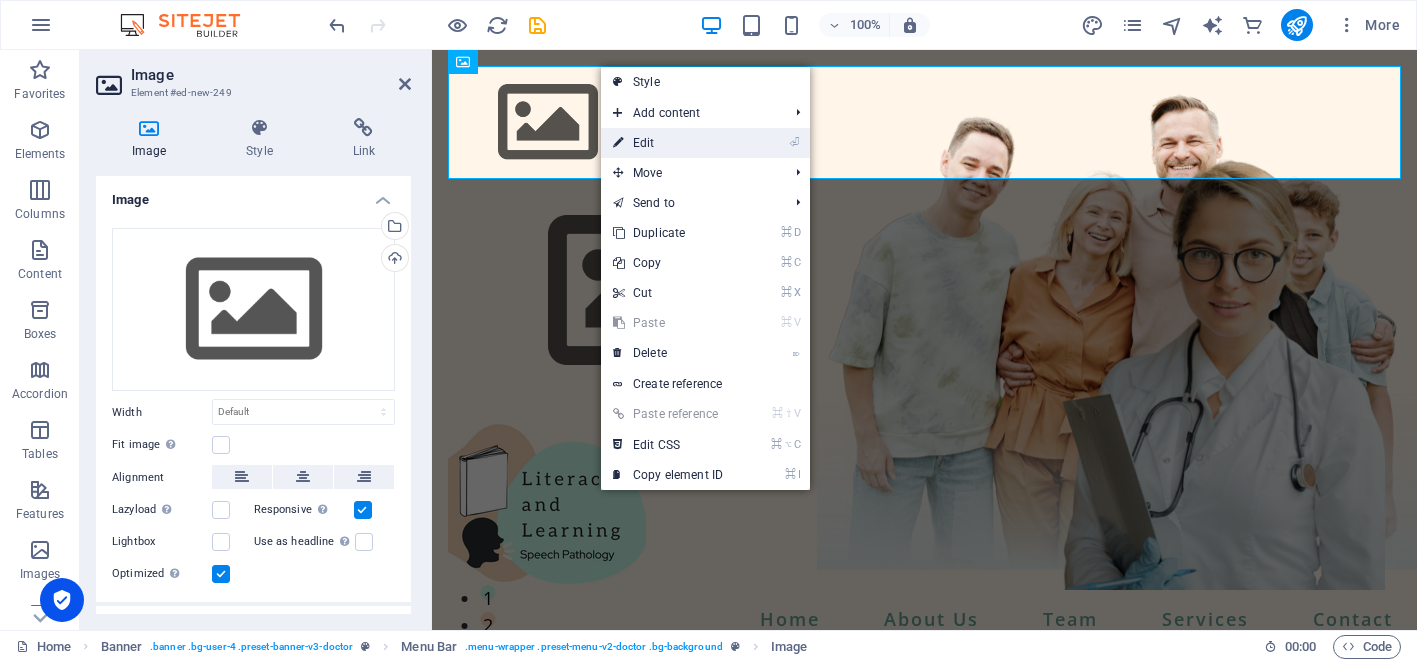 click on "⏎  Edit" at bounding box center [668, 143] 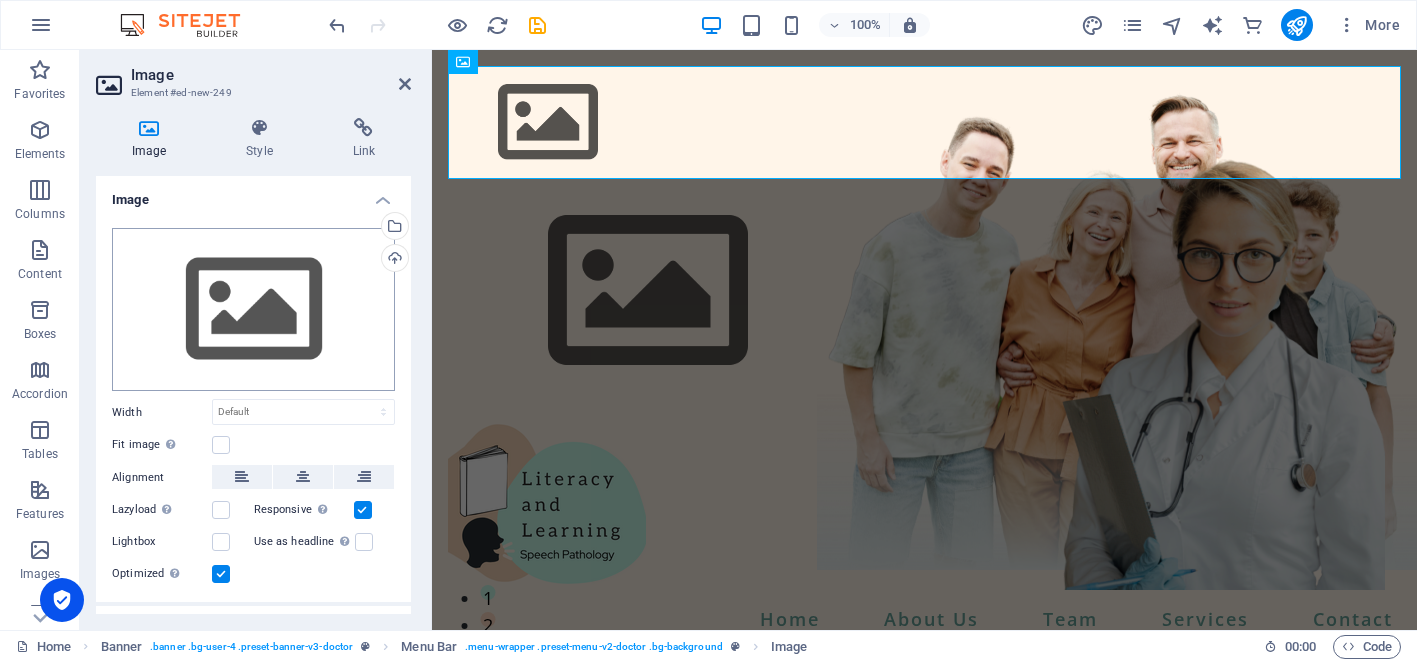 scroll, scrollTop: 38, scrollLeft: 0, axis: vertical 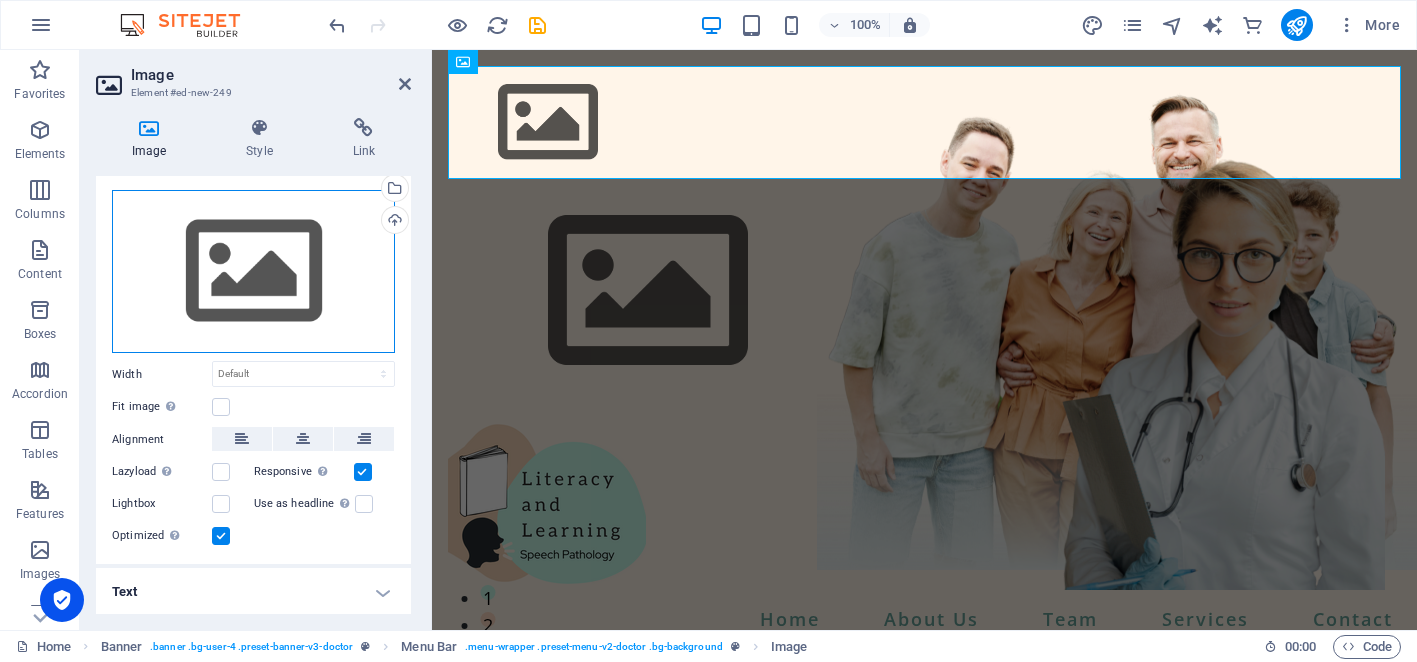 click on "Drag files here, click to choose files or select files from Files or our free stock photos & videos" at bounding box center (253, 272) 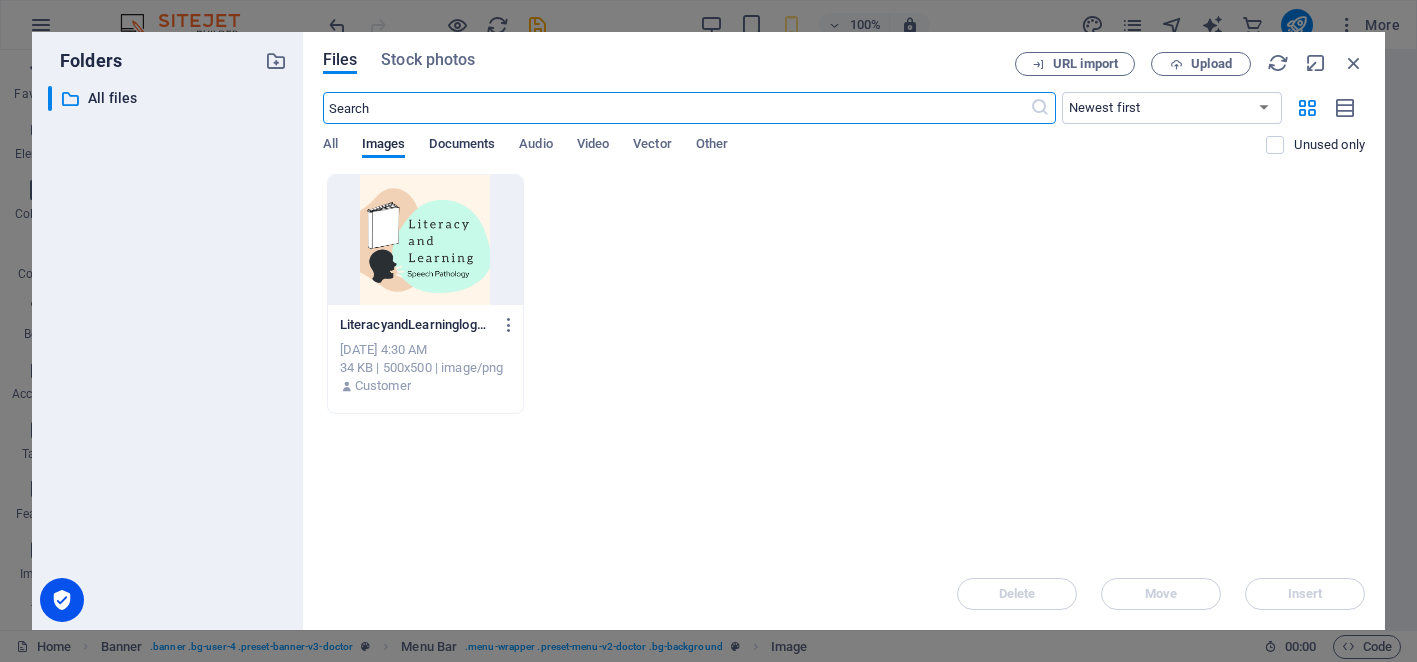click on "Documents" at bounding box center (462, 146) 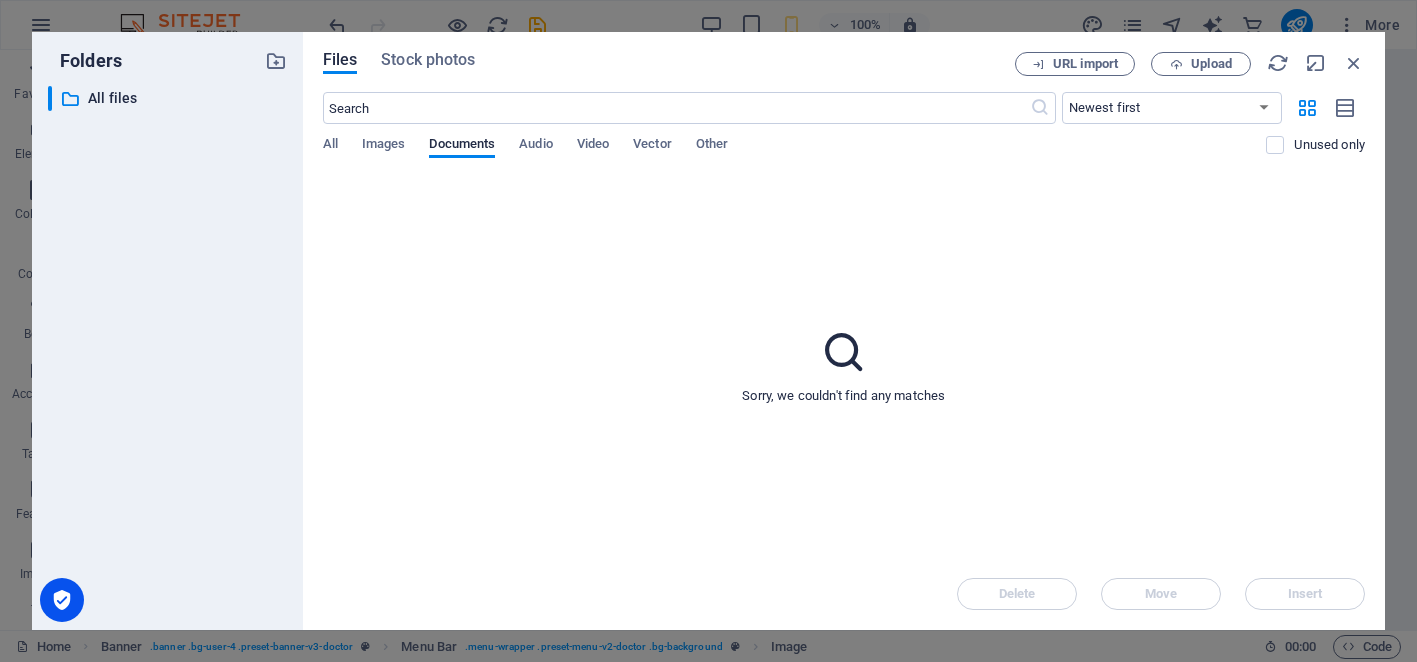 click on "Files Stock photos URL import Upload ​ Newest first Oldest first Name (A-Z) Name (Z-A) Size (0-9) Size (9-0) Resolution (0-9) Resolution (9-0) All Images Documents Audio Video Vector Other Unused only Sorry, we couldn't find any matches Delete Move Insert" at bounding box center [844, 331] 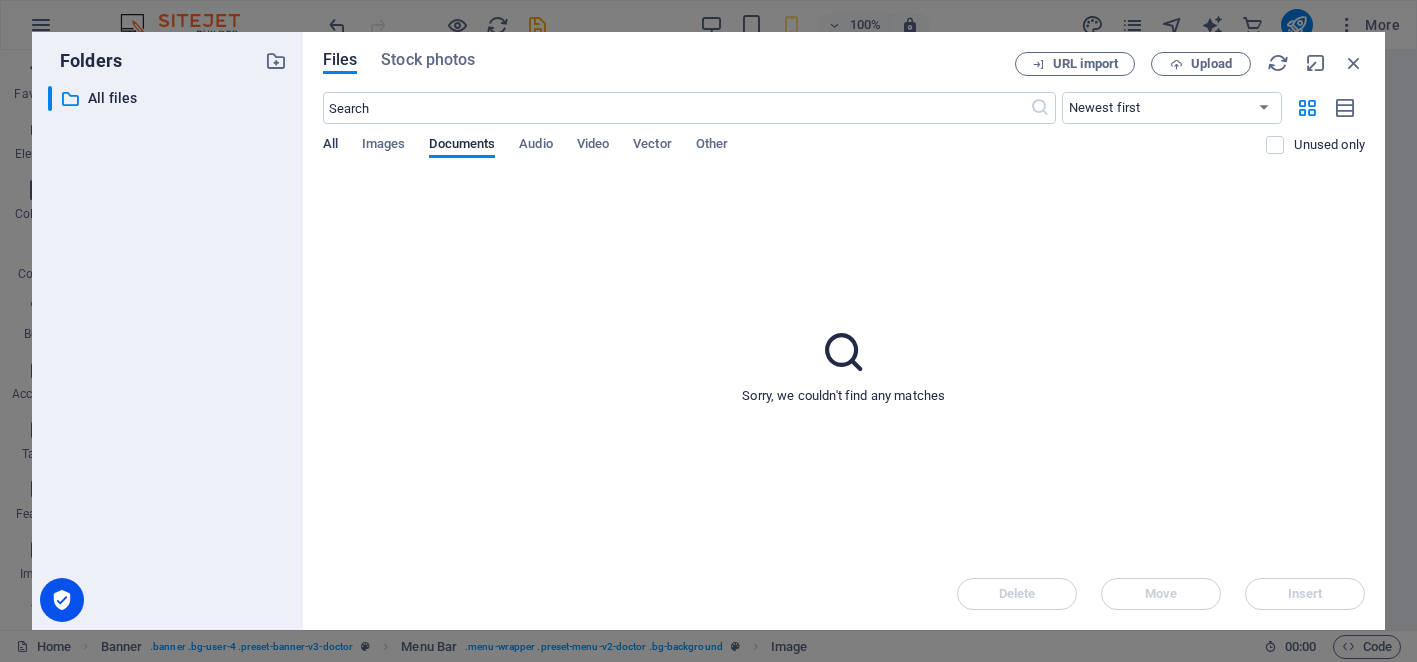 click on "All" at bounding box center [330, 146] 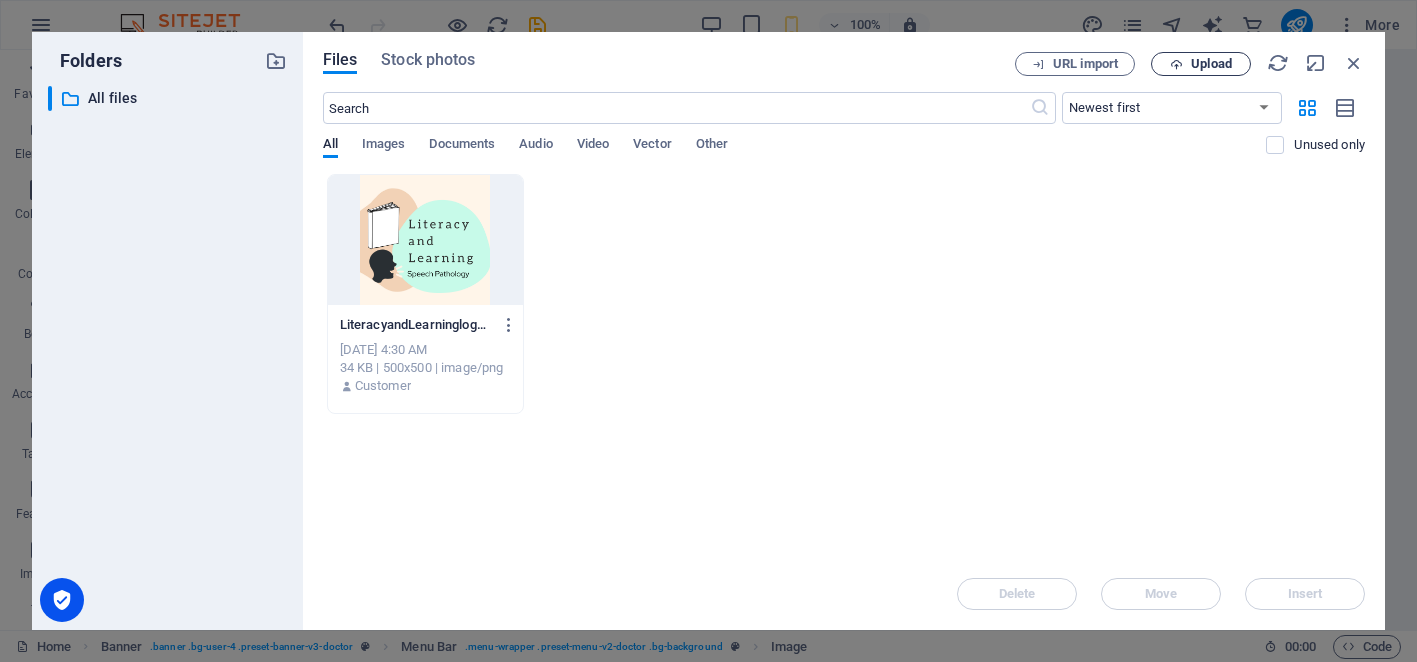 click on "Upload" at bounding box center (1211, 64) 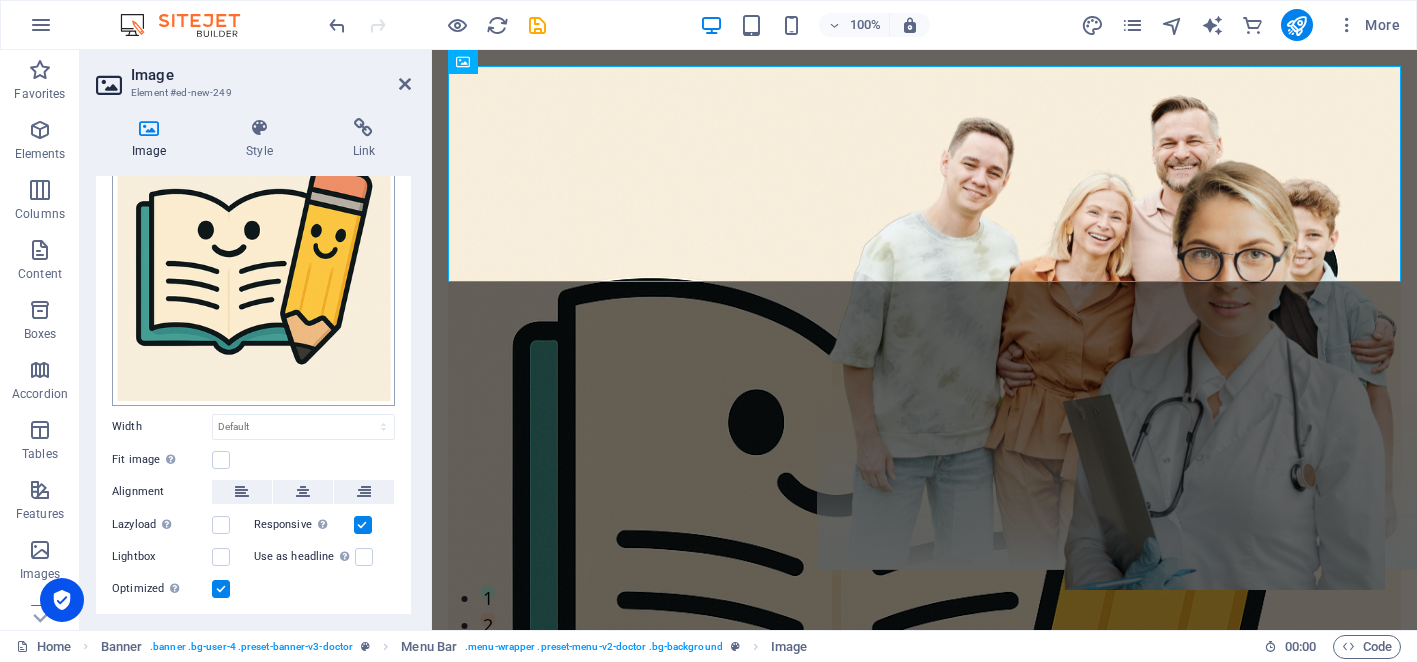 scroll, scrollTop: 155, scrollLeft: 0, axis: vertical 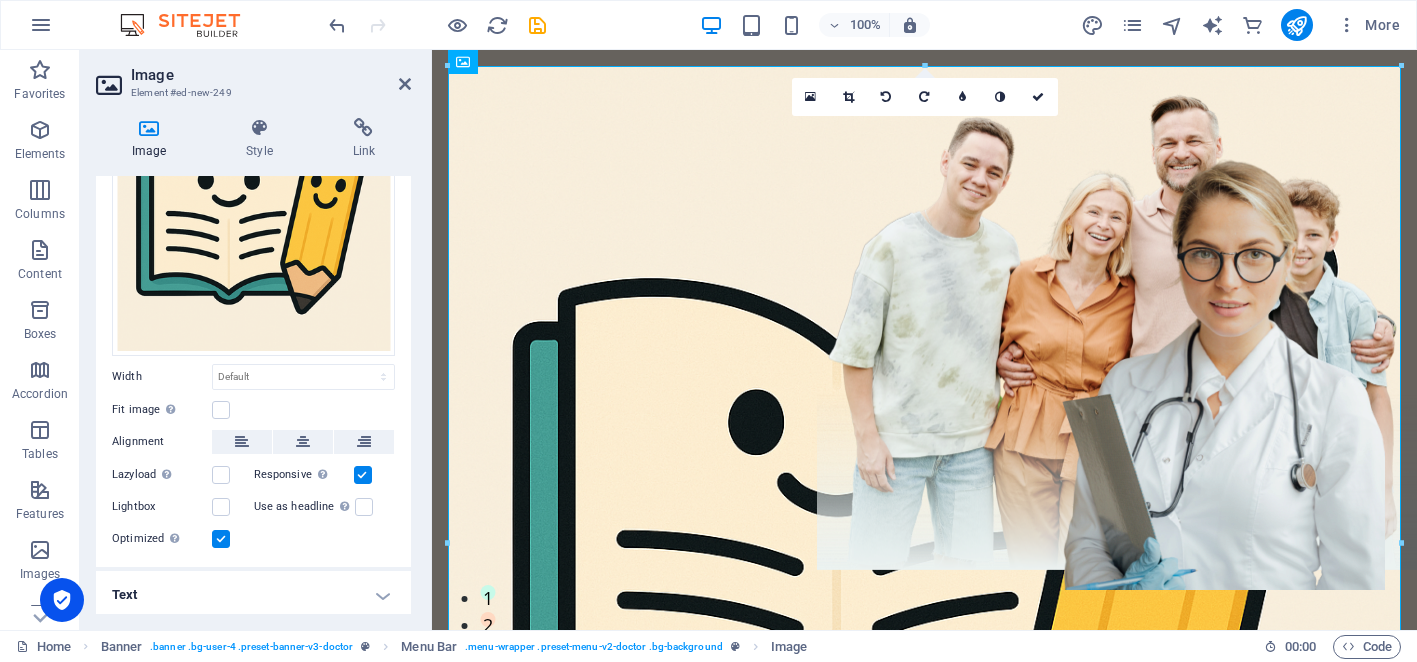 click on "Text" at bounding box center (253, 595) 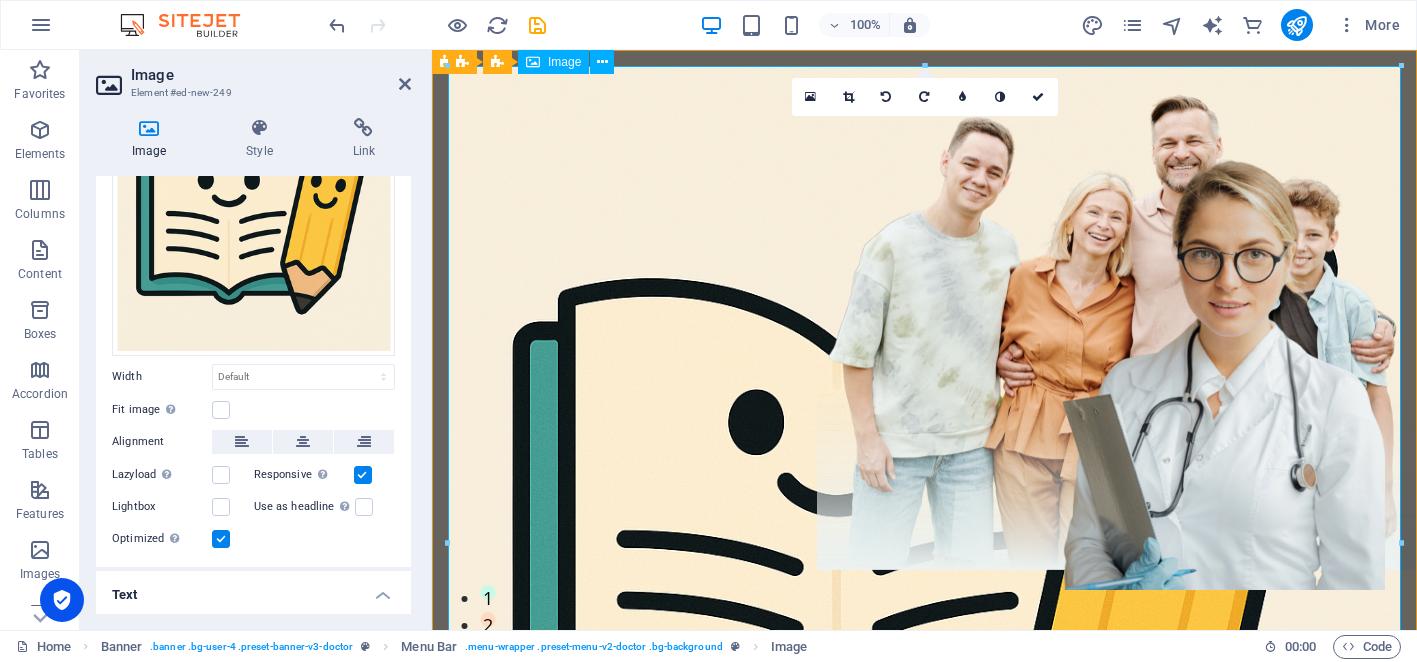 scroll, scrollTop: 4, scrollLeft: 0, axis: vertical 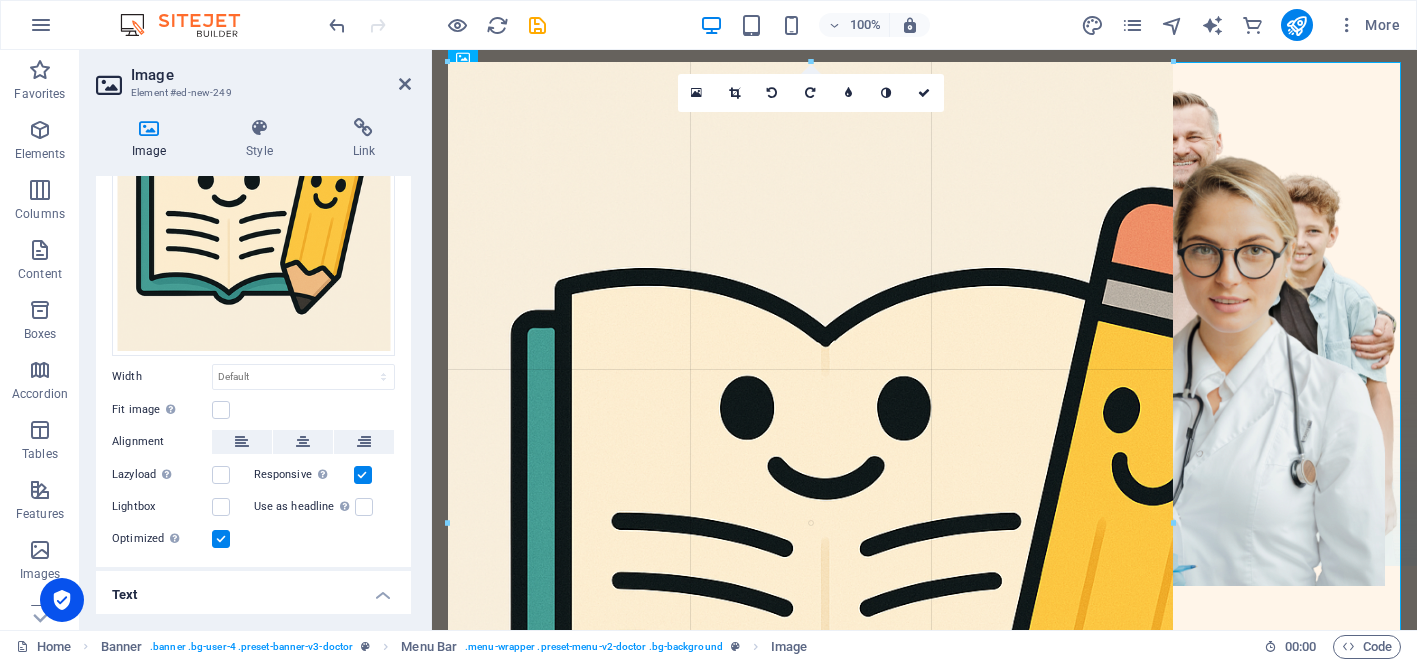 drag, startPoint x: 1400, startPoint y: 63, endPoint x: 1110, endPoint y: 304, distance: 377.06897 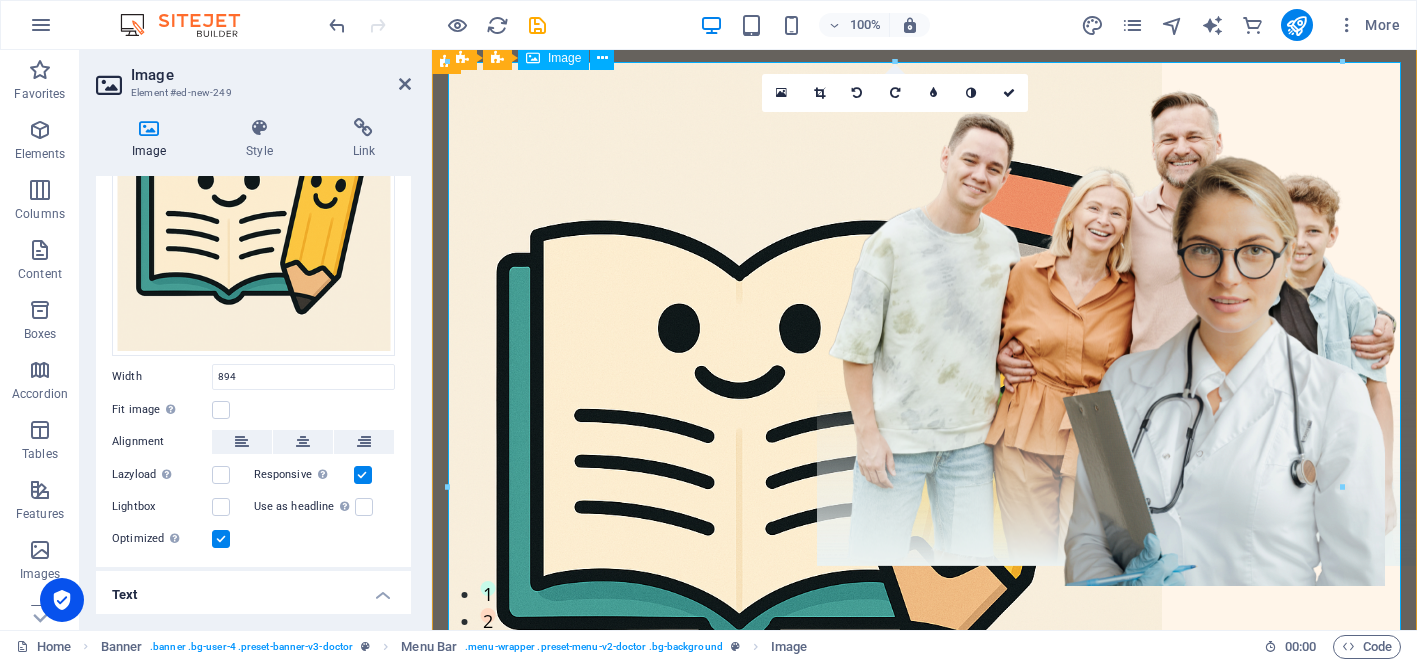 type on "894" 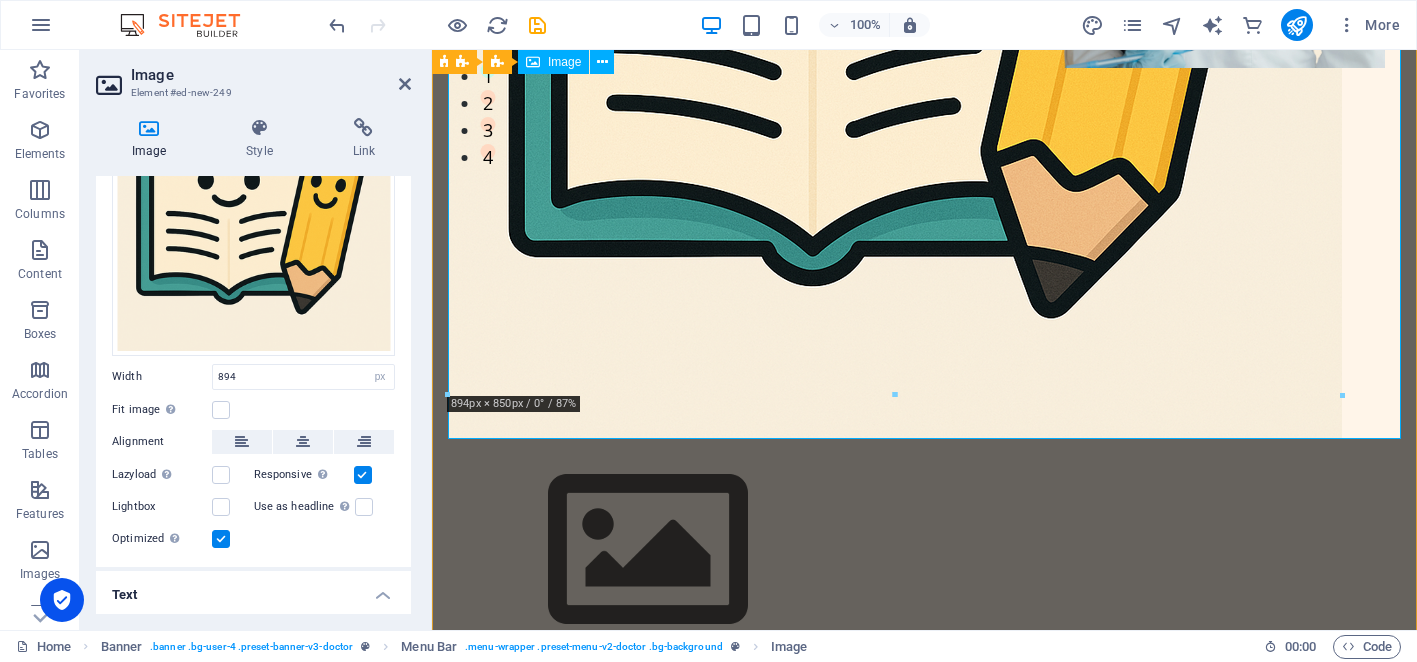 scroll, scrollTop: 521, scrollLeft: 0, axis: vertical 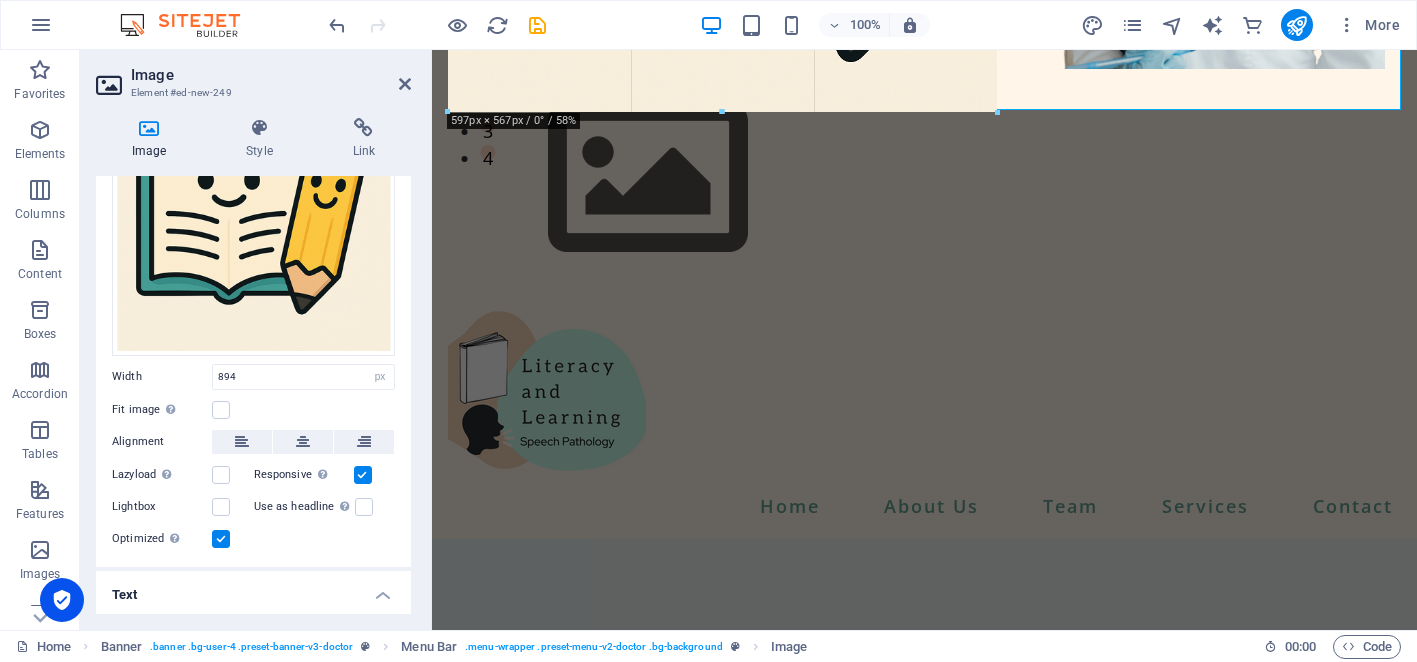 drag, startPoint x: 1341, startPoint y: 392, endPoint x: 929, endPoint y: 63, distance: 527.2428 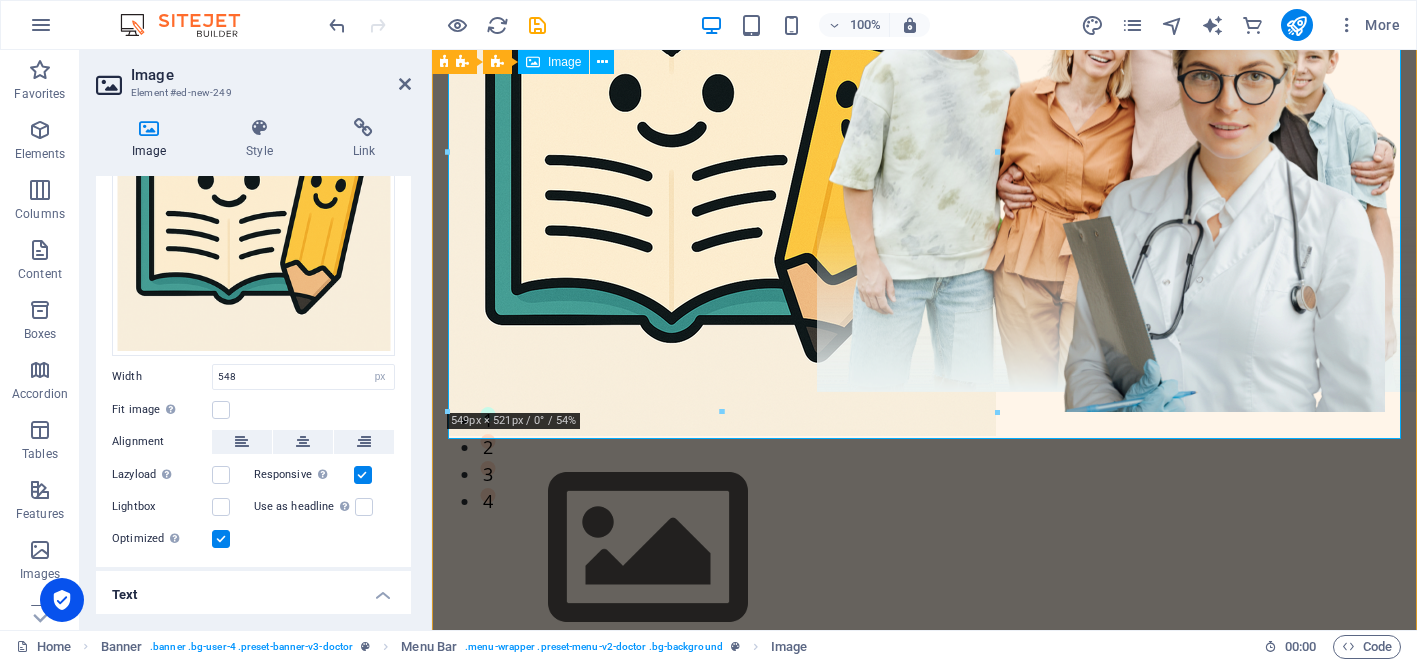 scroll, scrollTop: 166, scrollLeft: 0, axis: vertical 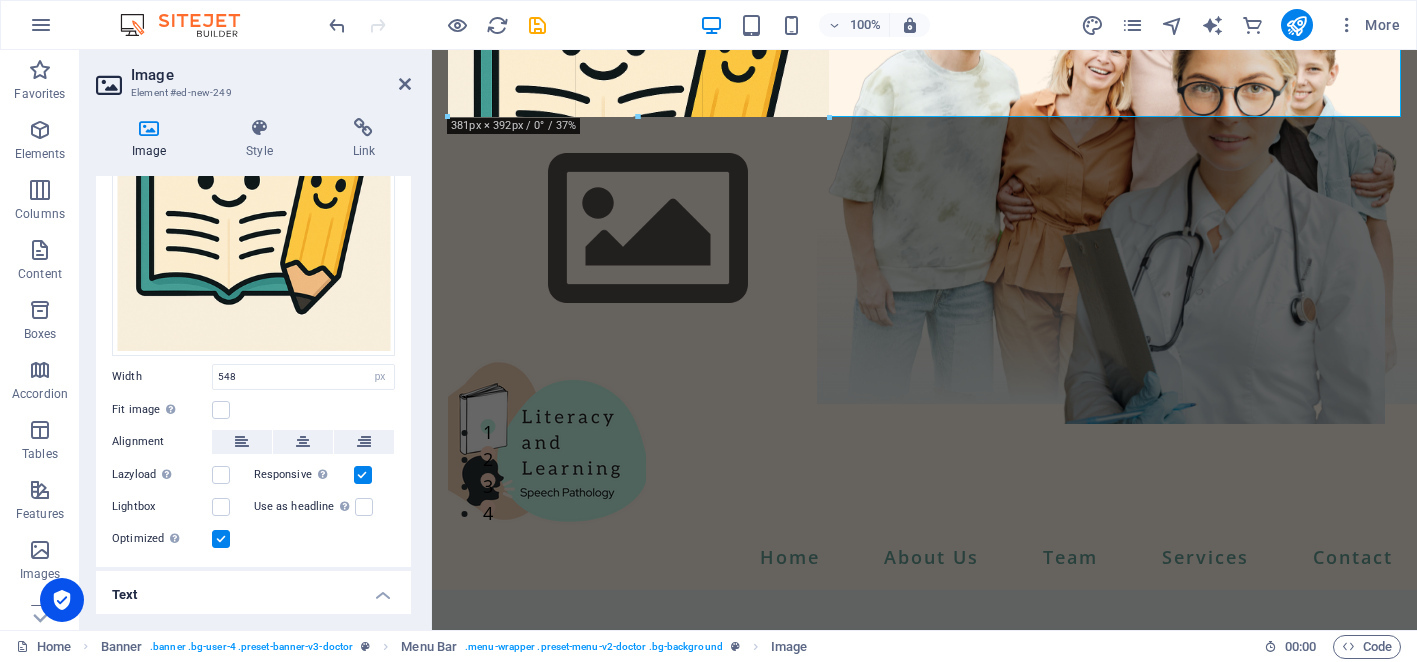 drag, startPoint x: 993, startPoint y: 446, endPoint x: 660, endPoint y: 95, distance: 483.8285 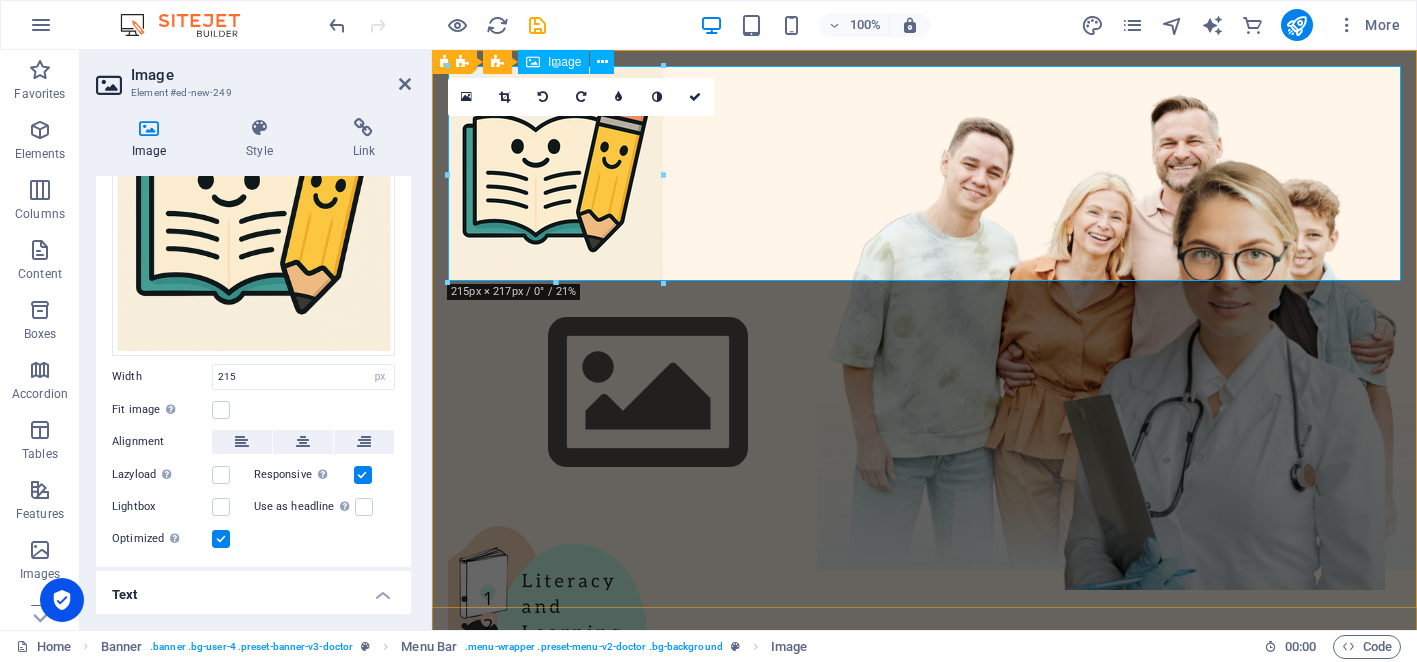 scroll, scrollTop: 3, scrollLeft: 0, axis: vertical 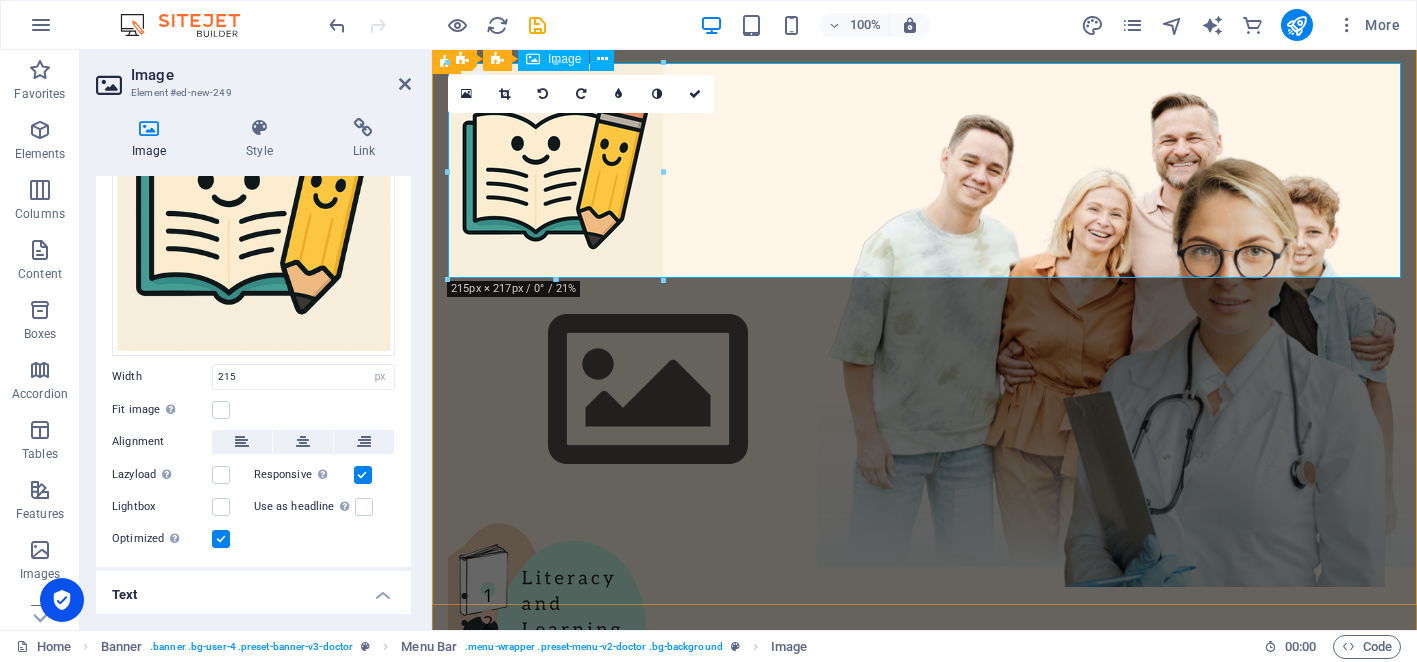 click at bounding box center (924, 170) 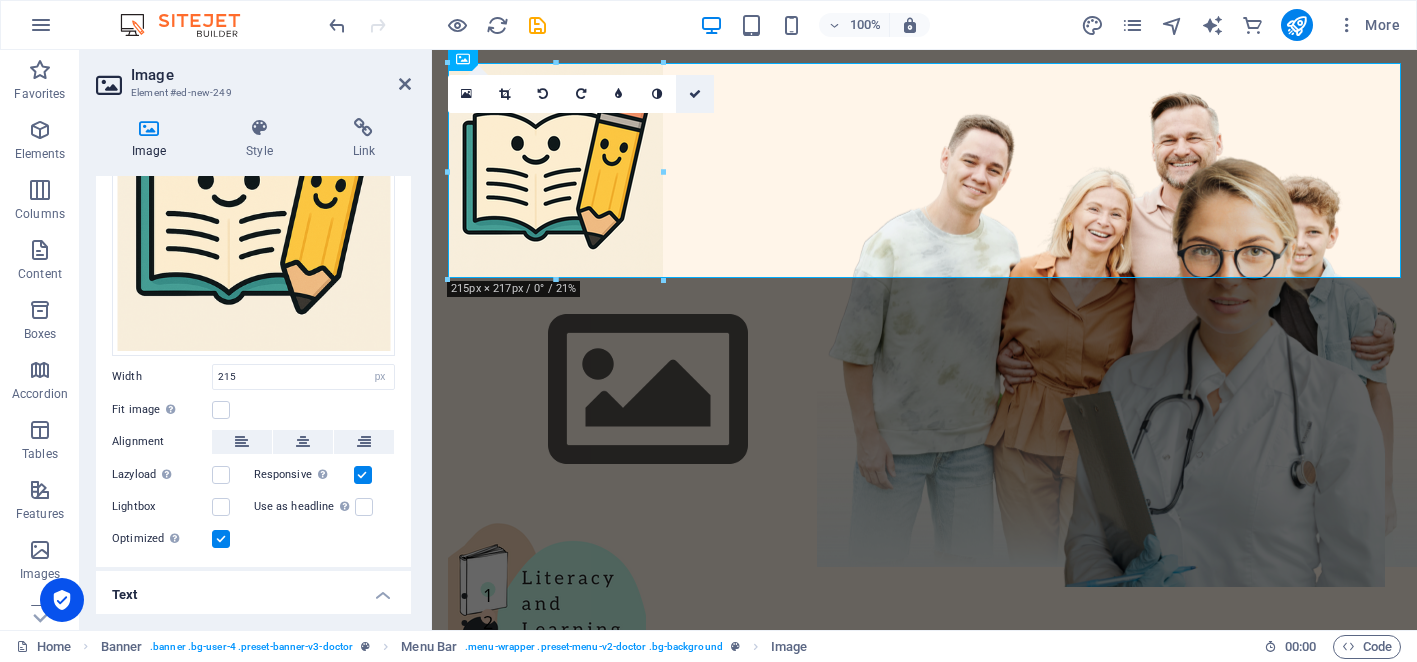 click at bounding box center [695, 94] 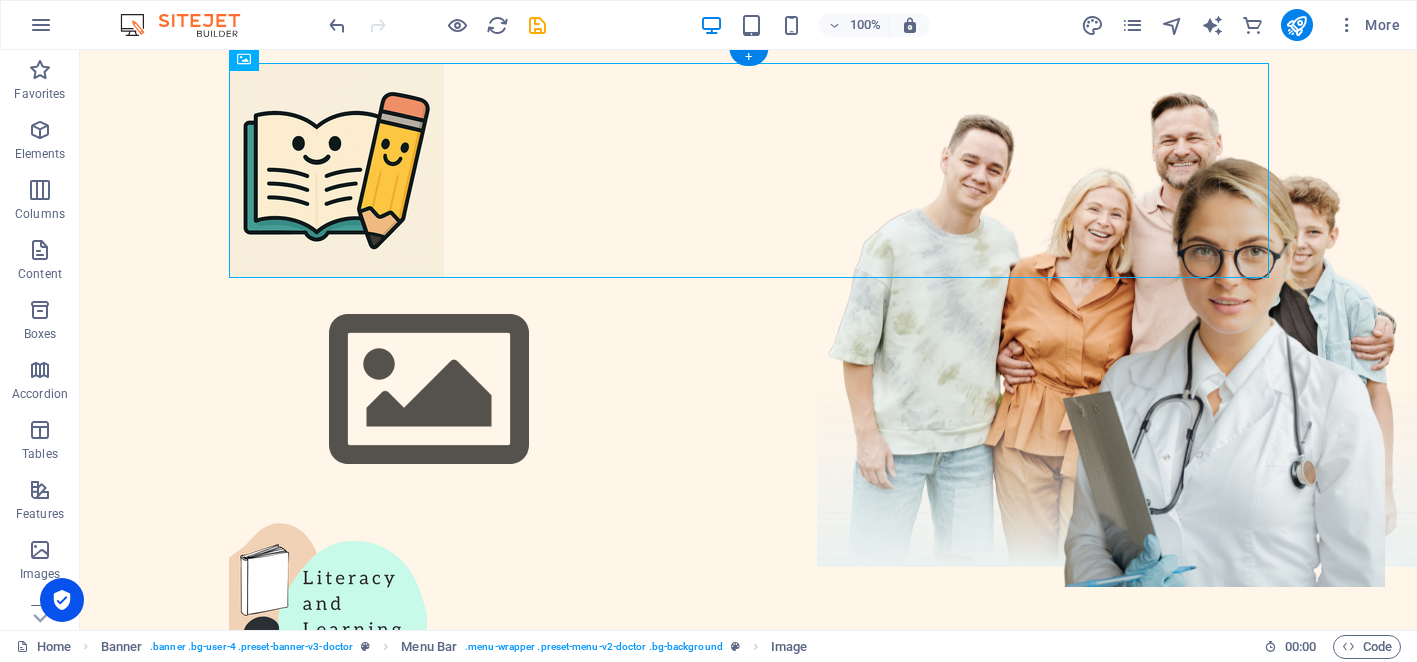 scroll, scrollTop: 0, scrollLeft: 0, axis: both 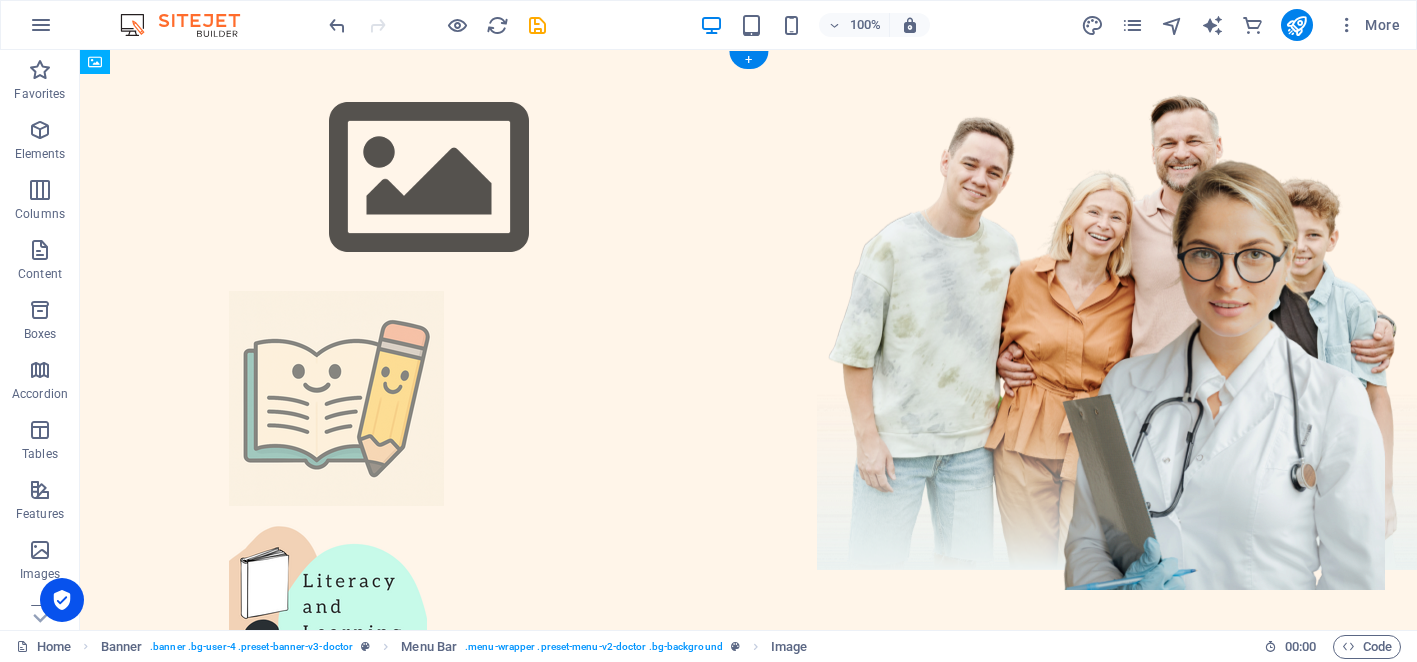 drag, startPoint x: 335, startPoint y: 106, endPoint x: 520, endPoint y: 109, distance: 185.02432 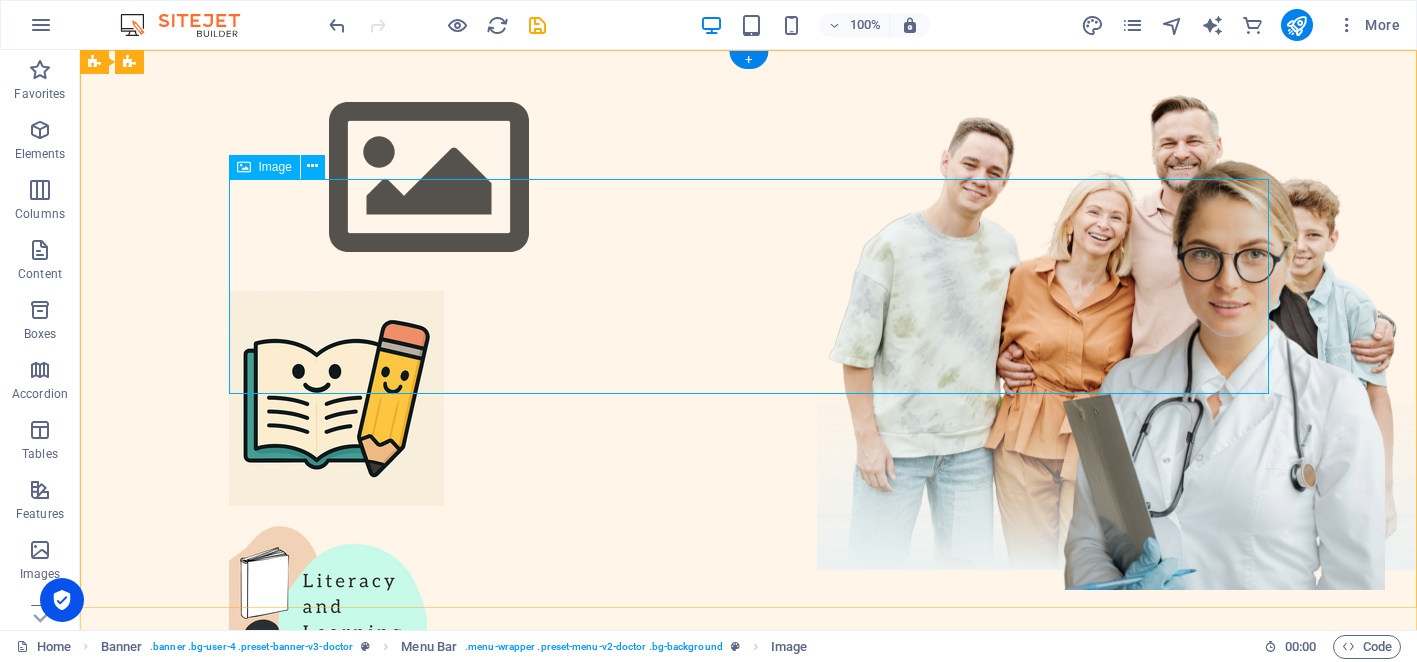 click at bounding box center (749, 398) 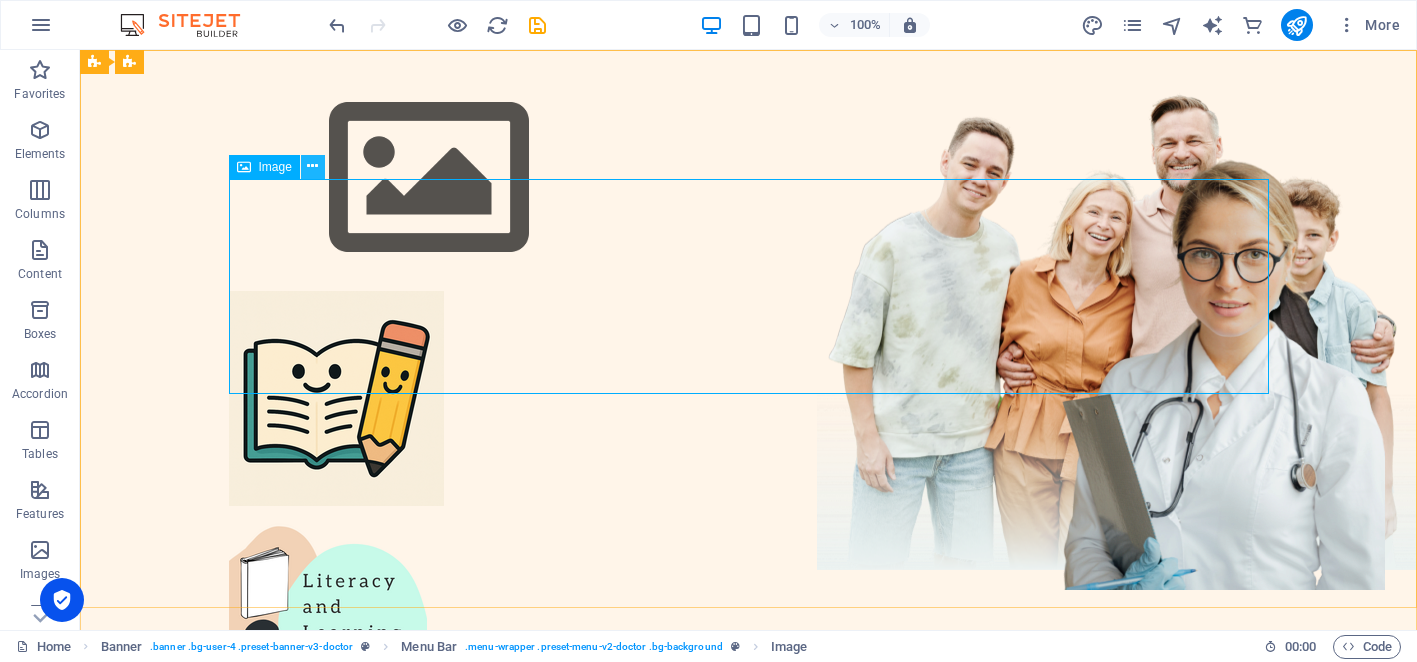 click at bounding box center [312, 166] 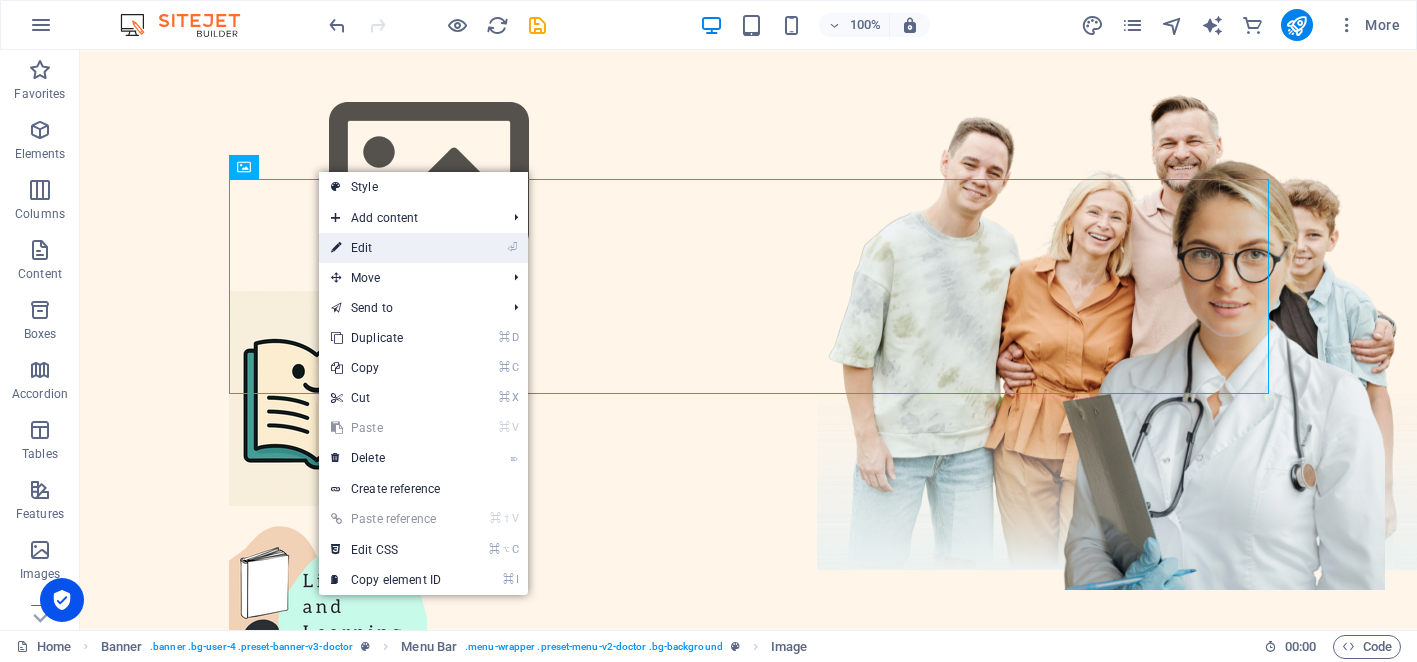 click on "⏎  Edit" at bounding box center [386, 248] 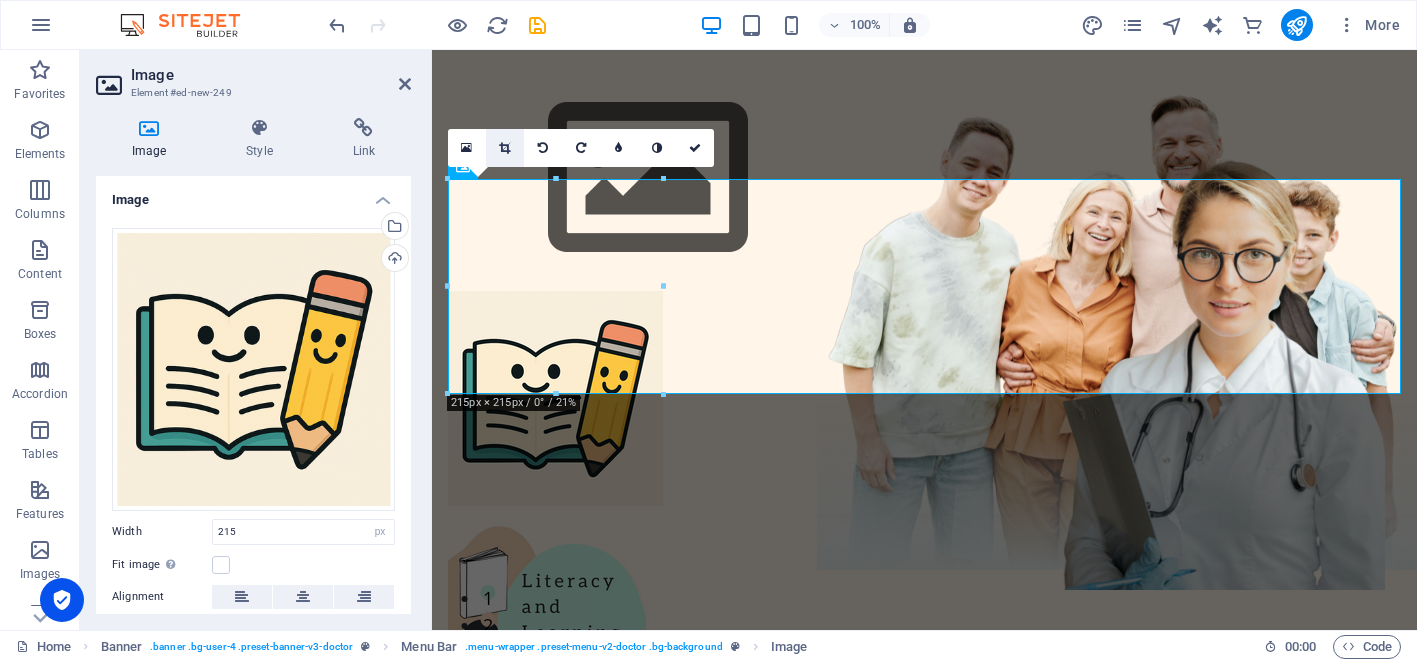 click at bounding box center [504, 148] 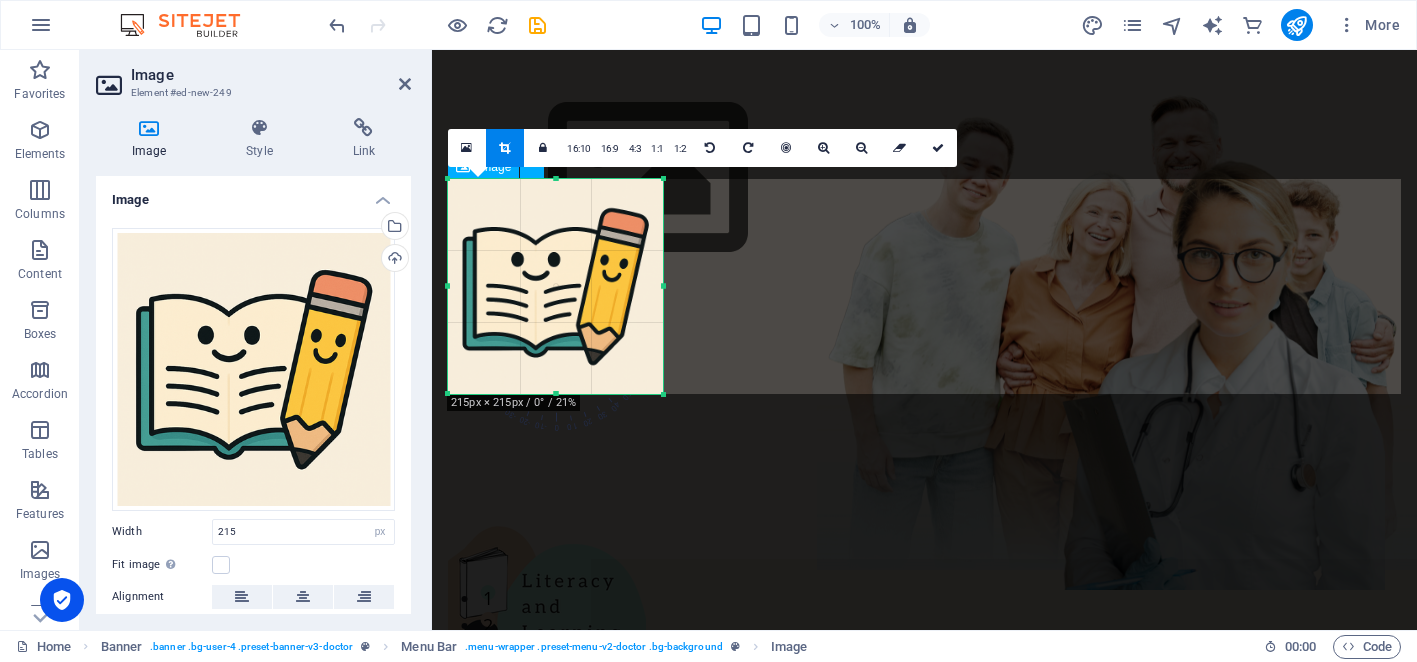 click at bounding box center (924, 398) 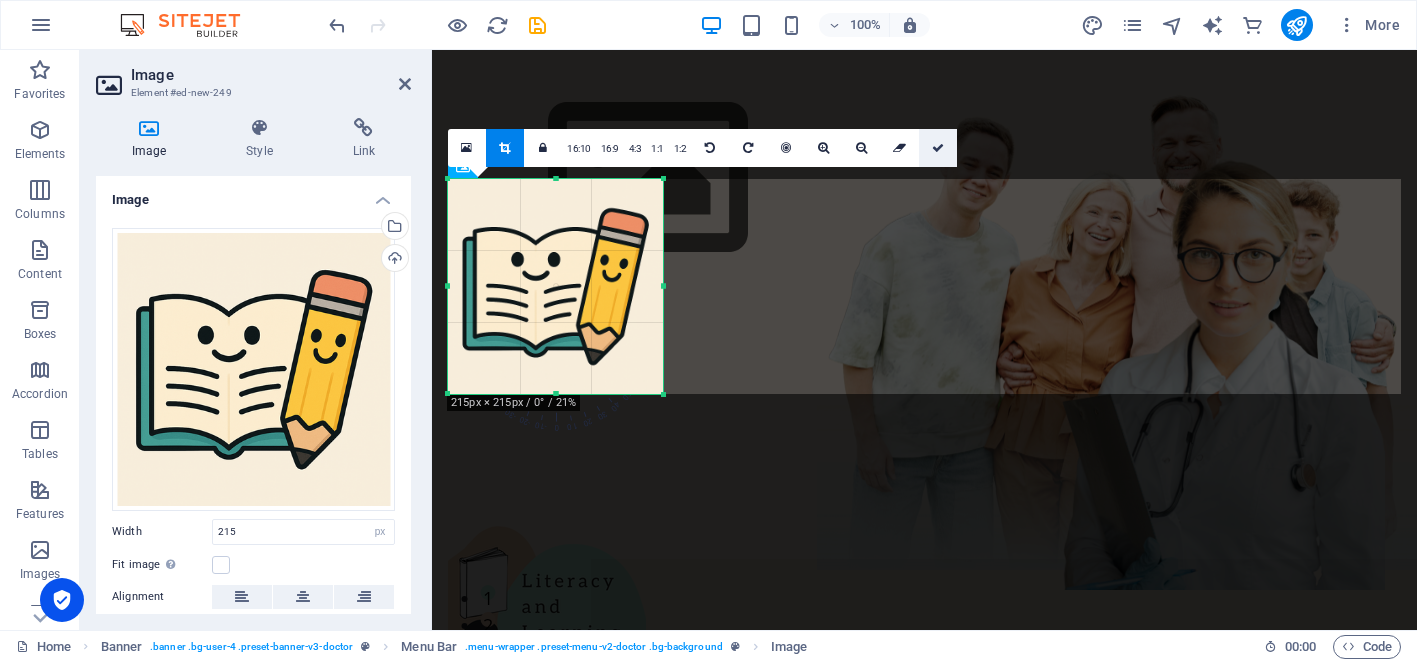 click at bounding box center [938, 148] 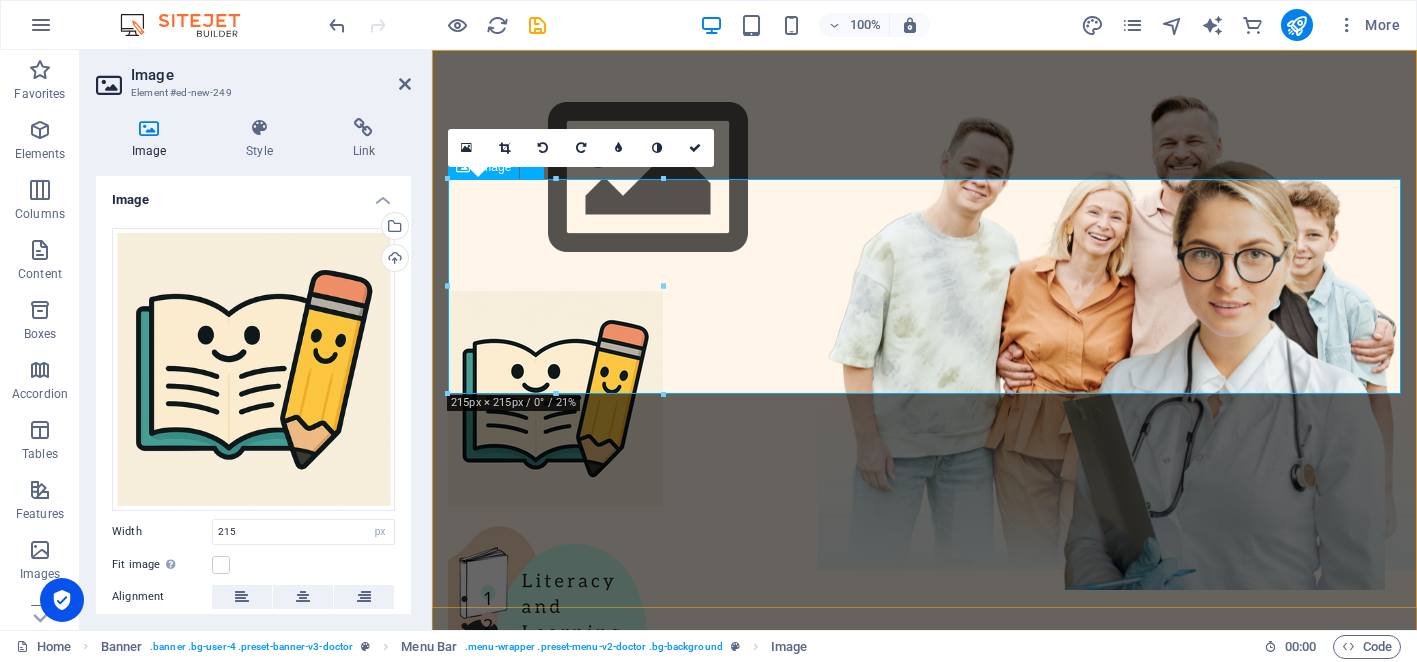 click at bounding box center [924, 398] 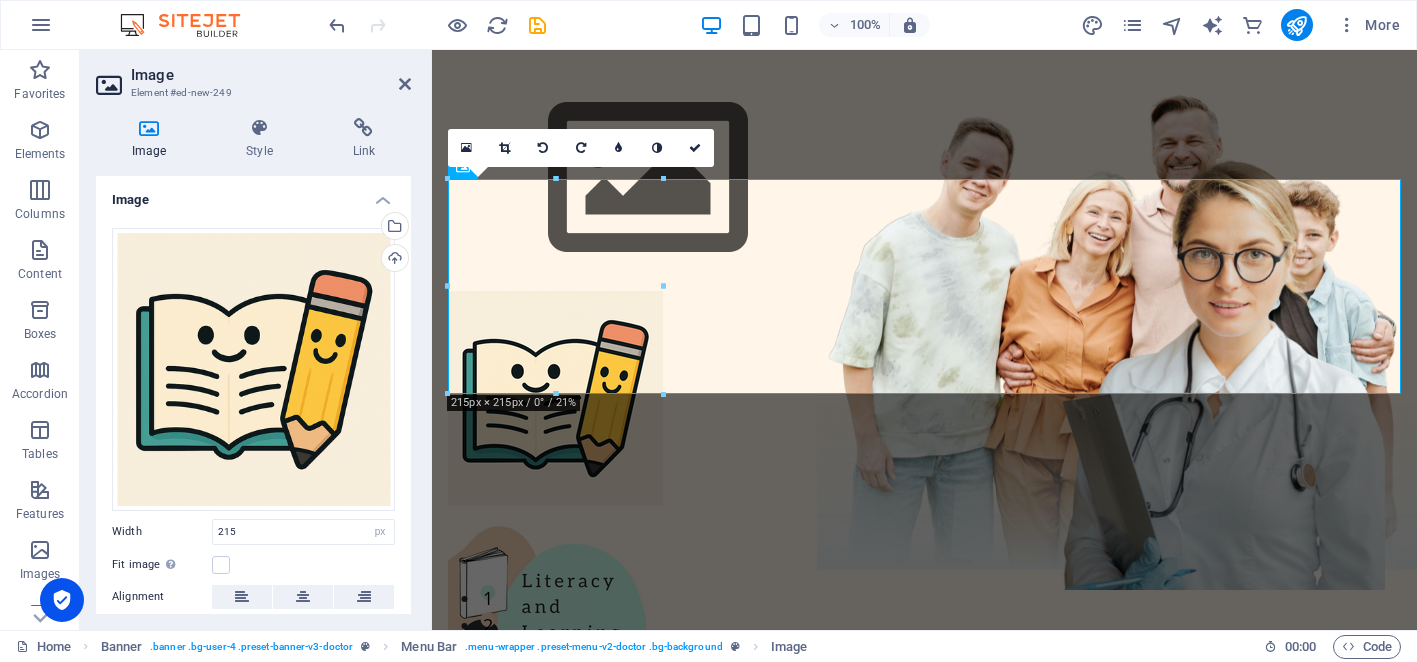 click on "16:10 16:9 4:3 1:1 1:2 0" at bounding box center (581, 148) 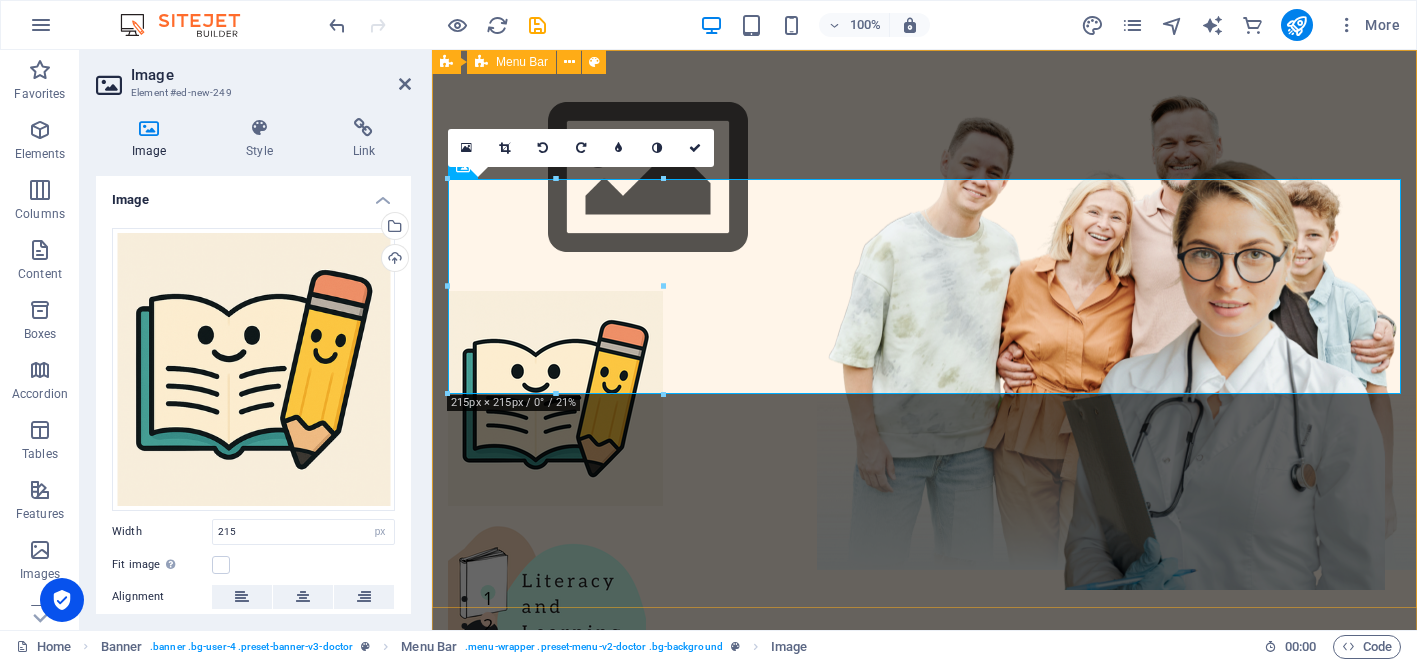 click on "Home About Us Team Services Contact" at bounding box center (924, 402) 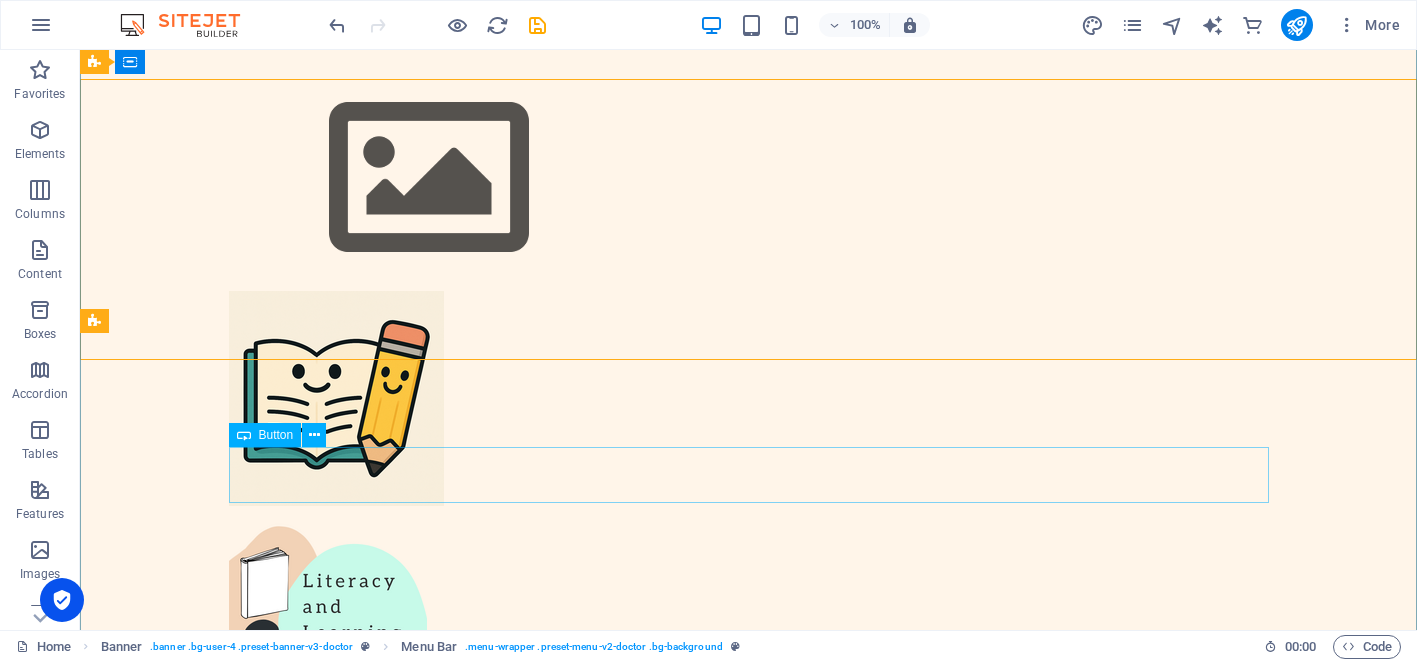 scroll, scrollTop: 464, scrollLeft: 0, axis: vertical 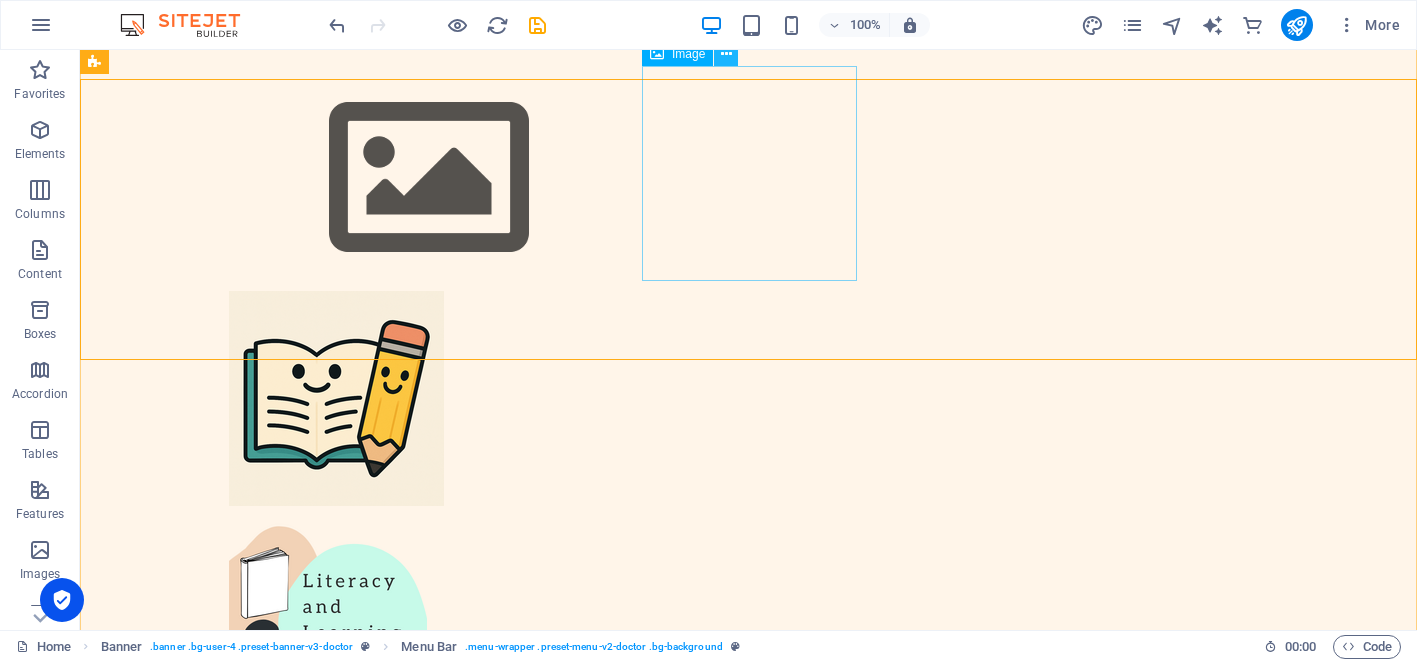 click at bounding box center (726, 54) 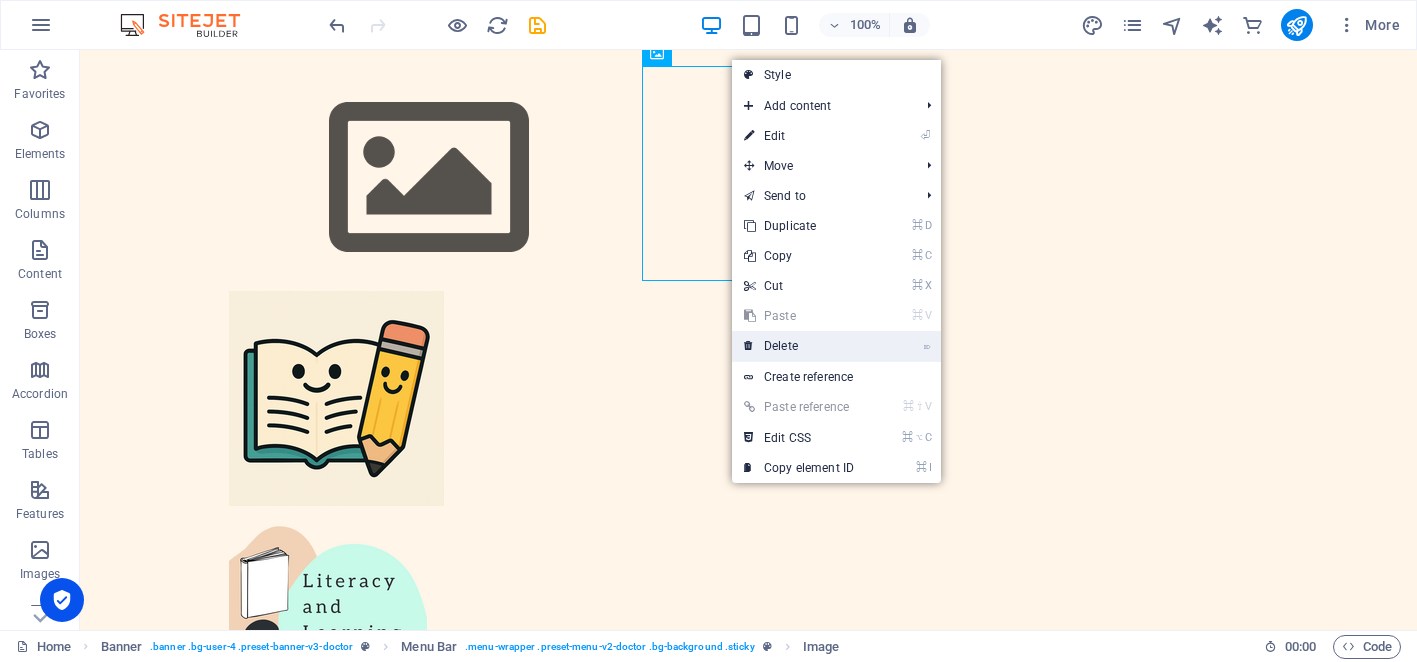 click on "⌦  Delete" at bounding box center [799, 346] 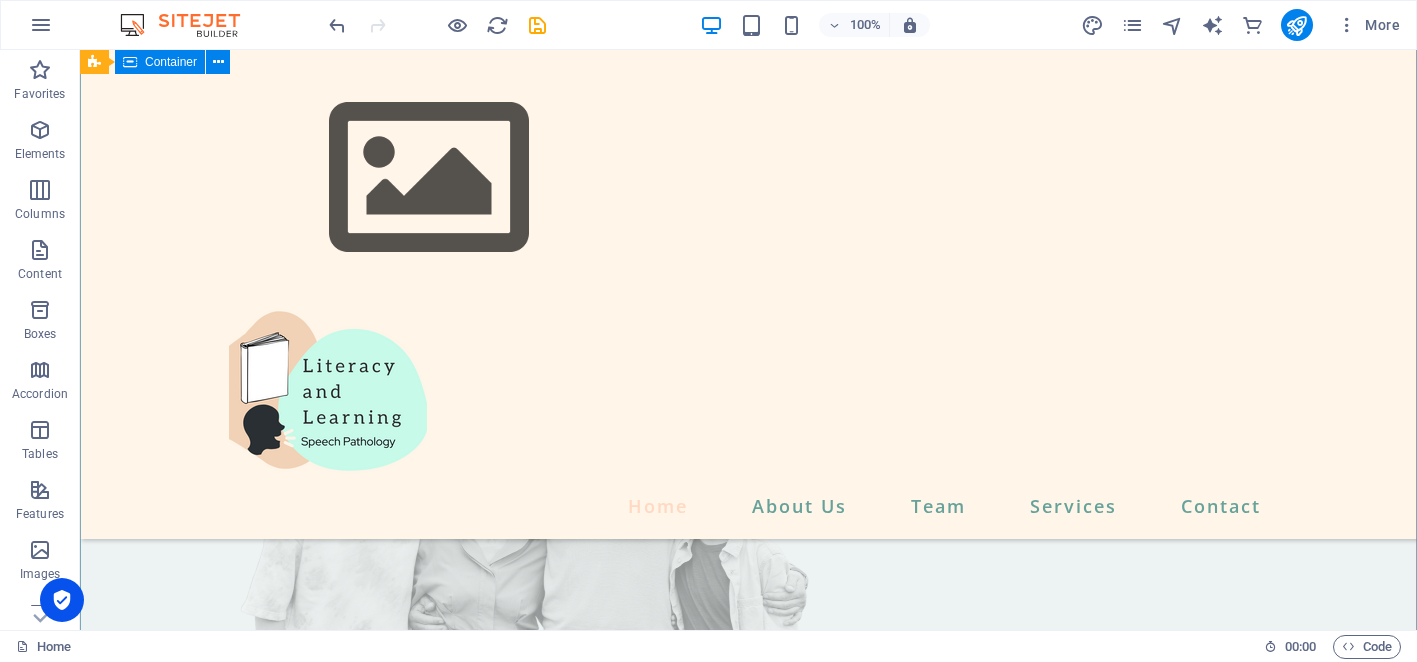 scroll, scrollTop: 447, scrollLeft: 0, axis: vertical 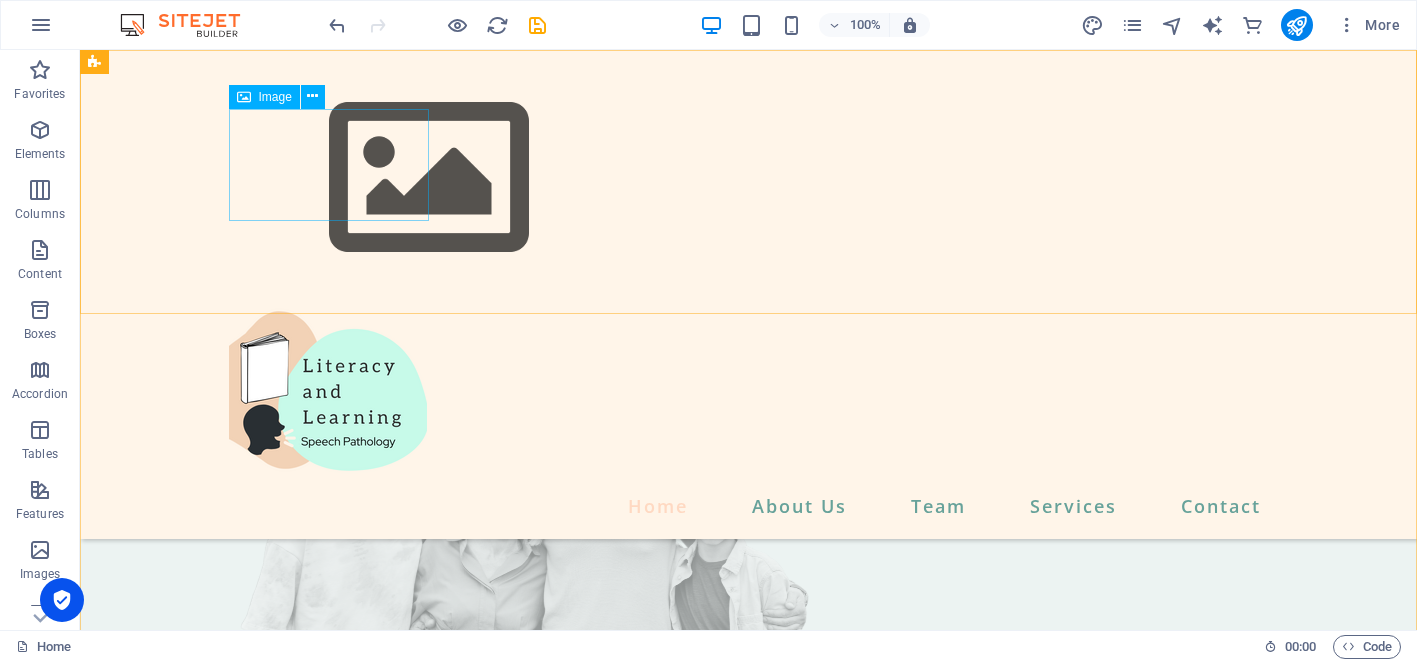 click at bounding box center [749, 178] 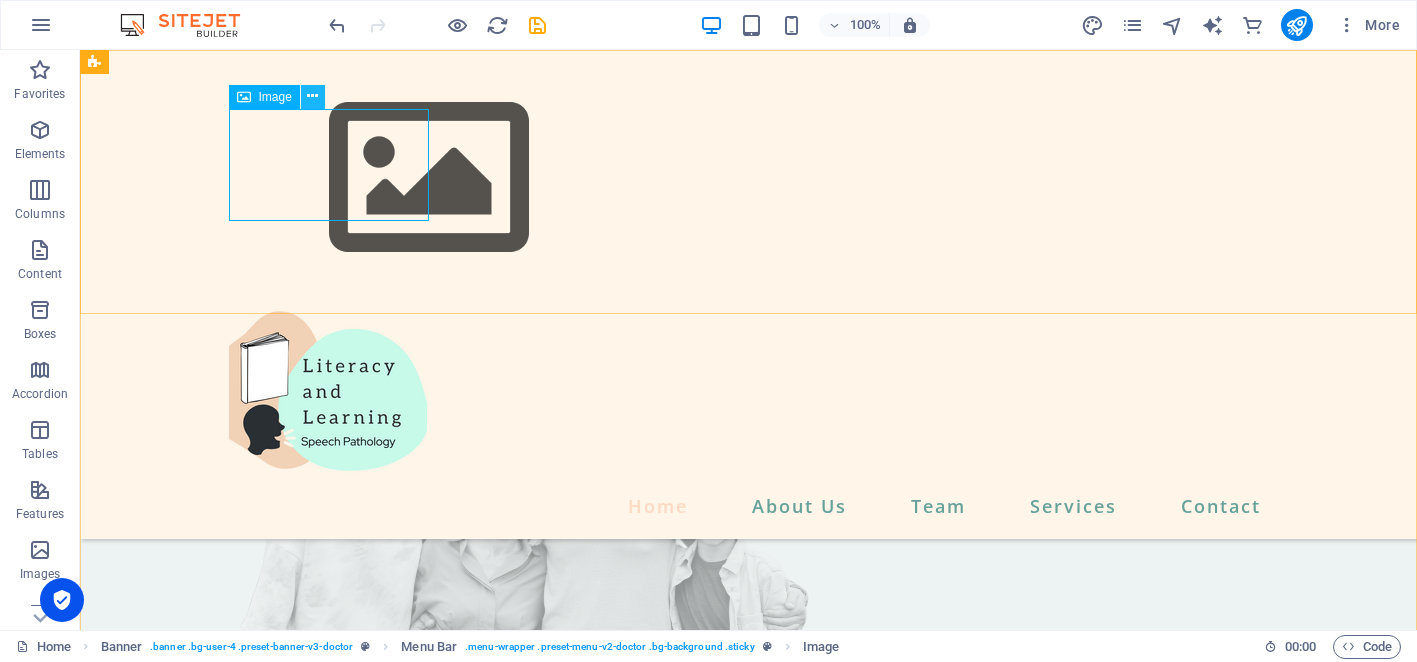 click at bounding box center [312, 96] 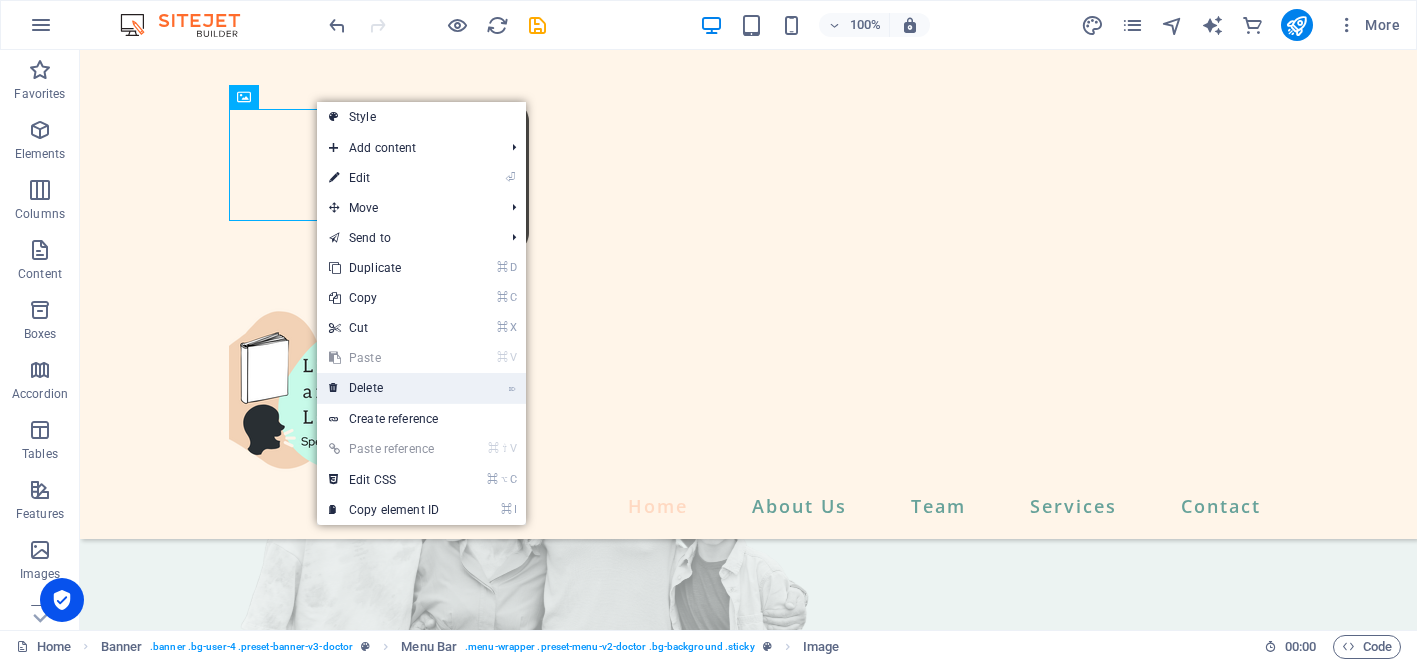 click on "⌦  Delete" at bounding box center [384, 388] 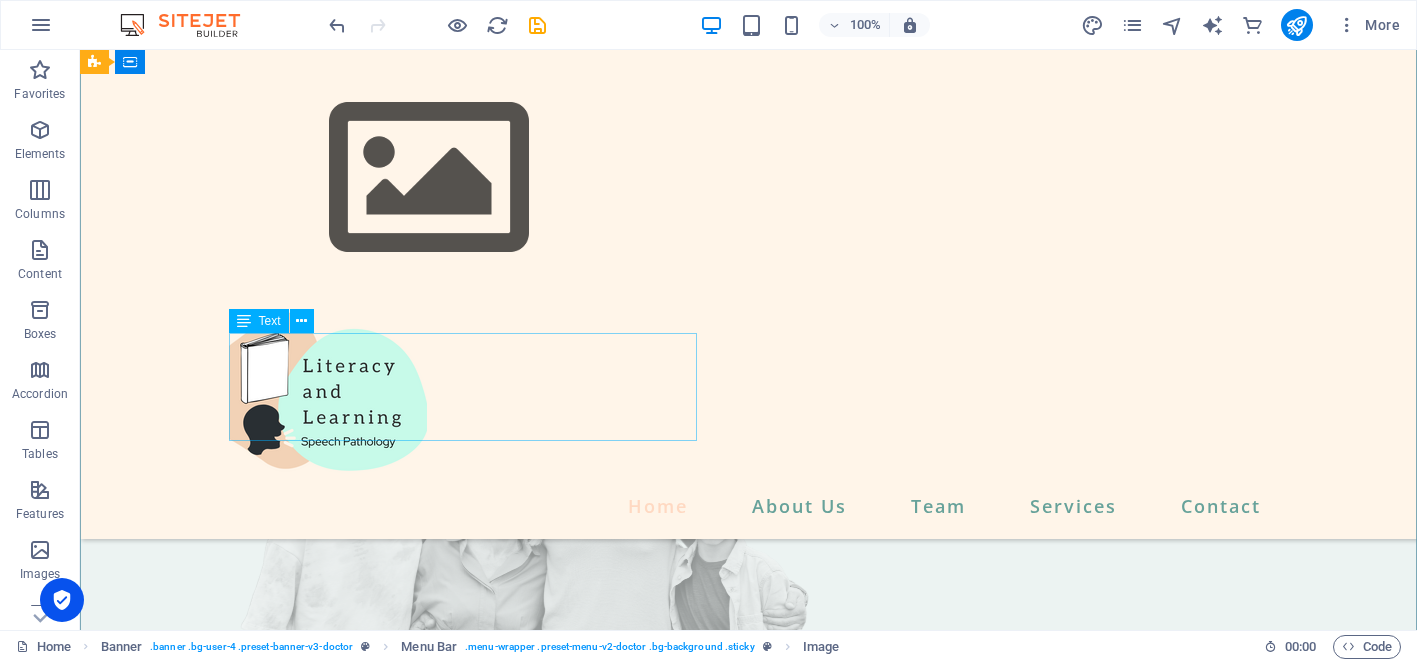 scroll, scrollTop: 413, scrollLeft: 0, axis: vertical 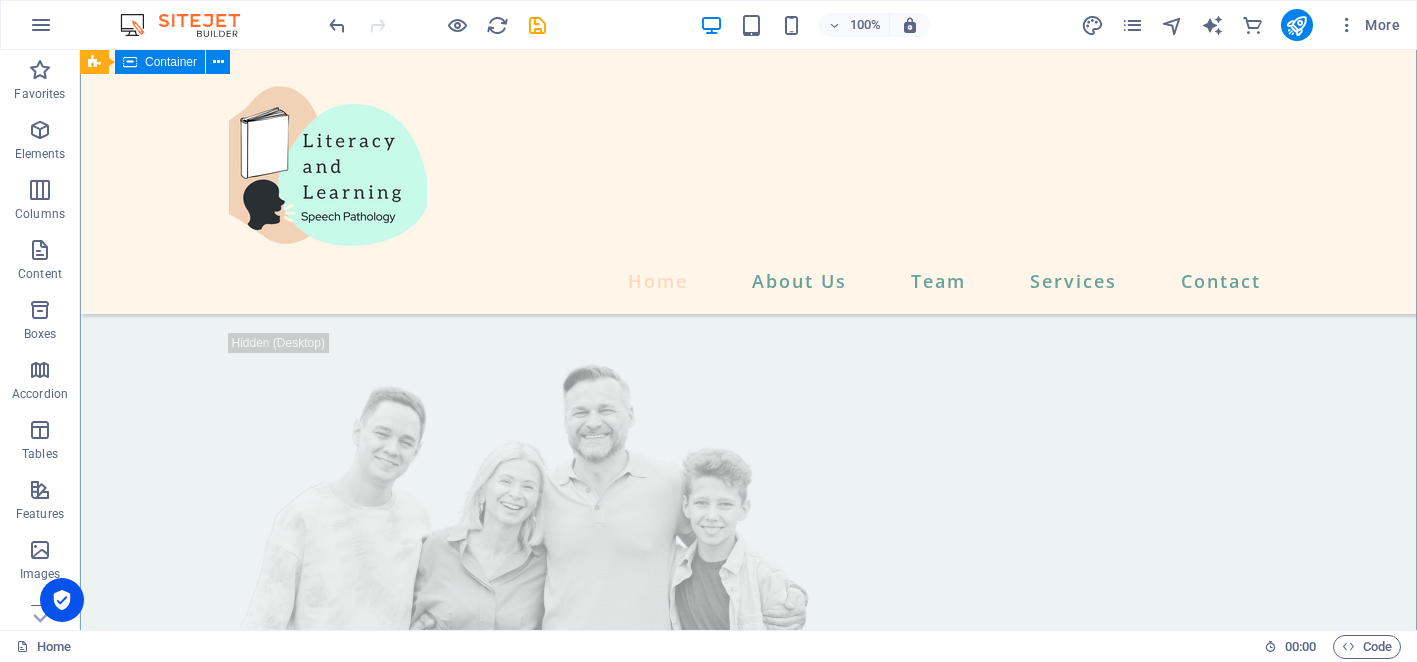 click on "Supporting your child to be the reader and writer they want to be Mobile and practice based tutoring, from a clinician with extensive Paediatric Speech Pathology experience, to support your child in solidifying their reading and writing foundations for future growth. contact us" at bounding box center (748, 278) 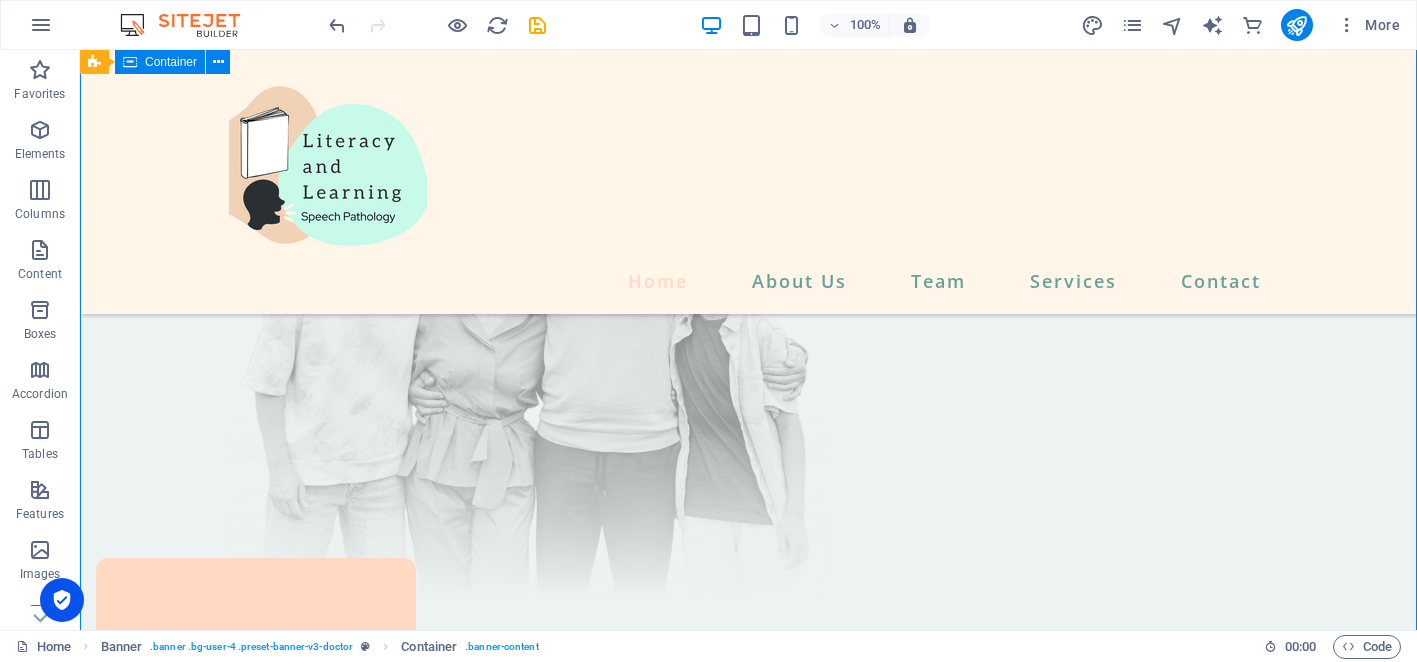 scroll, scrollTop: 288, scrollLeft: 0, axis: vertical 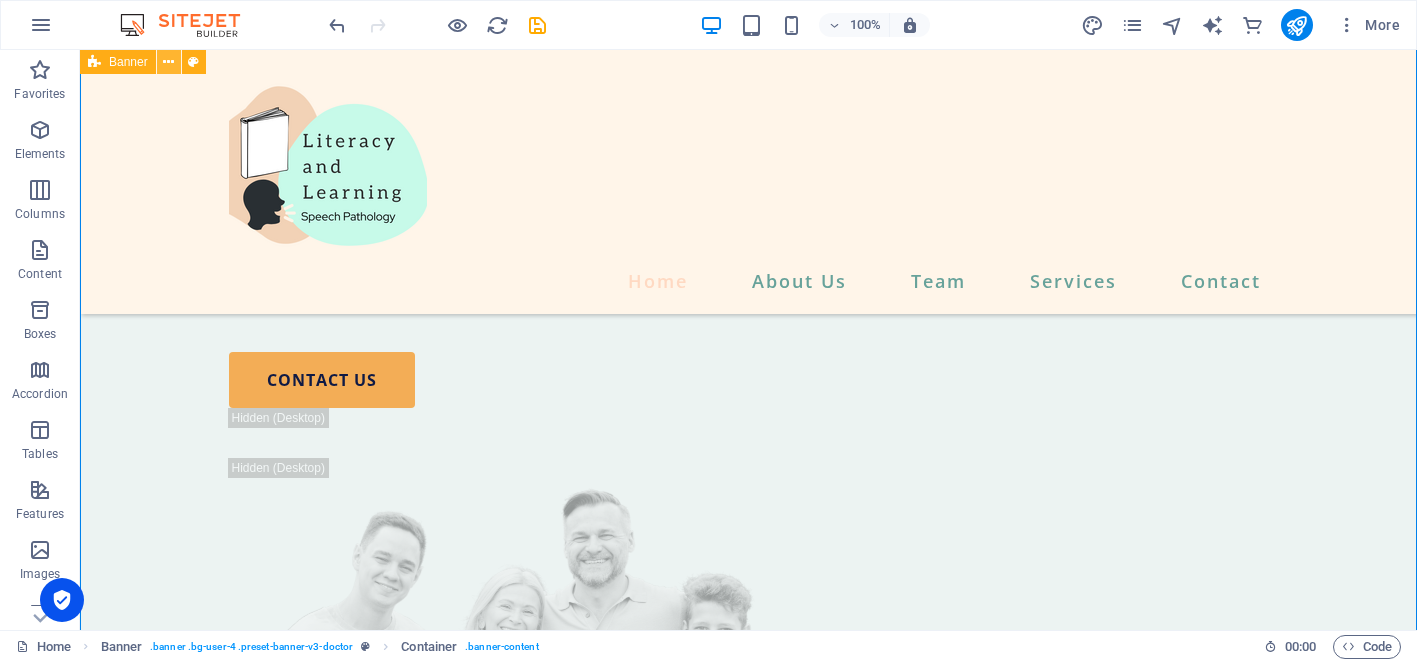 click at bounding box center (168, 62) 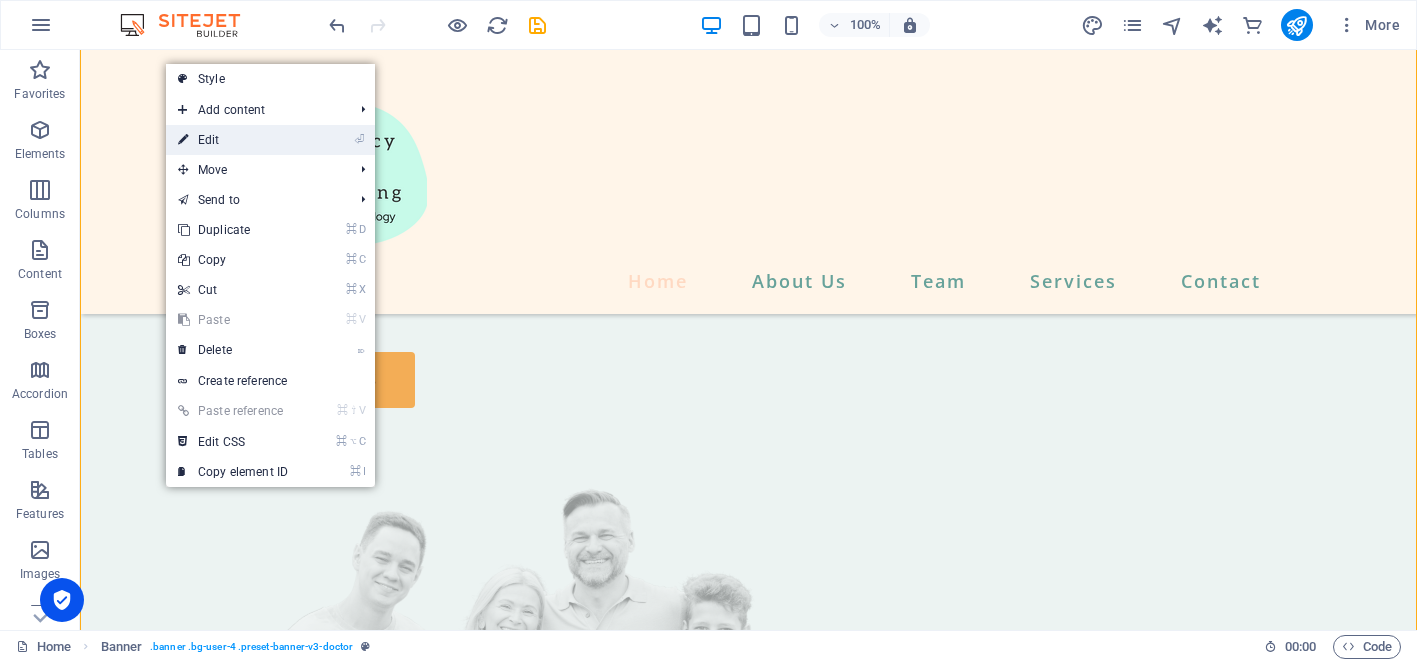 click on "⏎  Edit" at bounding box center (233, 140) 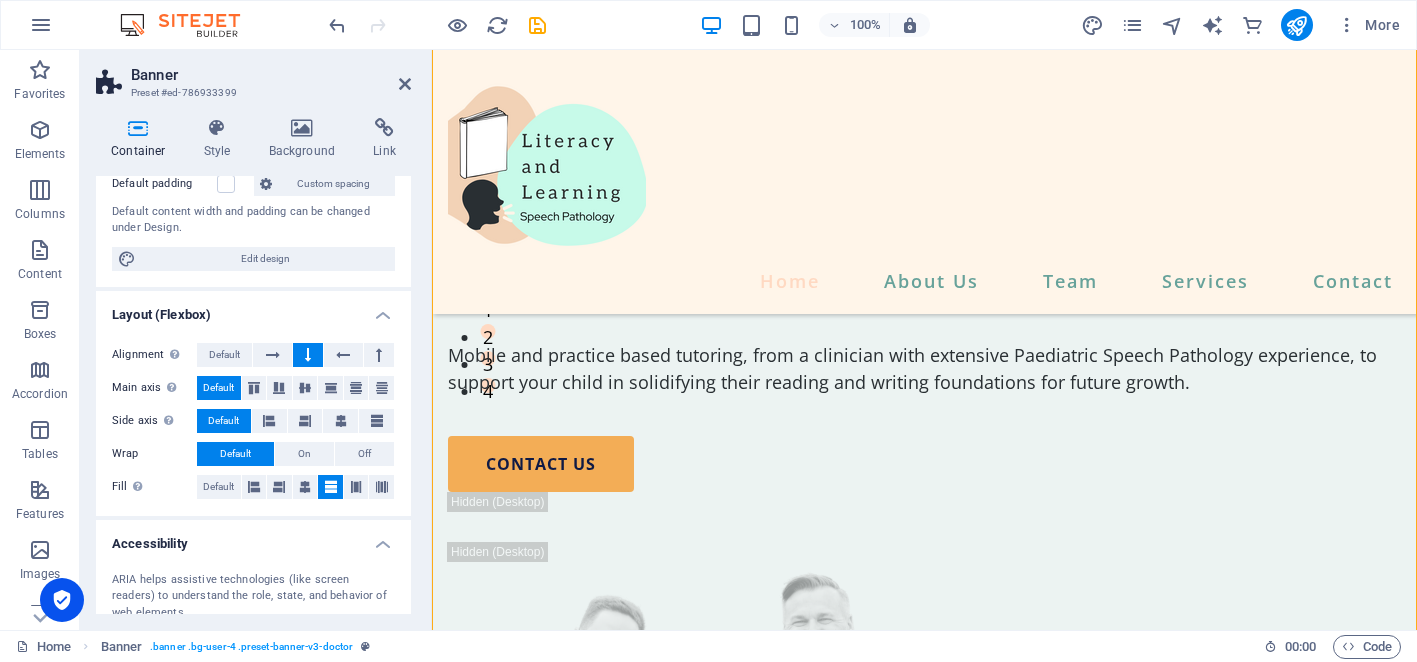 scroll, scrollTop: 193, scrollLeft: 0, axis: vertical 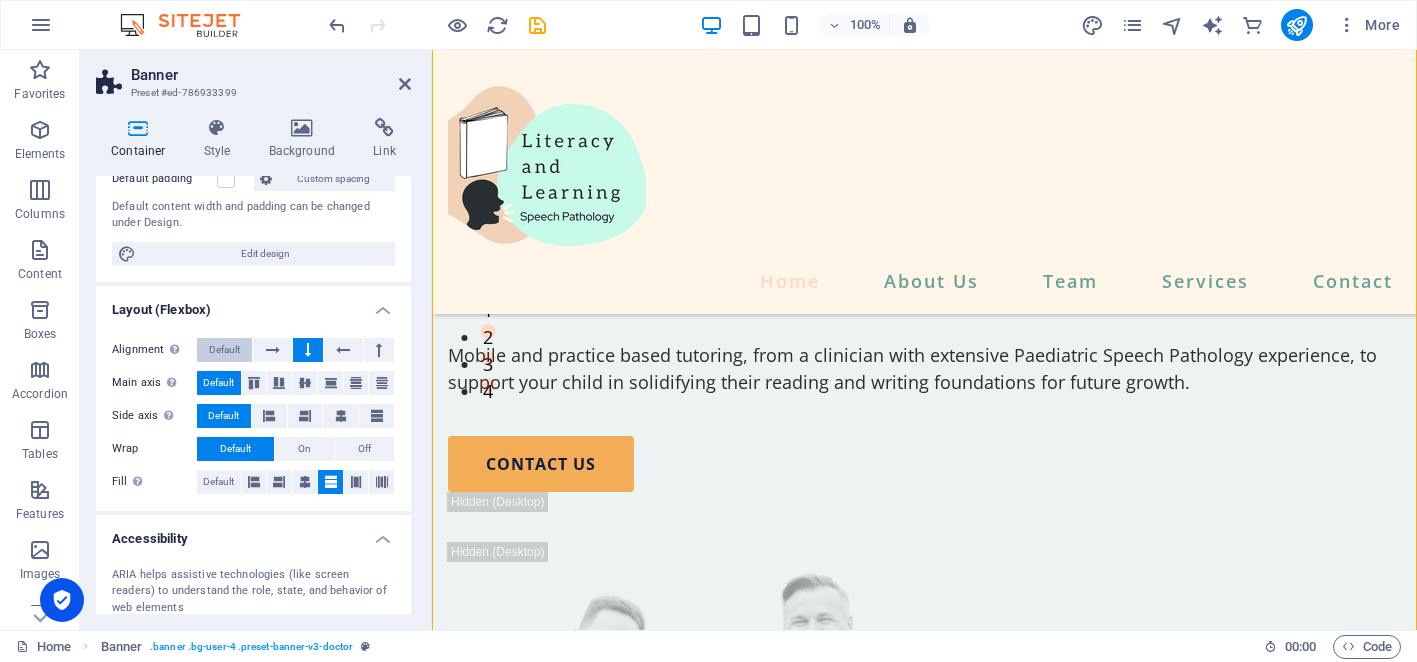 click on "Default" at bounding box center [224, 350] 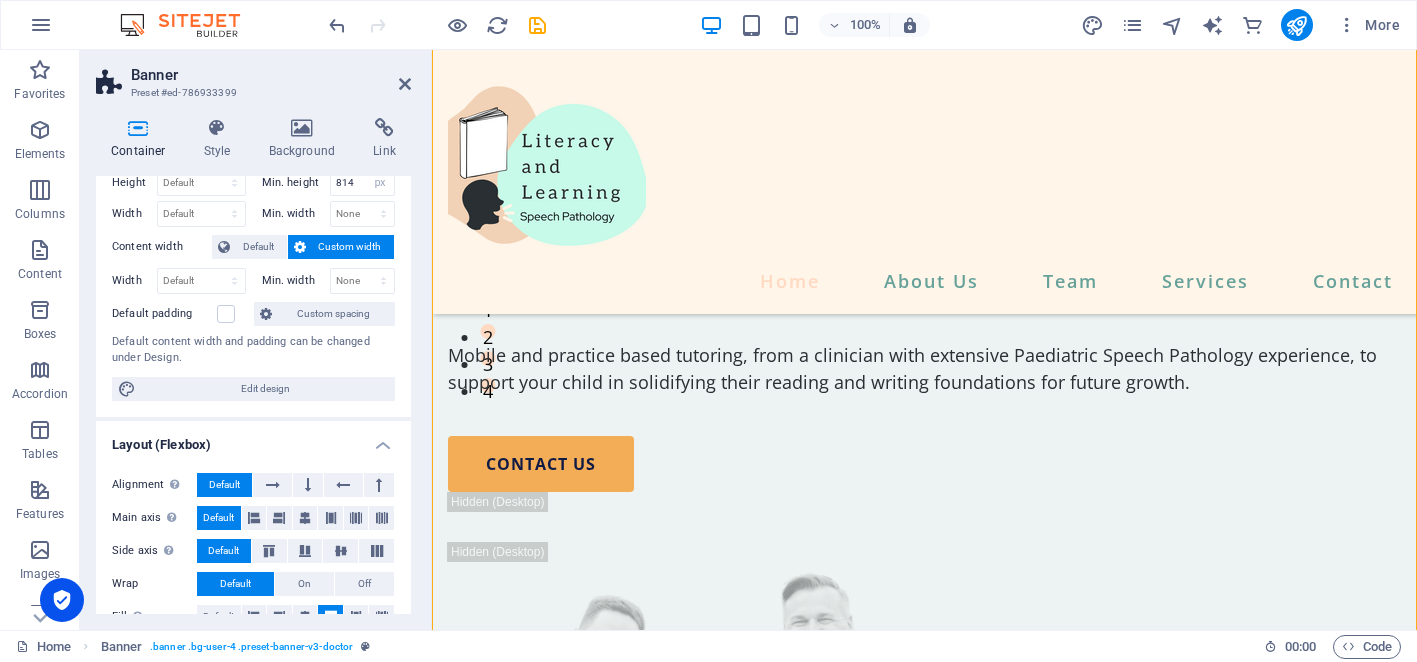 scroll, scrollTop: 0, scrollLeft: 0, axis: both 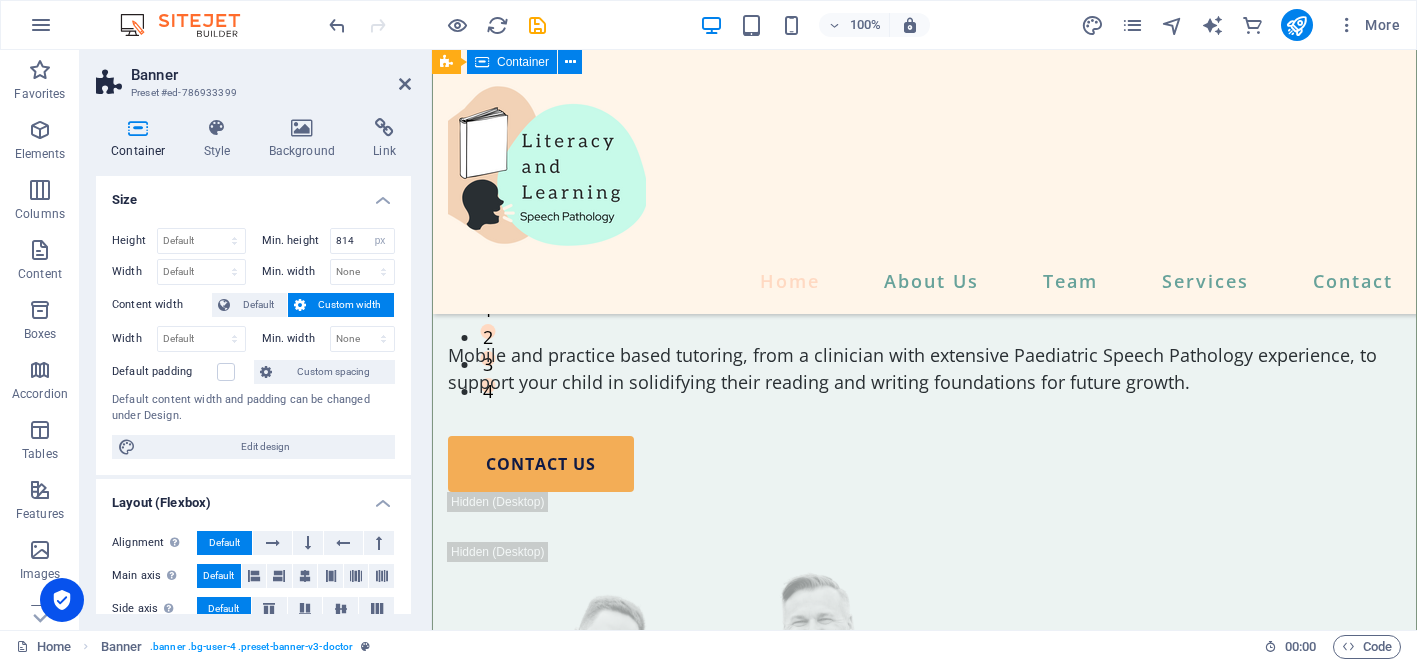 click on "Supporting your child to be the reader and writer they want to be Mobile and practice based tutoring, from a clinician with extensive Paediatric Speech Pathology experience, to support your child in solidifying their reading and writing foundations for future growth. contact us" at bounding box center [924, 445] 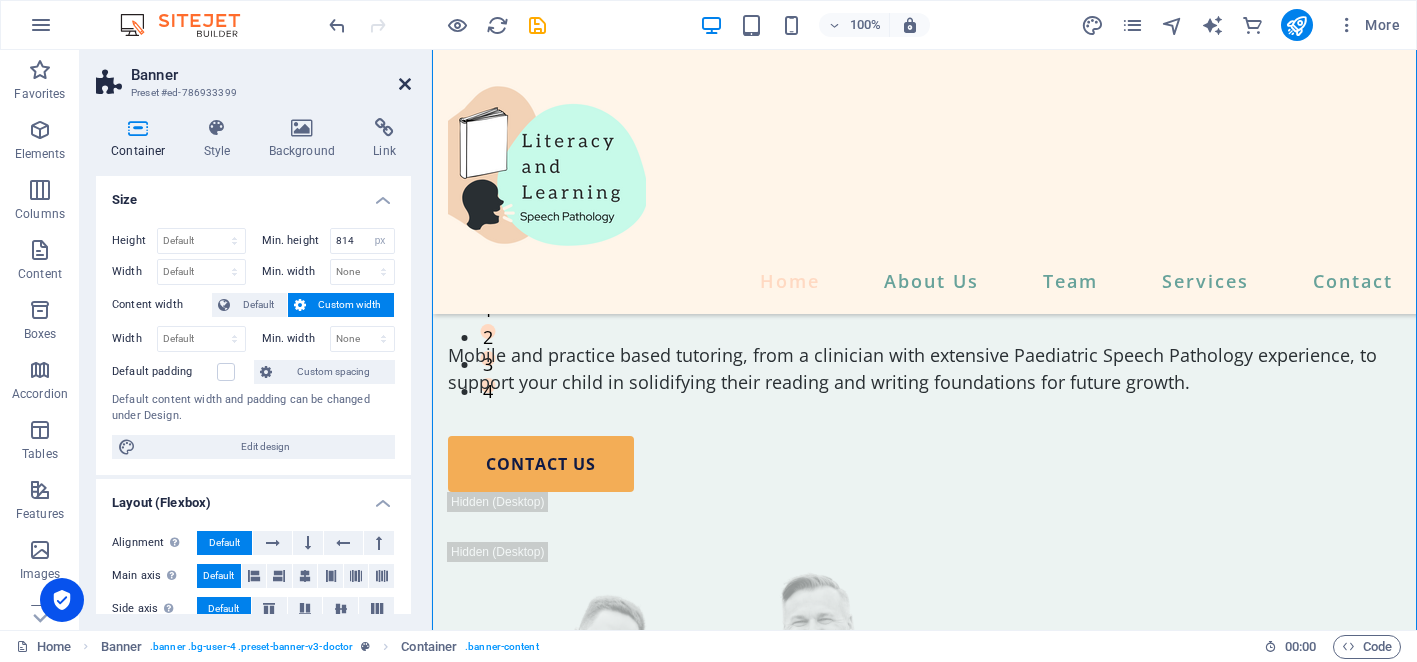 drag, startPoint x: 406, startPoint y: 81, endPoint x: 325, endPoint y: 31, distance: 95.189285 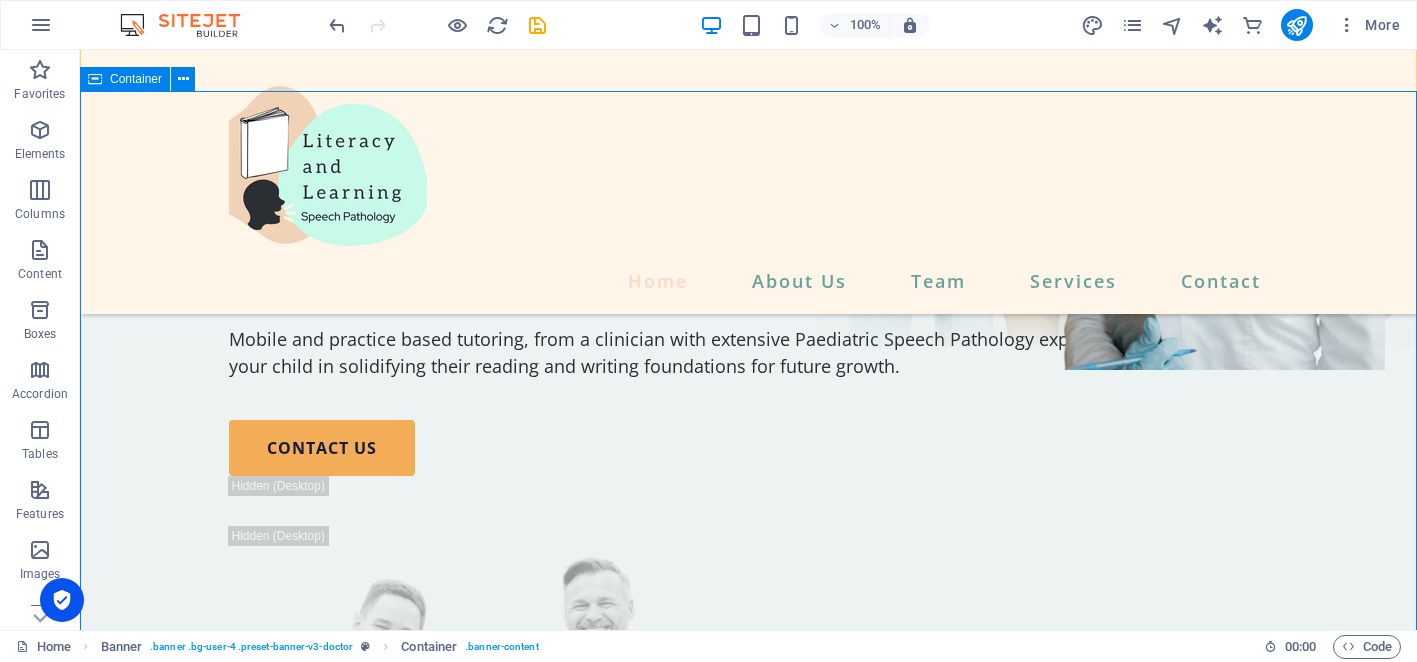 scroll, scrollTop: 238, scrollLeft: 0, axis: vertical 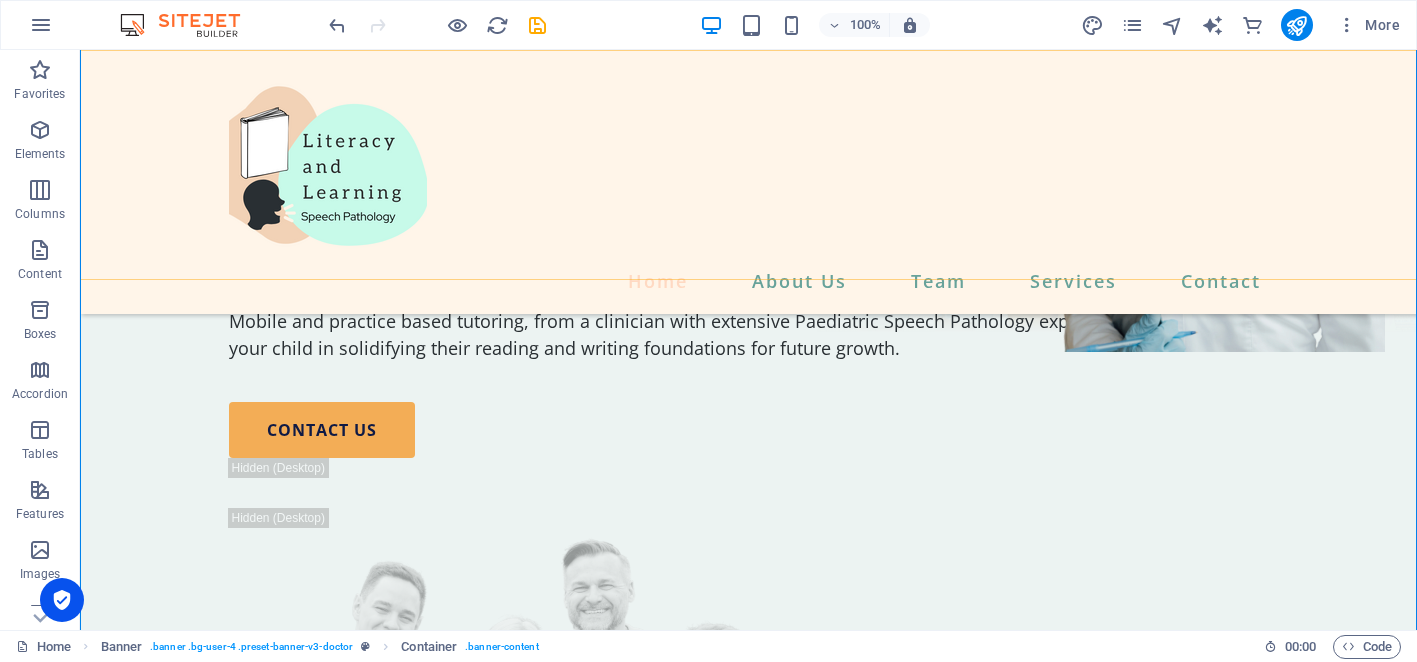 click on "Home About Us Team Services Contact" at bounding box center (748, 182) 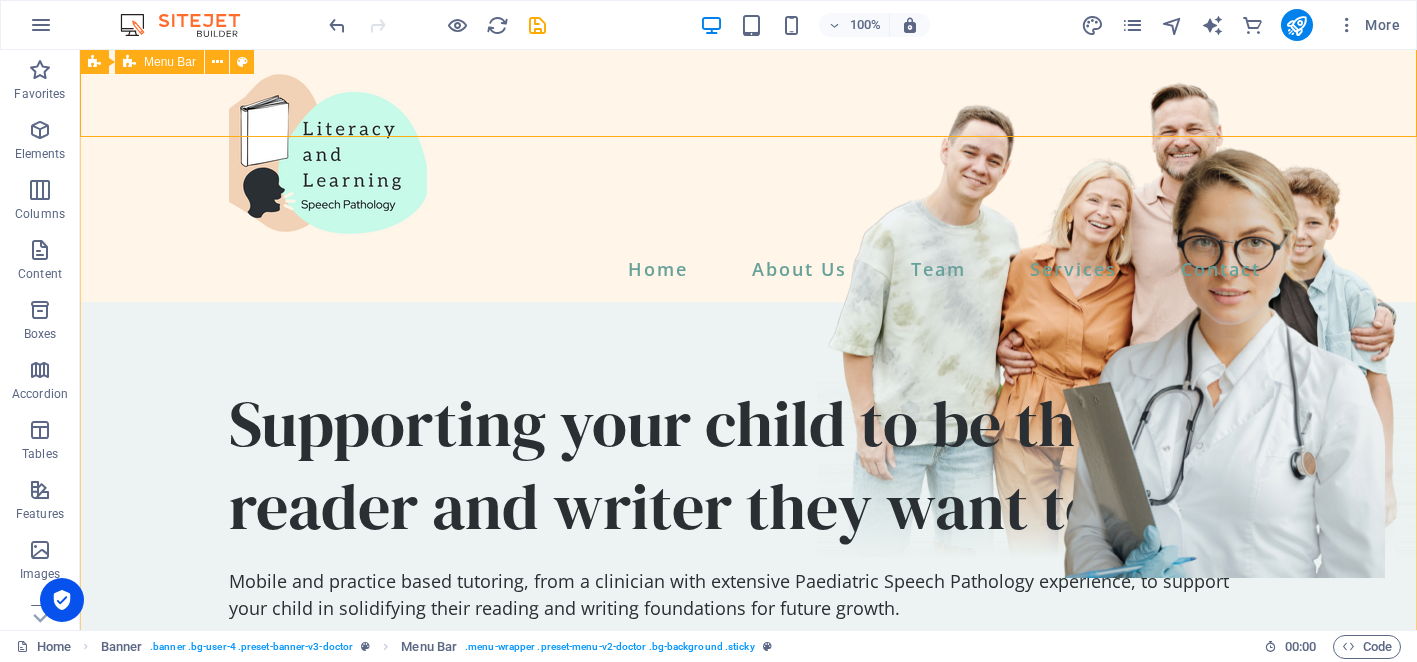scroll, scrollTop: 0, scrollLeft: 0, axis: both 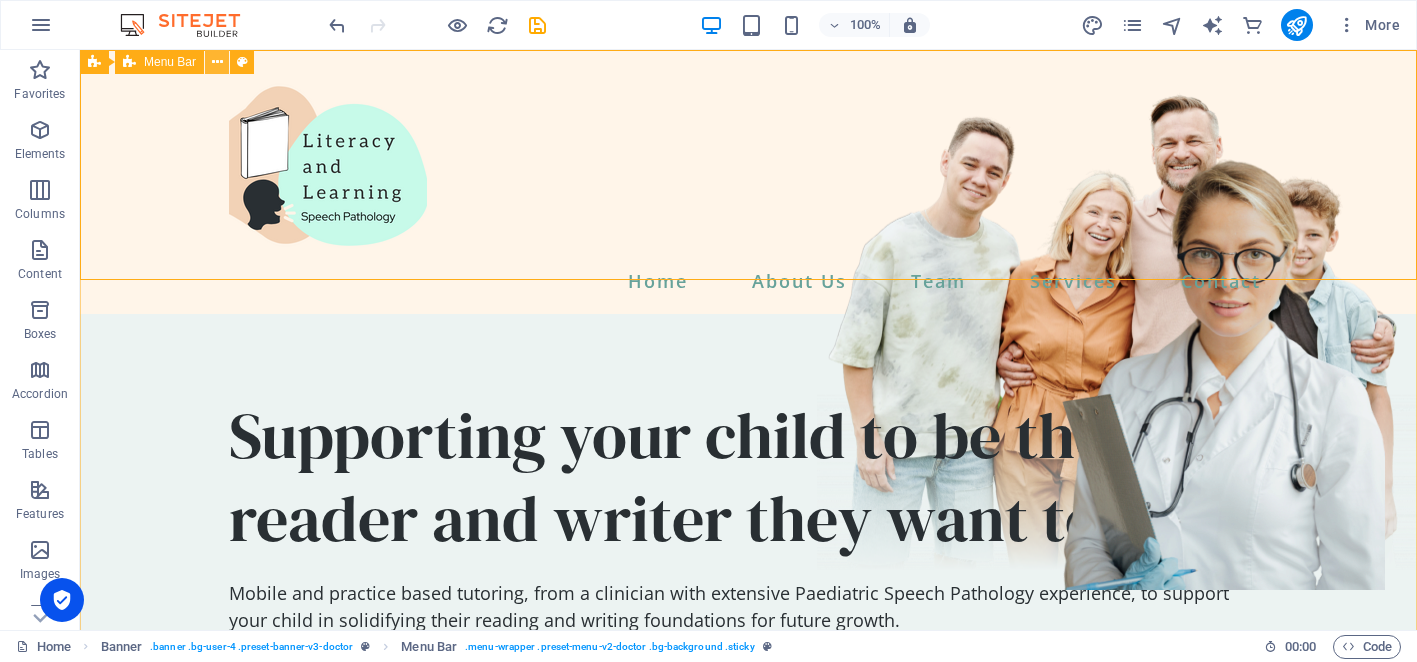 click at bounding box center (217, 62) 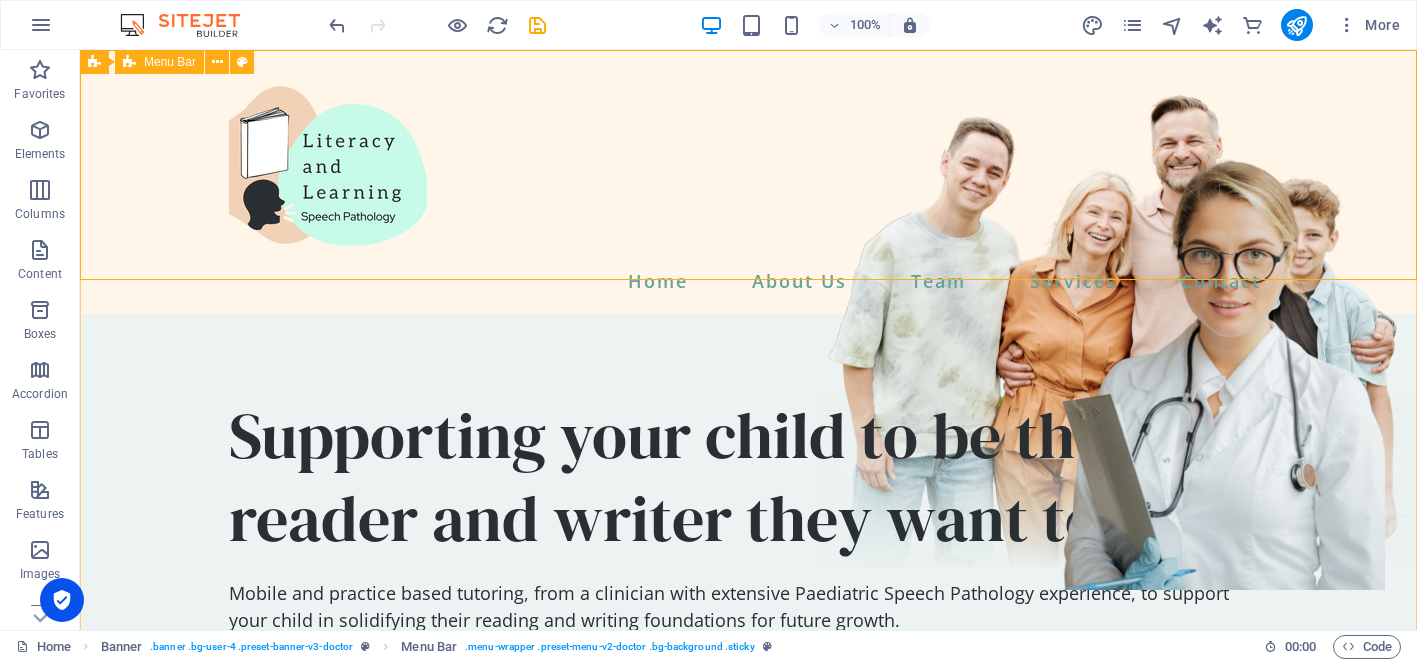click on "Menu Bar" at bounding box center (170, 62) 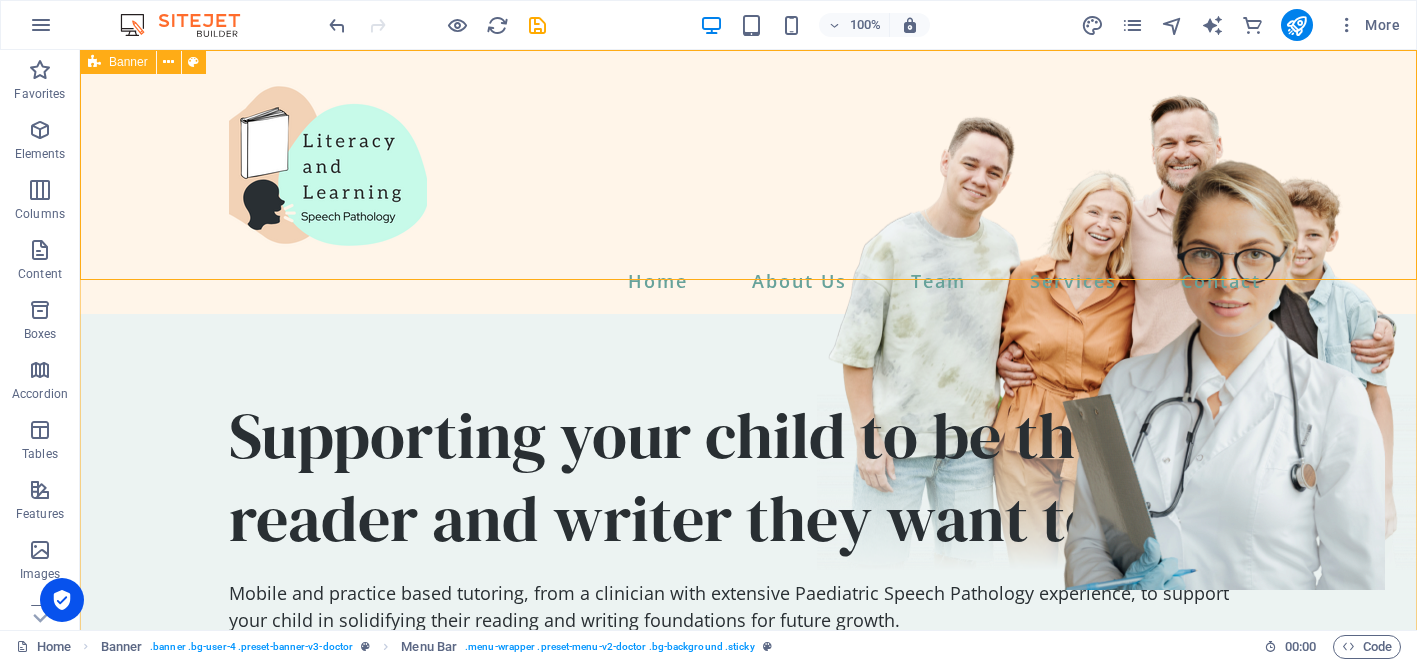 click at bounding box center (94, 62) 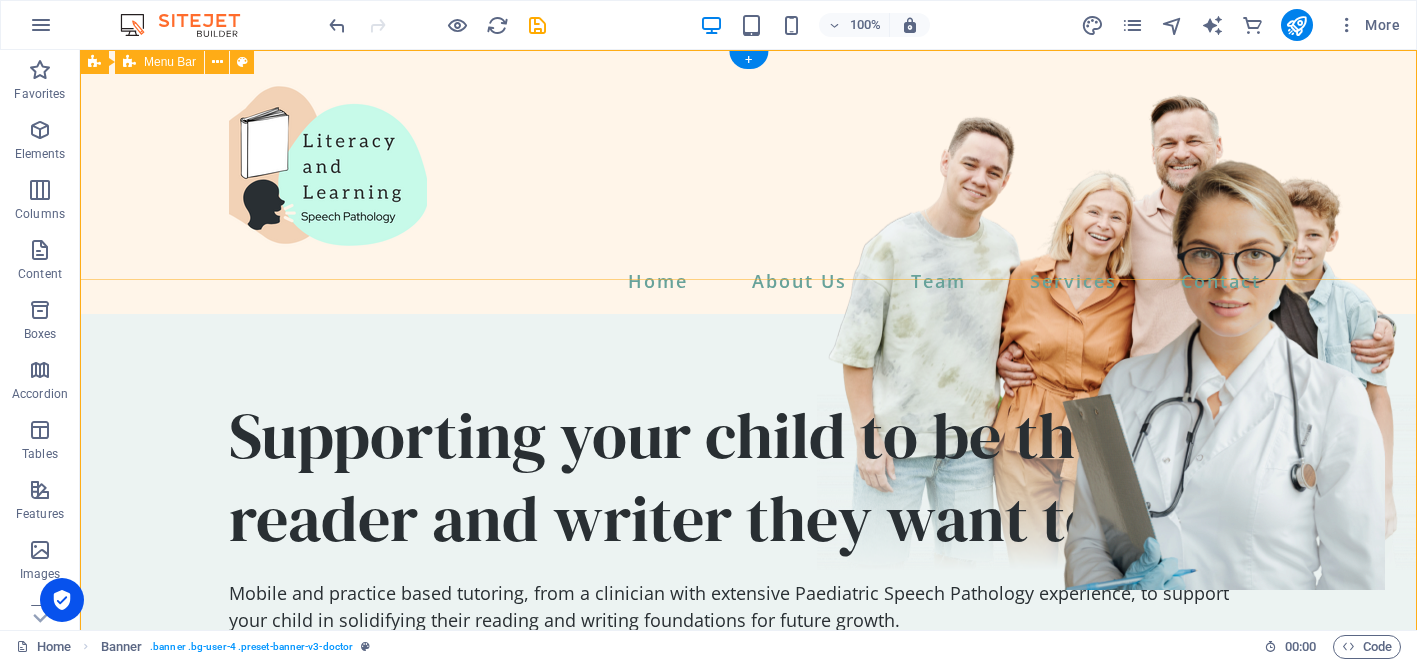 click on "Home About Us Team Services Contact" at bounding box center [748, 182] 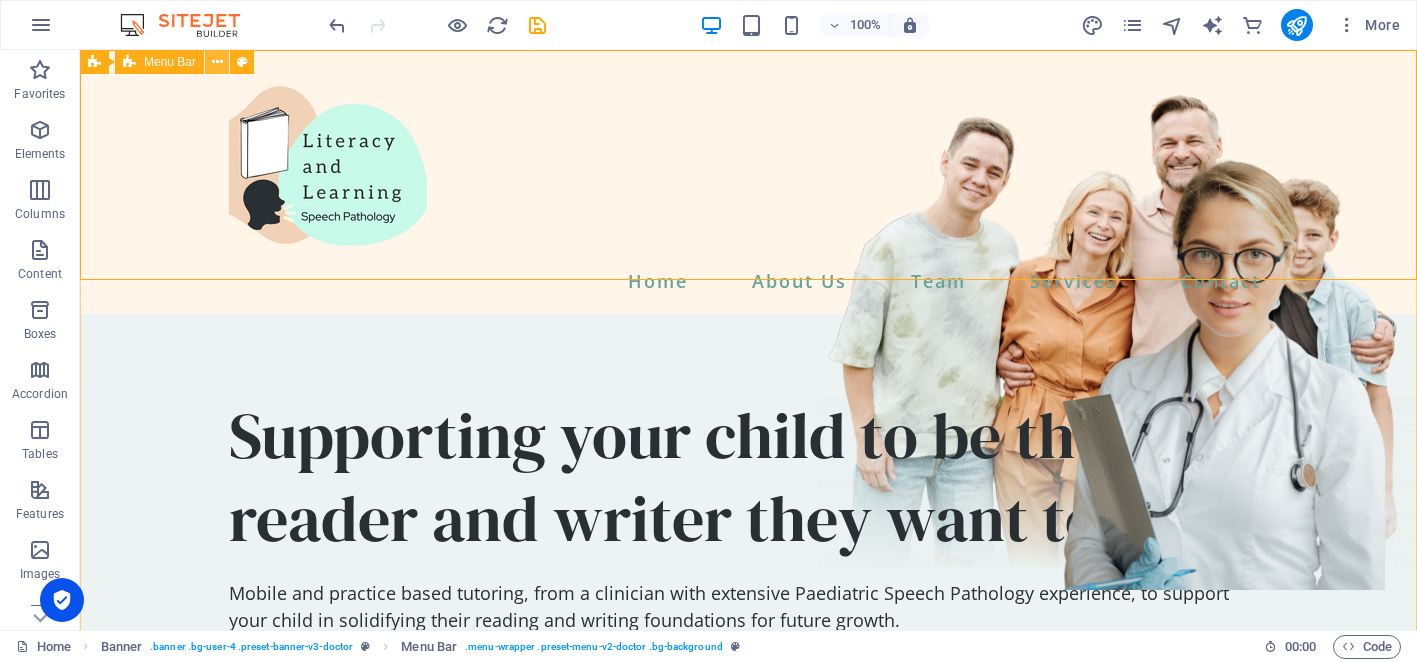 click at bounding box center [217, 62] 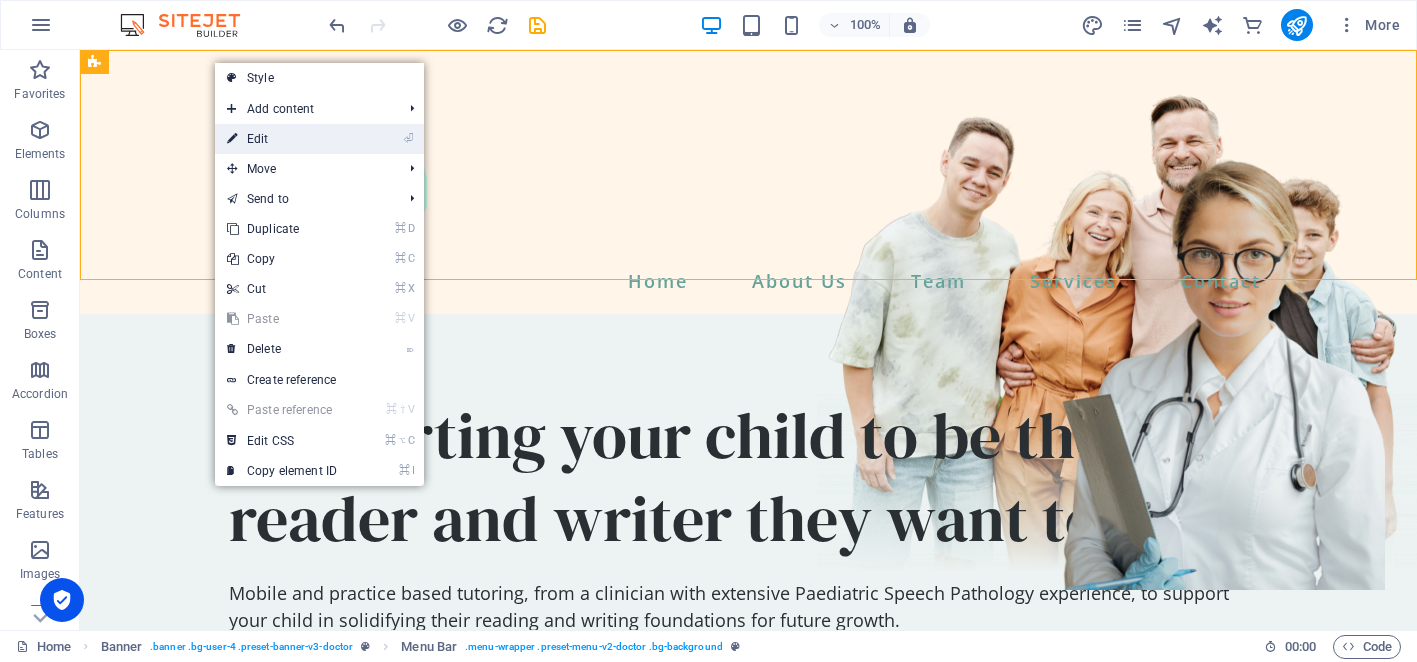 click on "⏎  Edit" at bounding box center [282, 139] 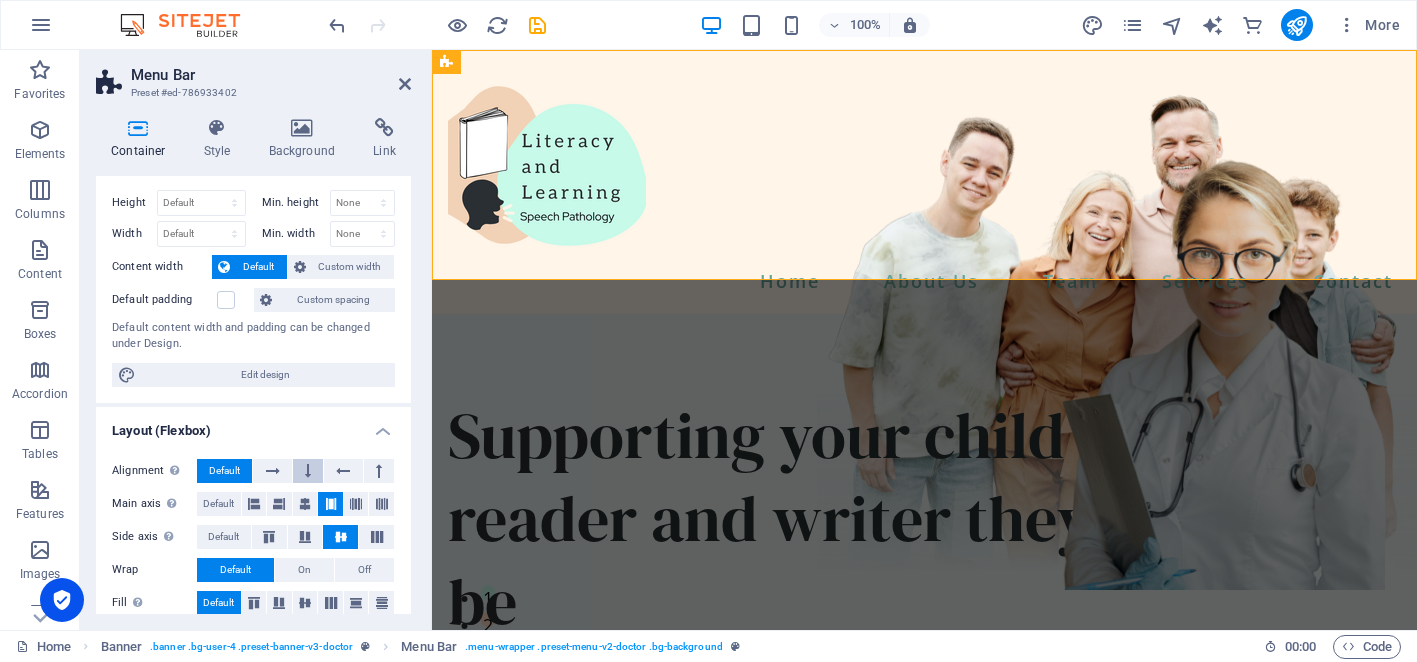 scroll, scrollTop: 0, scrollLeft: 0, axis: both 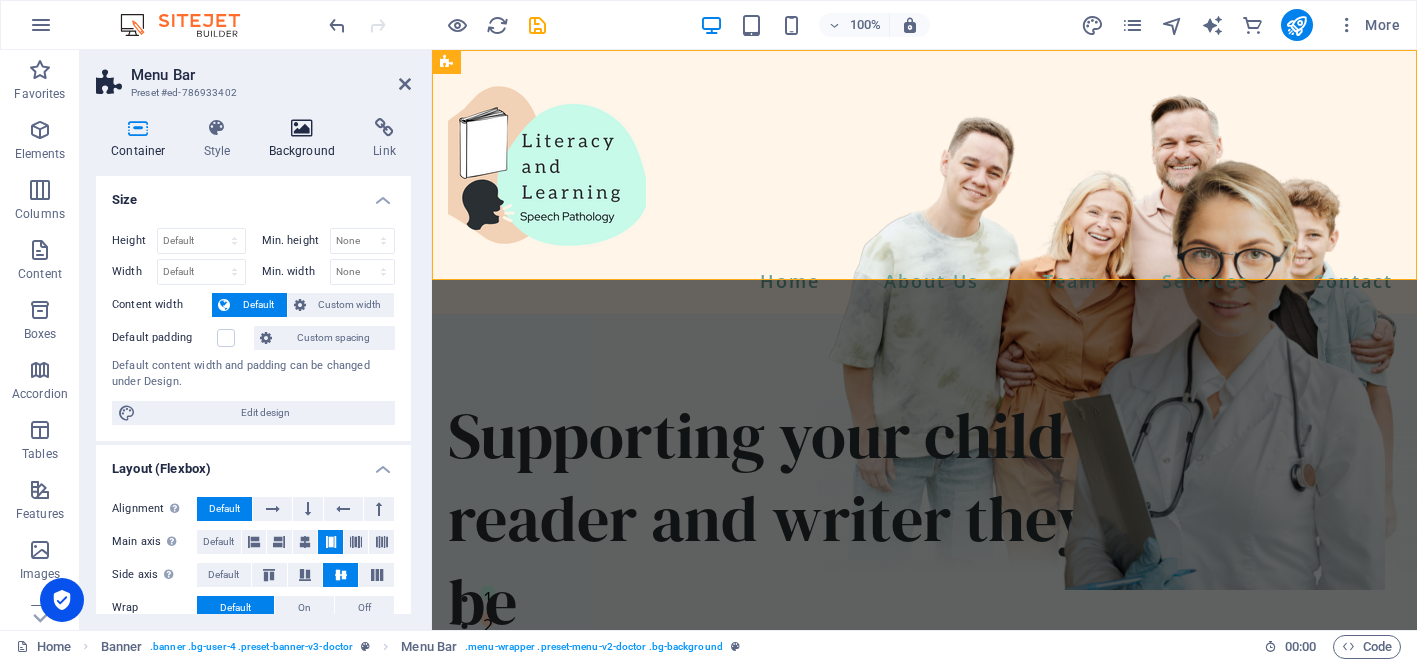 click at bounding box center [302, 128] 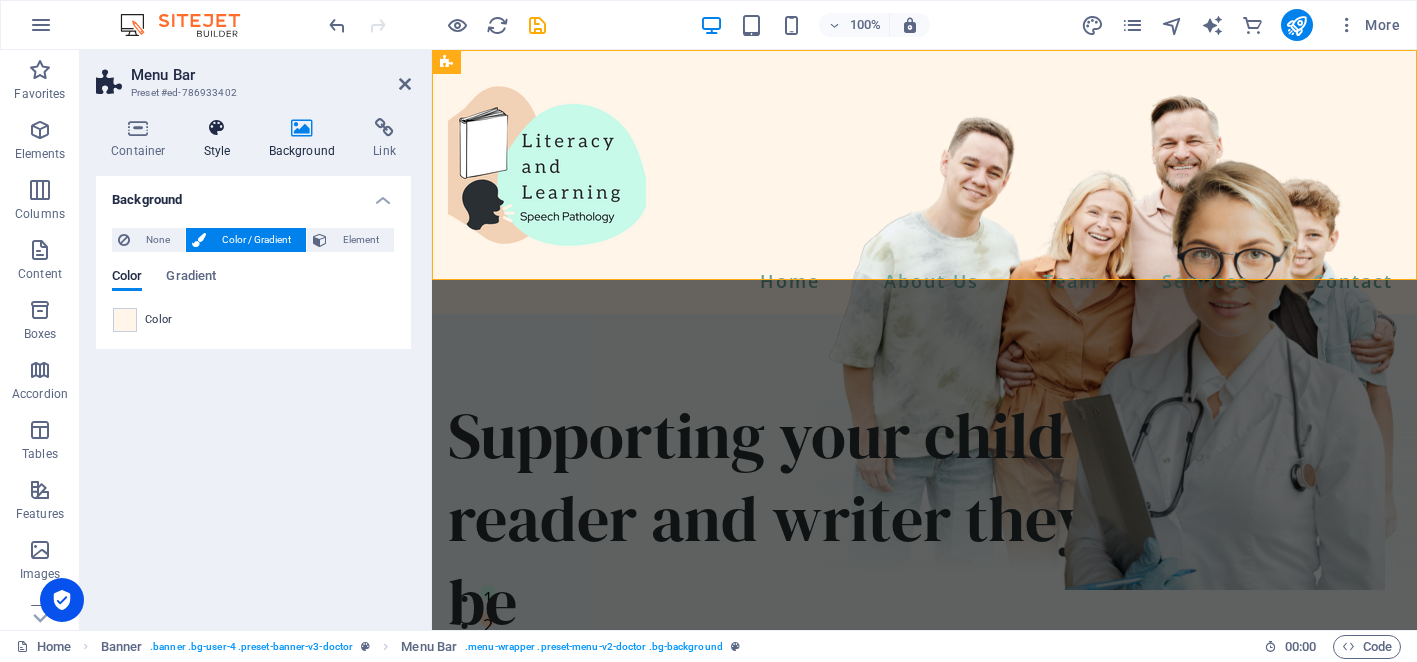 click at bounding box center [217, 128] 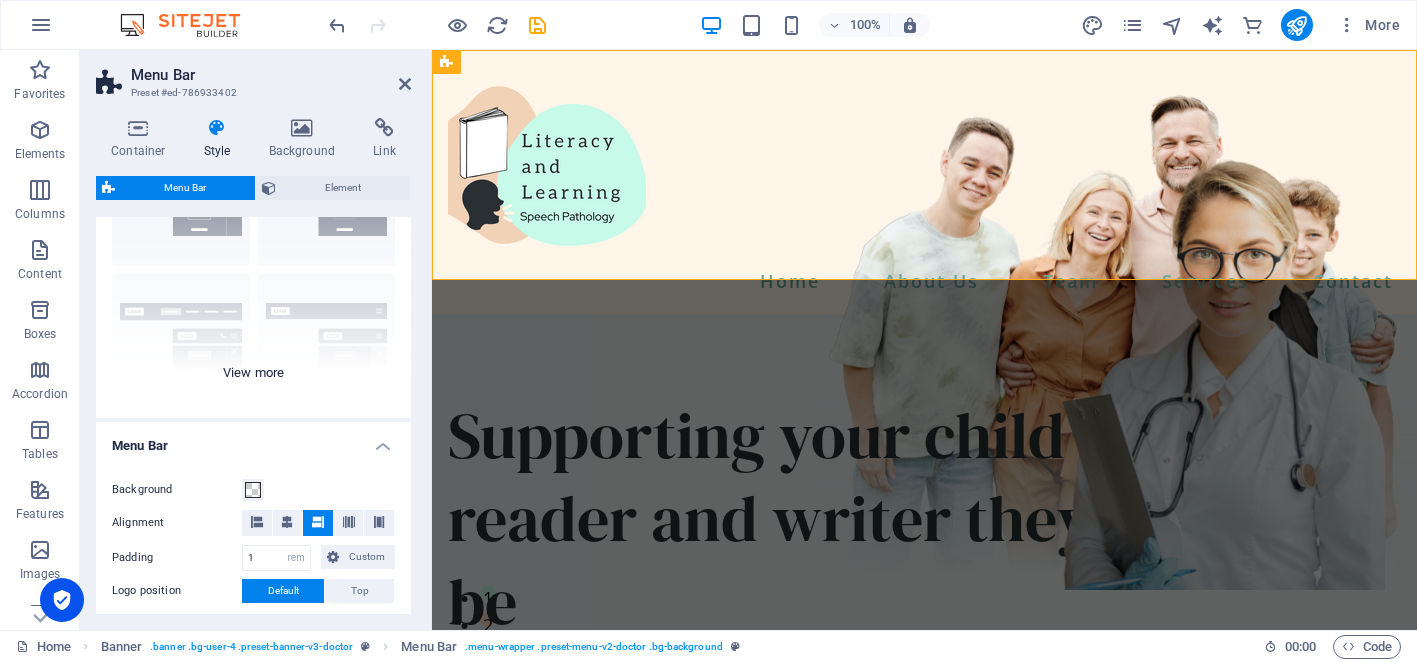 scroll, scrollTop: 136, scrollLeft: 0, axis: vertical 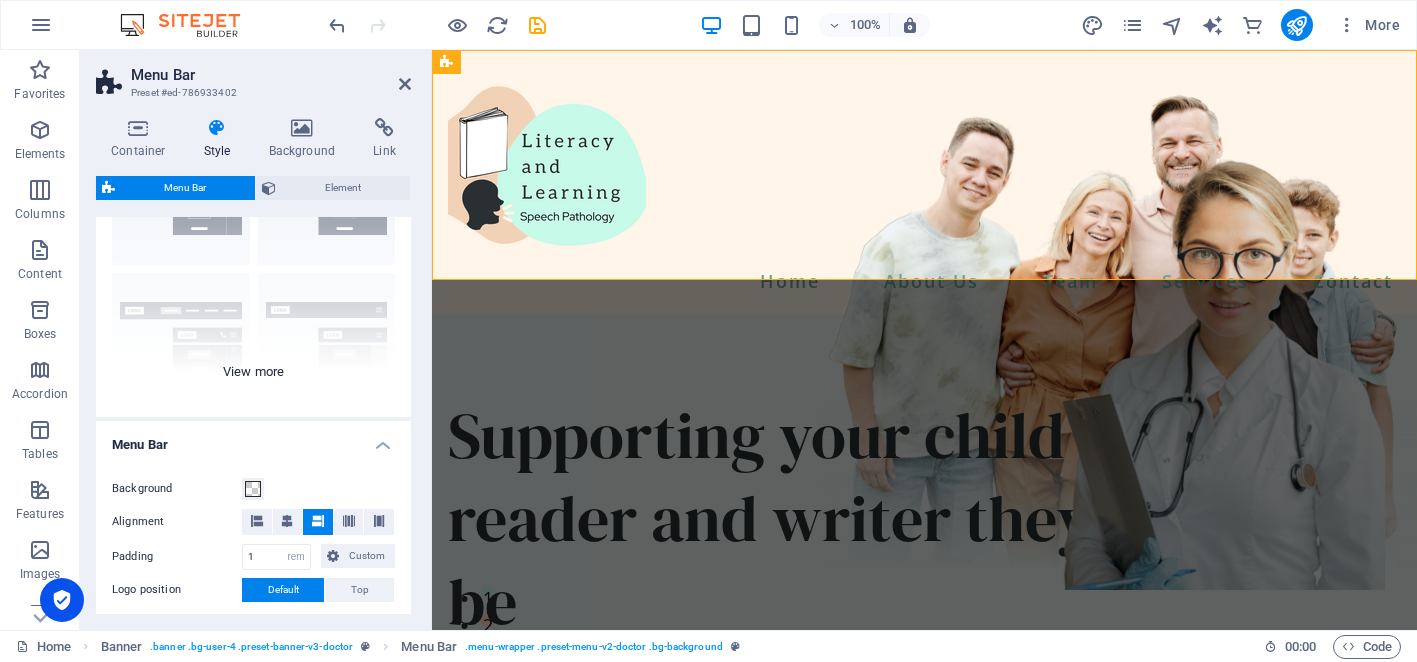 click on "Border Centered Default Fixed Loki Trigger Wide XXL" at bounding box center [253, 267] 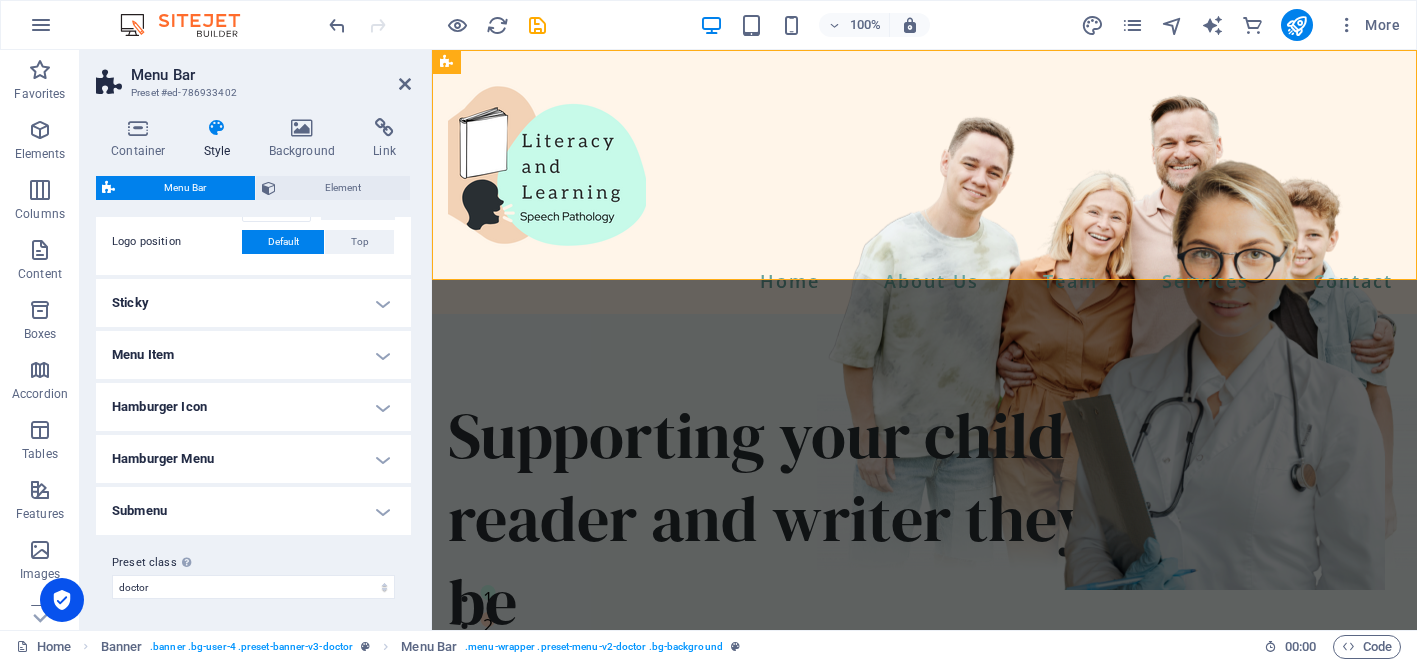 scroll, scrollTop: 551, scrollLeft: 0, axis: vertical 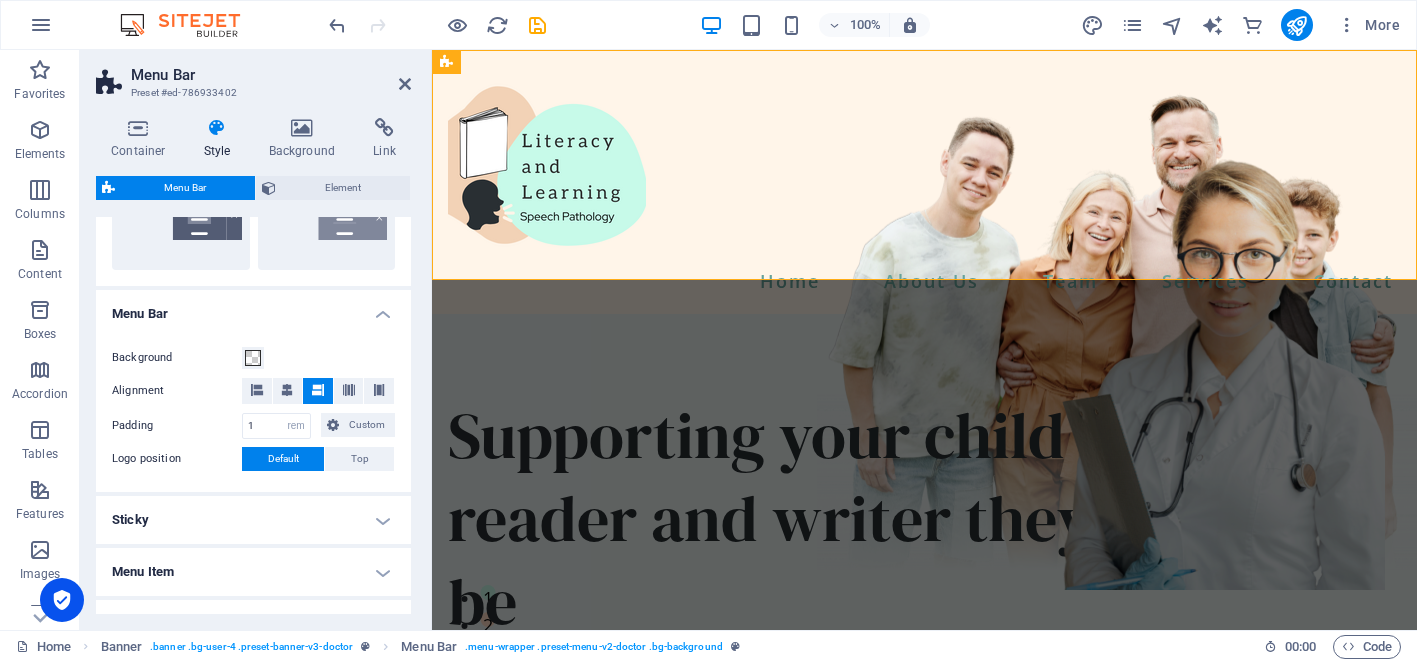 click on "Sticky" at bounding box center (253, 520) 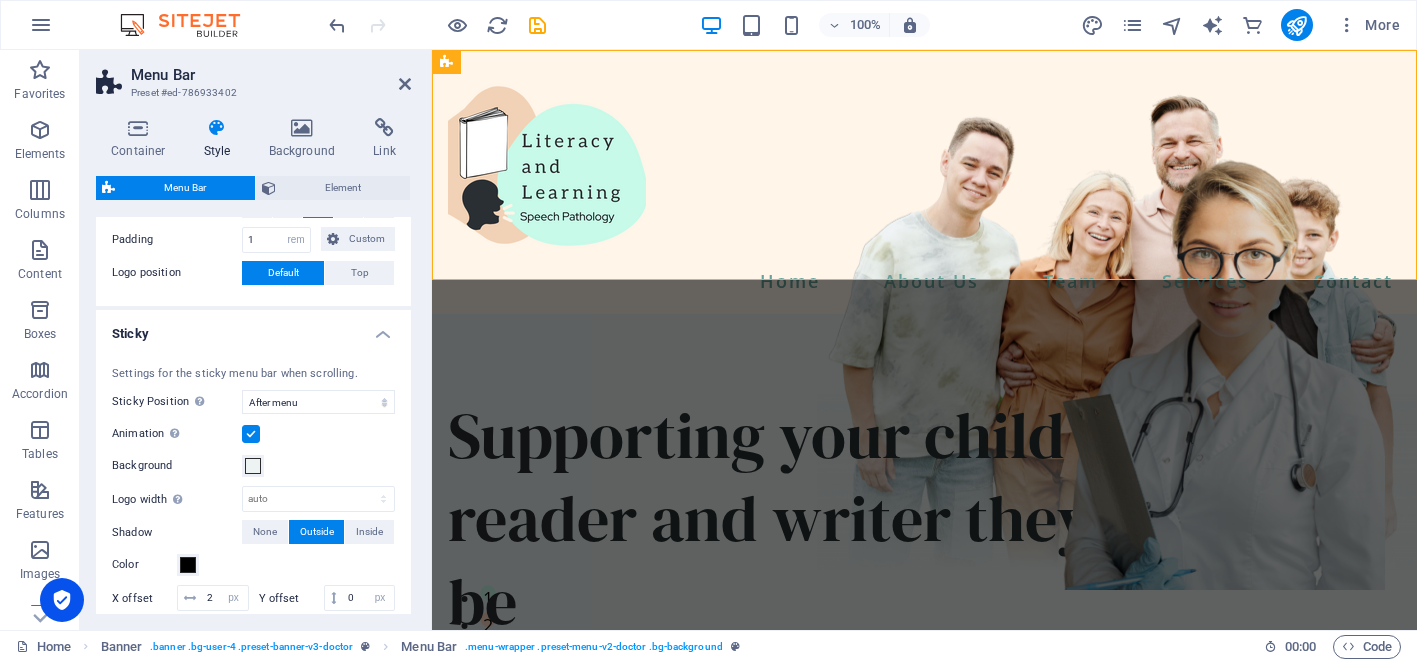 scroll, scrollTop: 755, scrollLeft: 0, axis: vertical 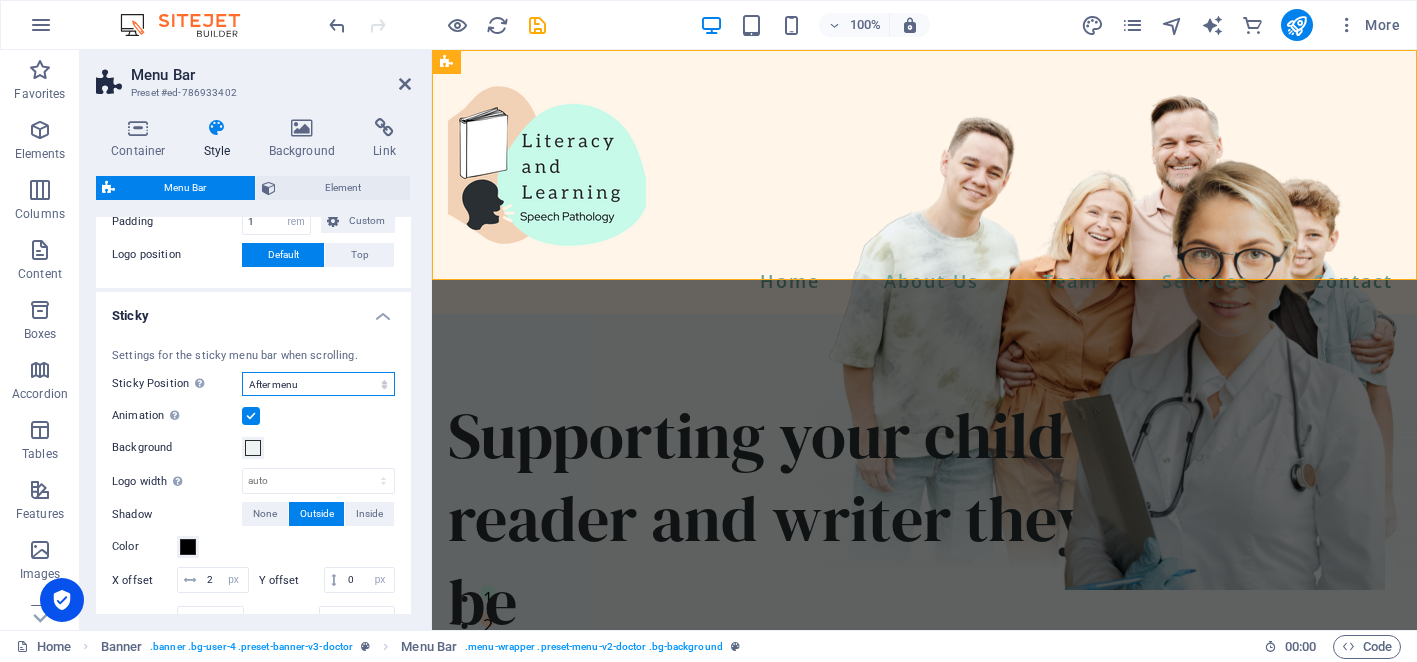 click on "Off Instant After menu After banner When scrolling up" at bounding box center [318, 384] 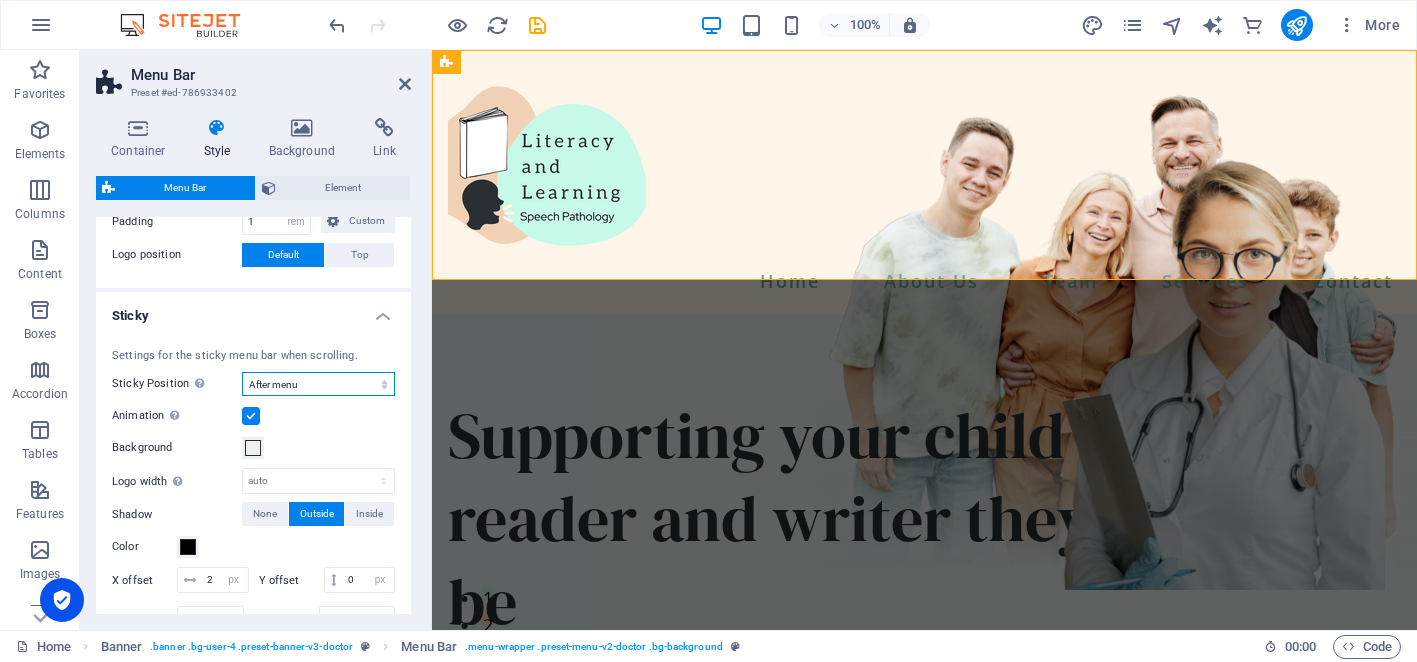 select on "sticky_none" 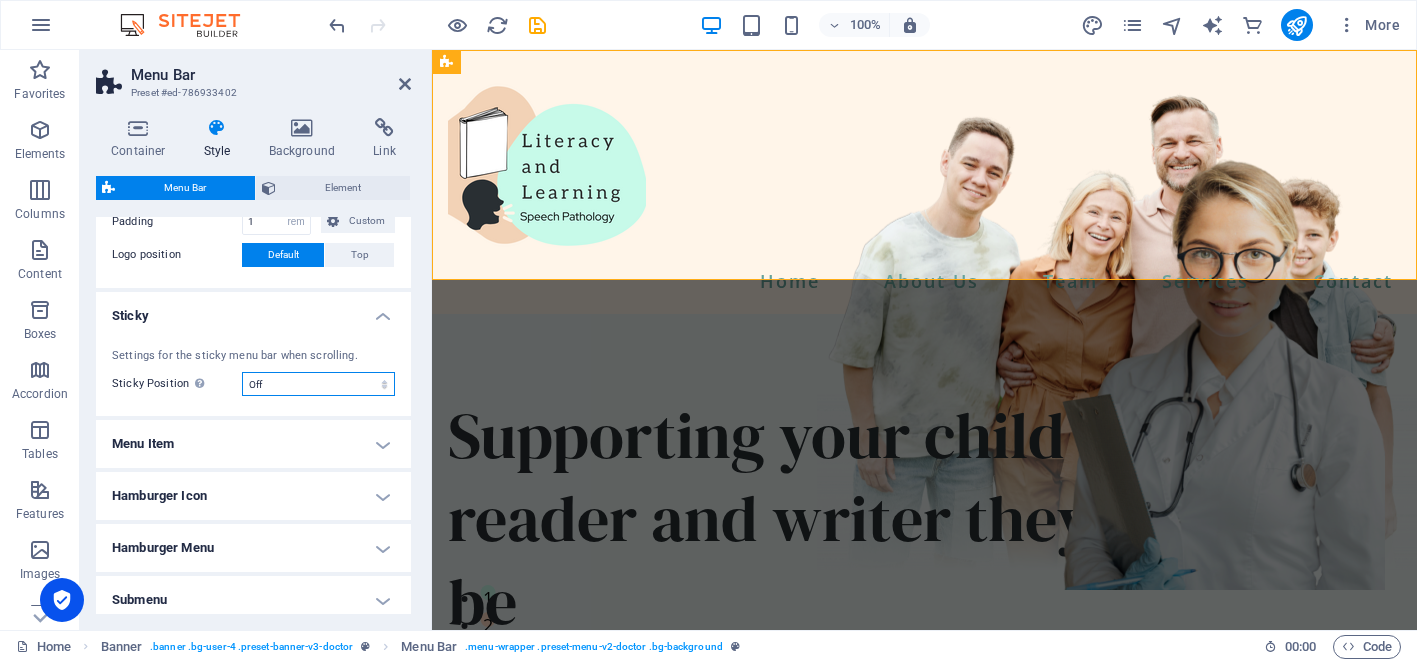 scroll, scrollTop: 844, scrollLeft: 0, axis: vertical 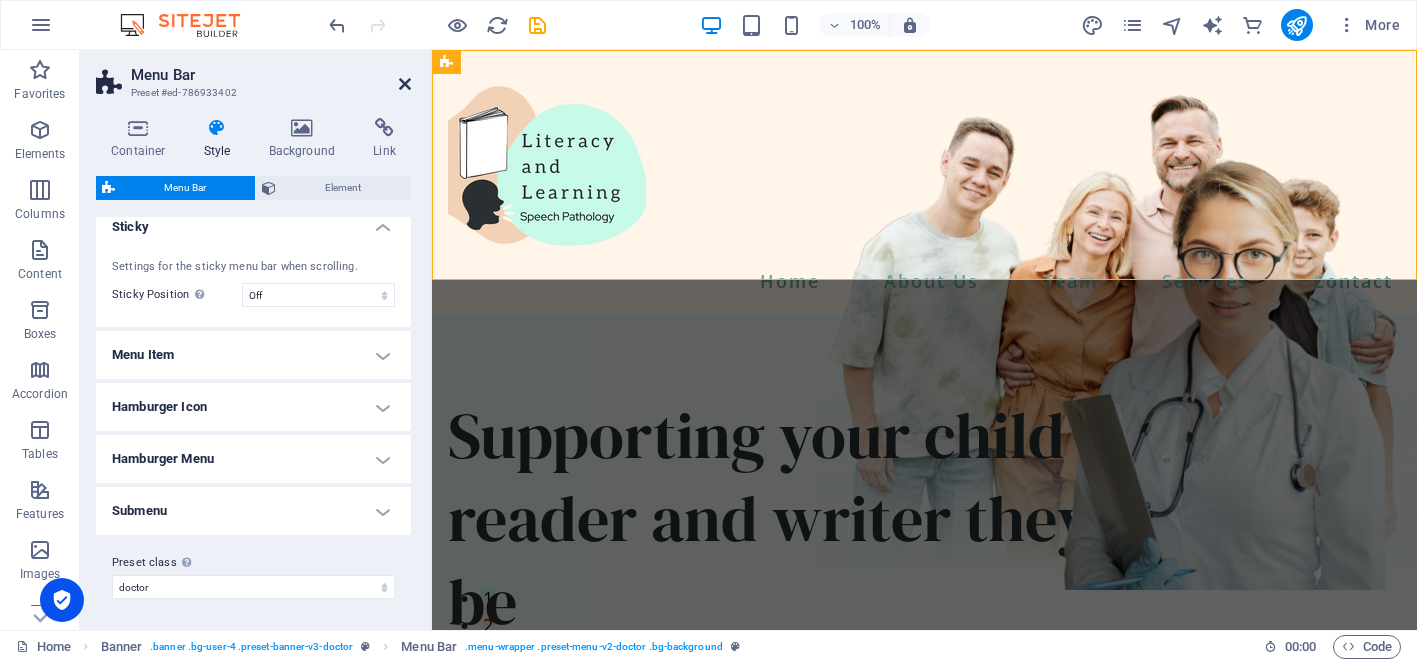 click at bounding box center [405, 84] 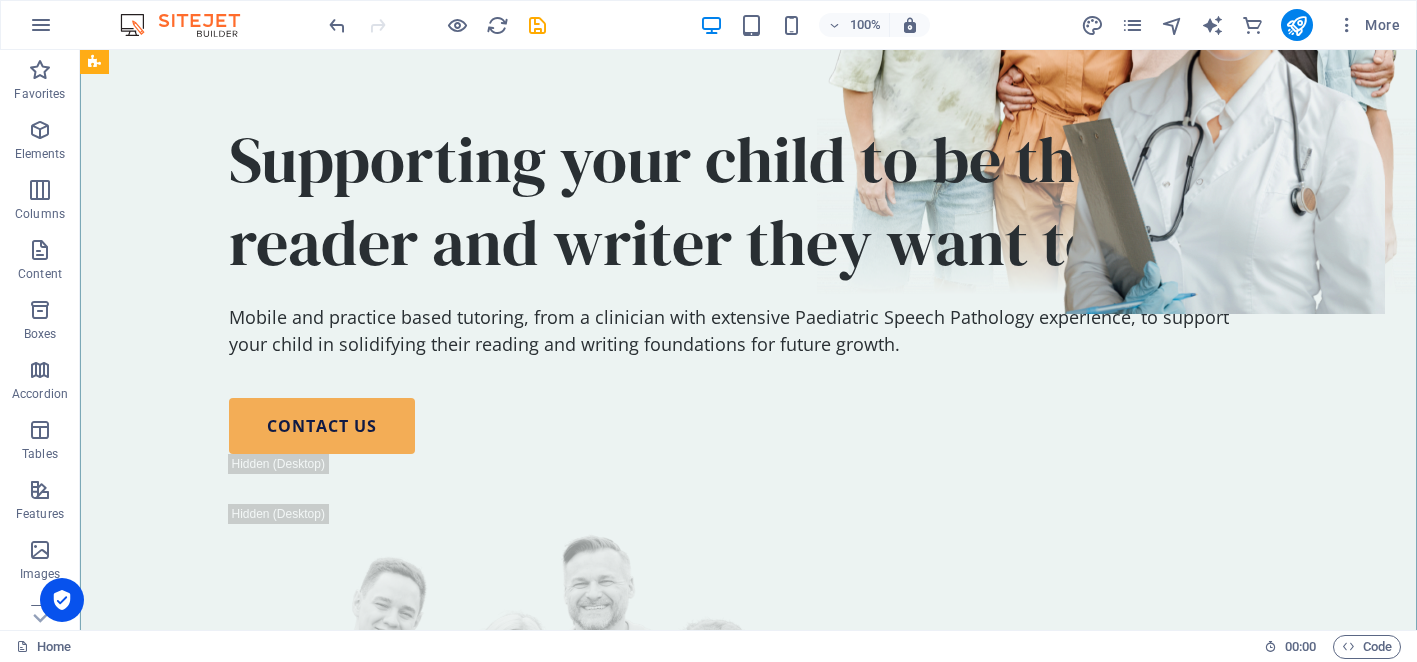 scroll, scrollTop: 277, scrollLeft: 0, axis: vertical 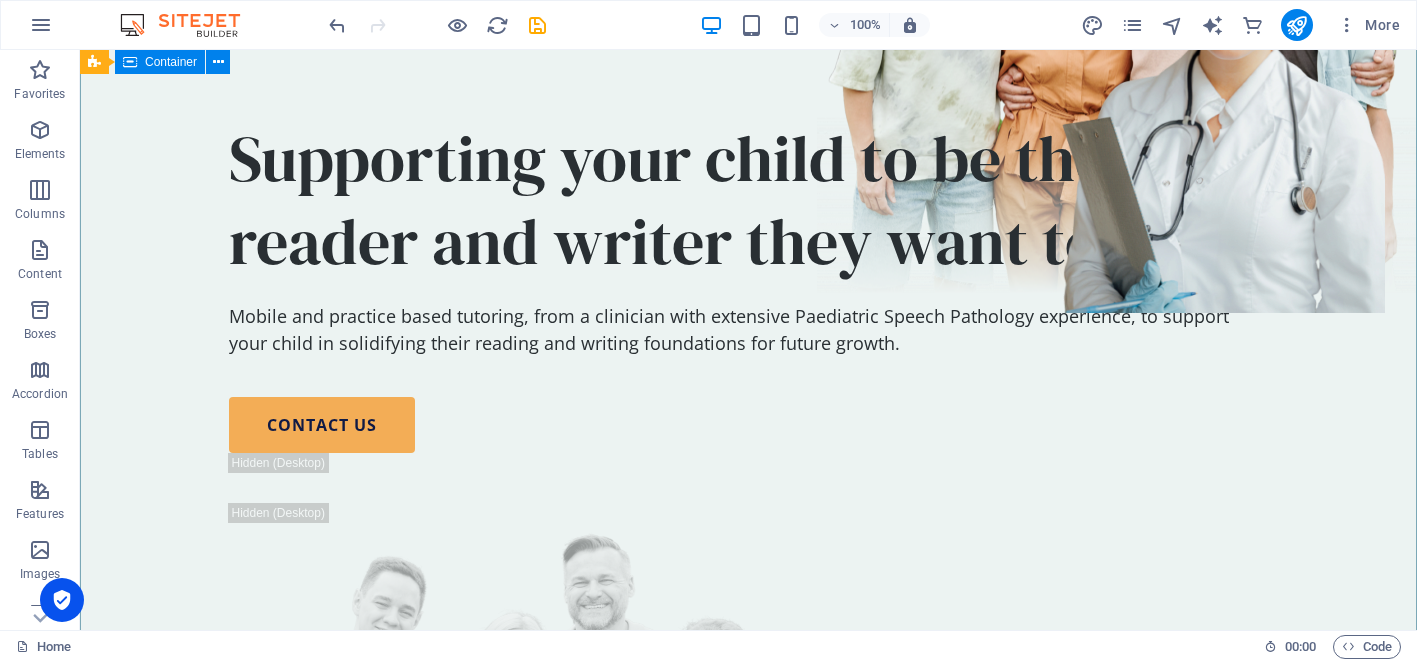 click on "Supporting your child to be the reader and writer they want to be Mobile and practice based tutoring, from a clinician with extensive Paediatric Speech Pathology experience, to support your child in solidifying their reading and writing foundations for future growth. contact us" at bounding box center (748, 563) 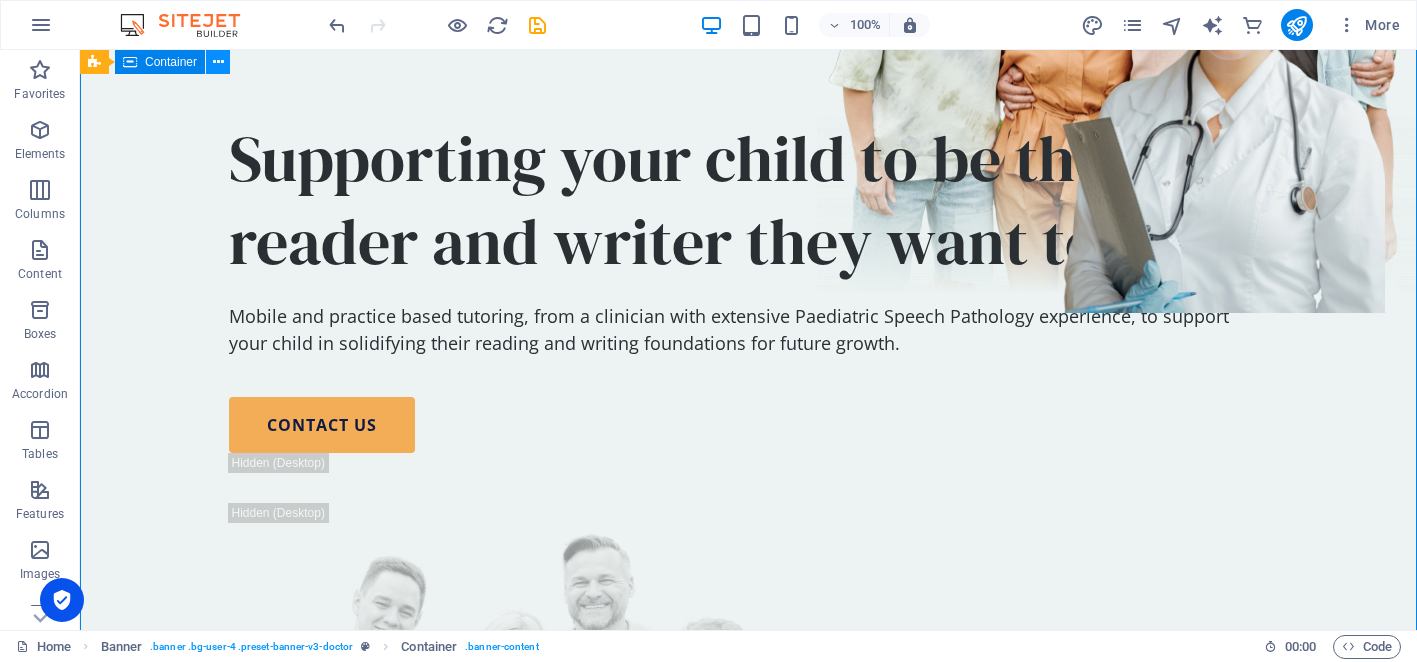 click at bounding box center (218, 62) 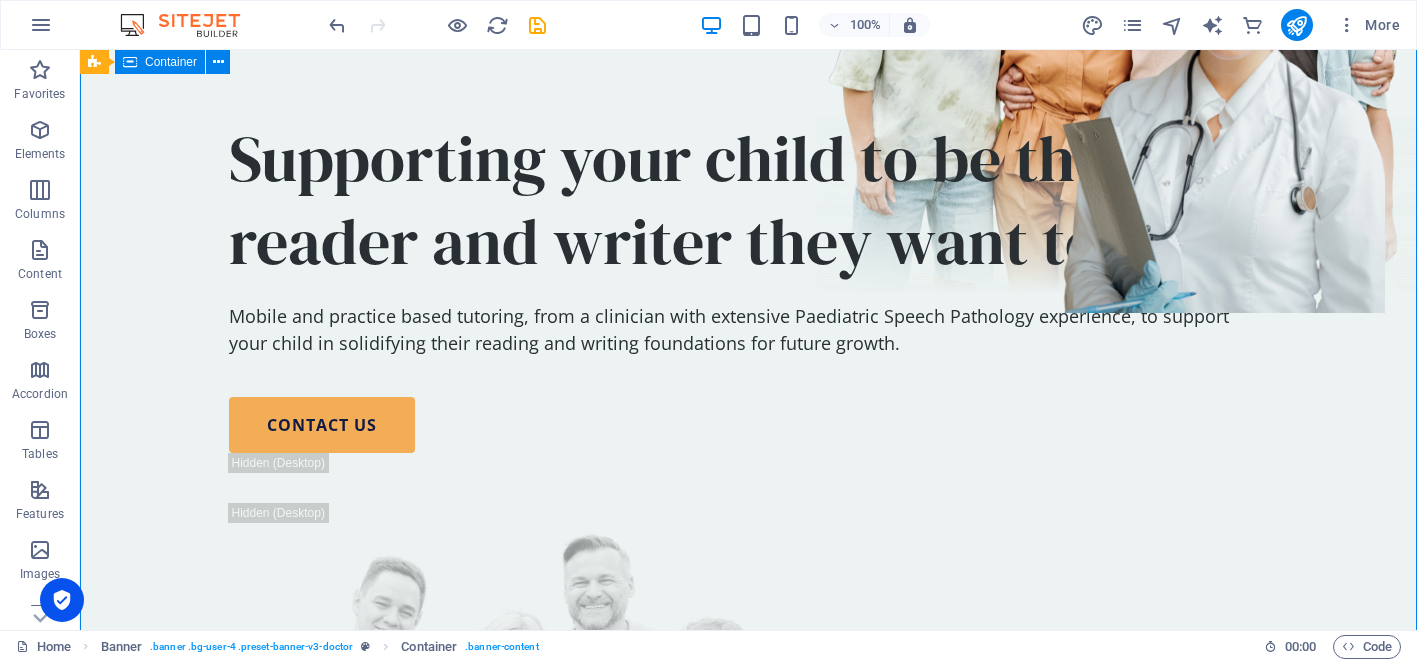click on "Supporting your child to be the reader and writer they want to be Mobile and practice based tutoring, from a clinician with extensive Paediatric Speech Pathology experience, to support your child in solidifying their reading and writing foundations for future growth. contact us" at bounding box center [748, 563] 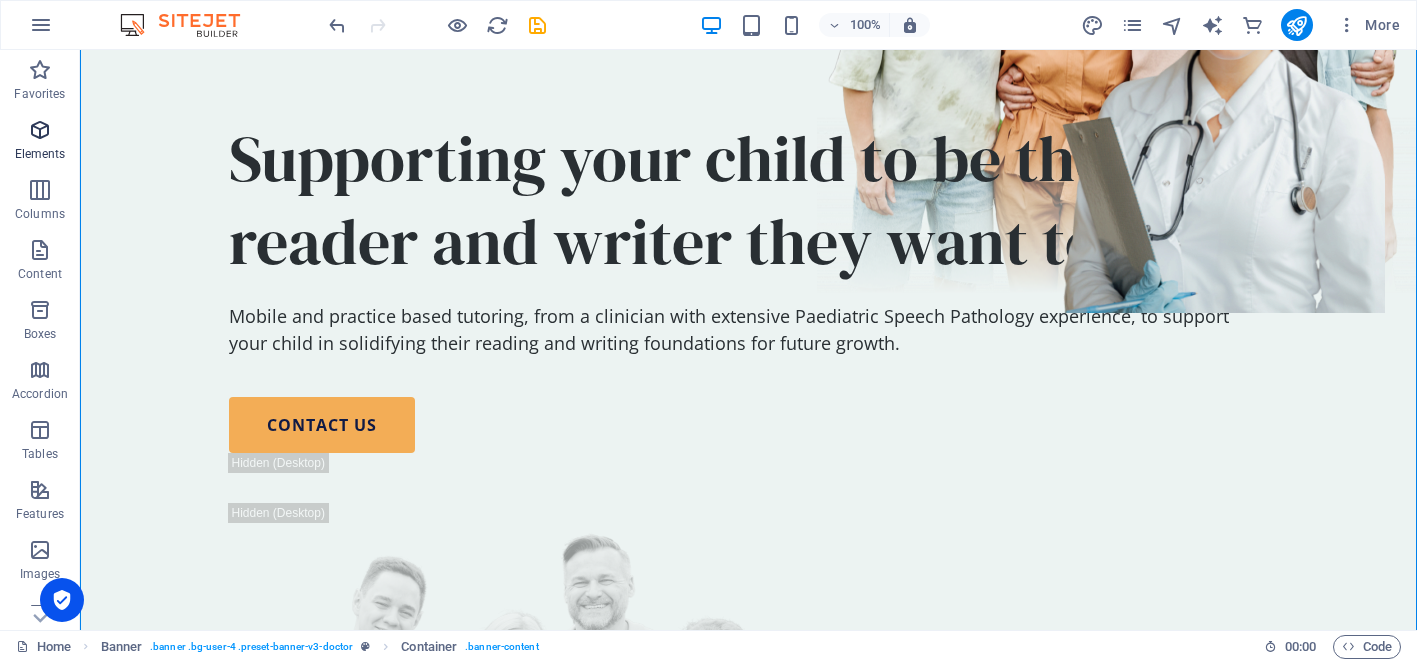 click on "Elements" at bounding box center [40, 154] 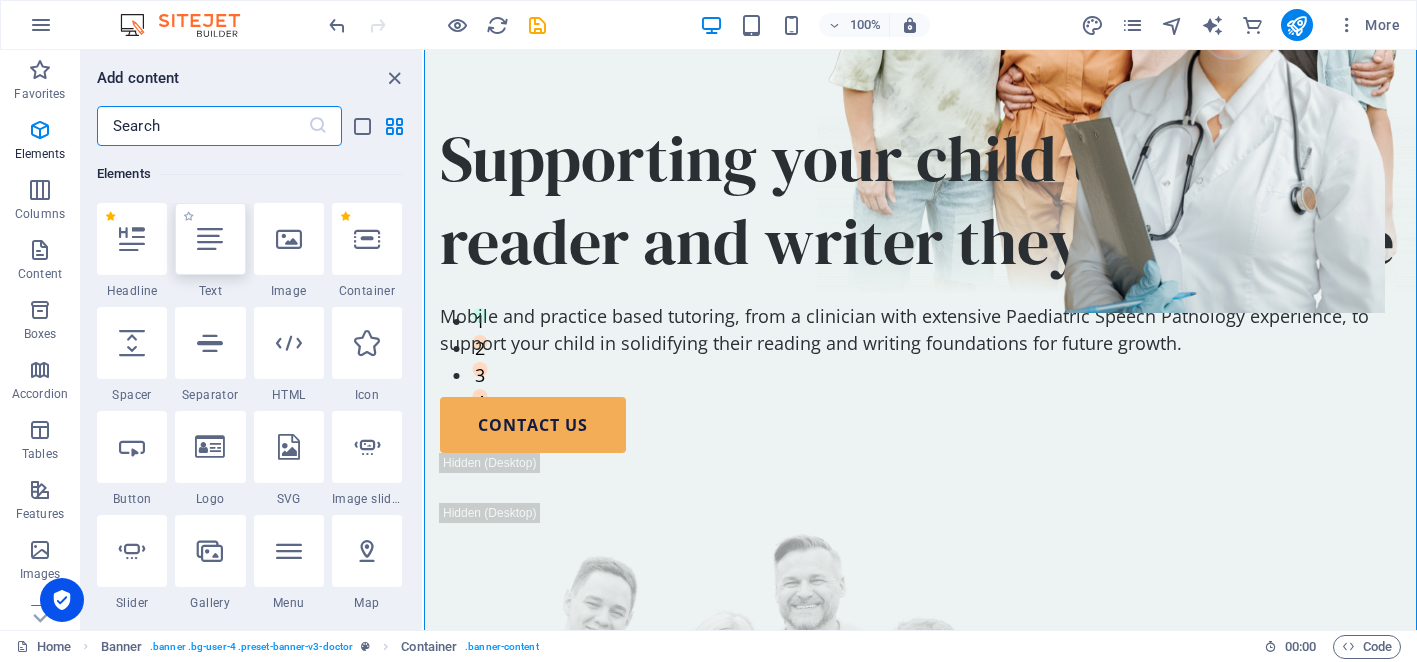 scroll, scrollTop: 213, scrollLeft: 0, axis: vertical 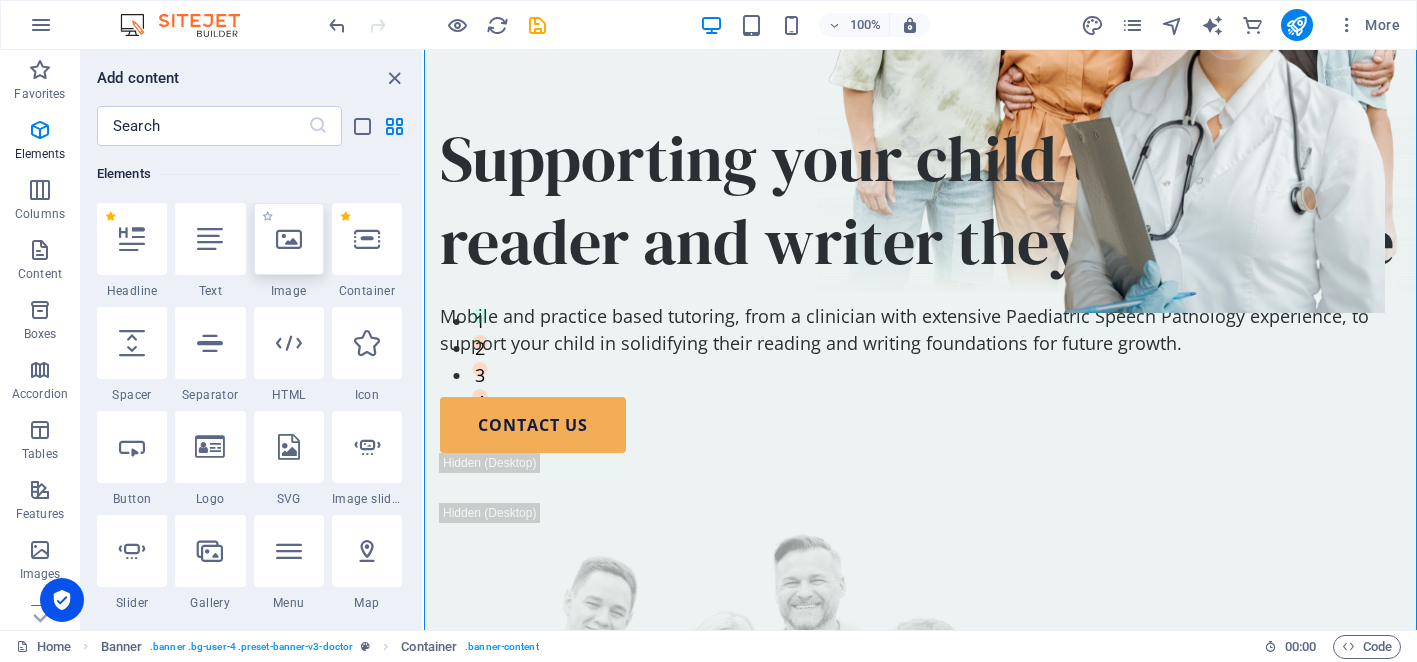 click at bounding box center (289, 239) 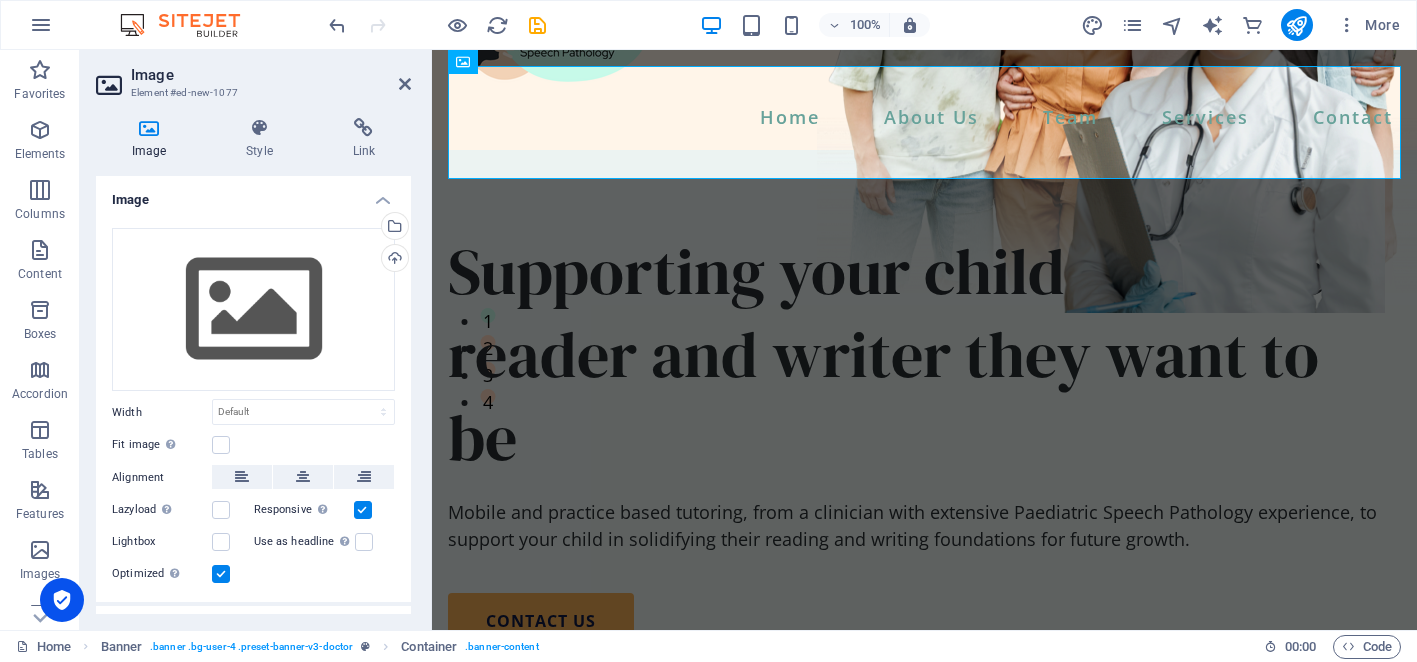 scroll, scrollTop: 0, scrollLeft: 0, axis: both 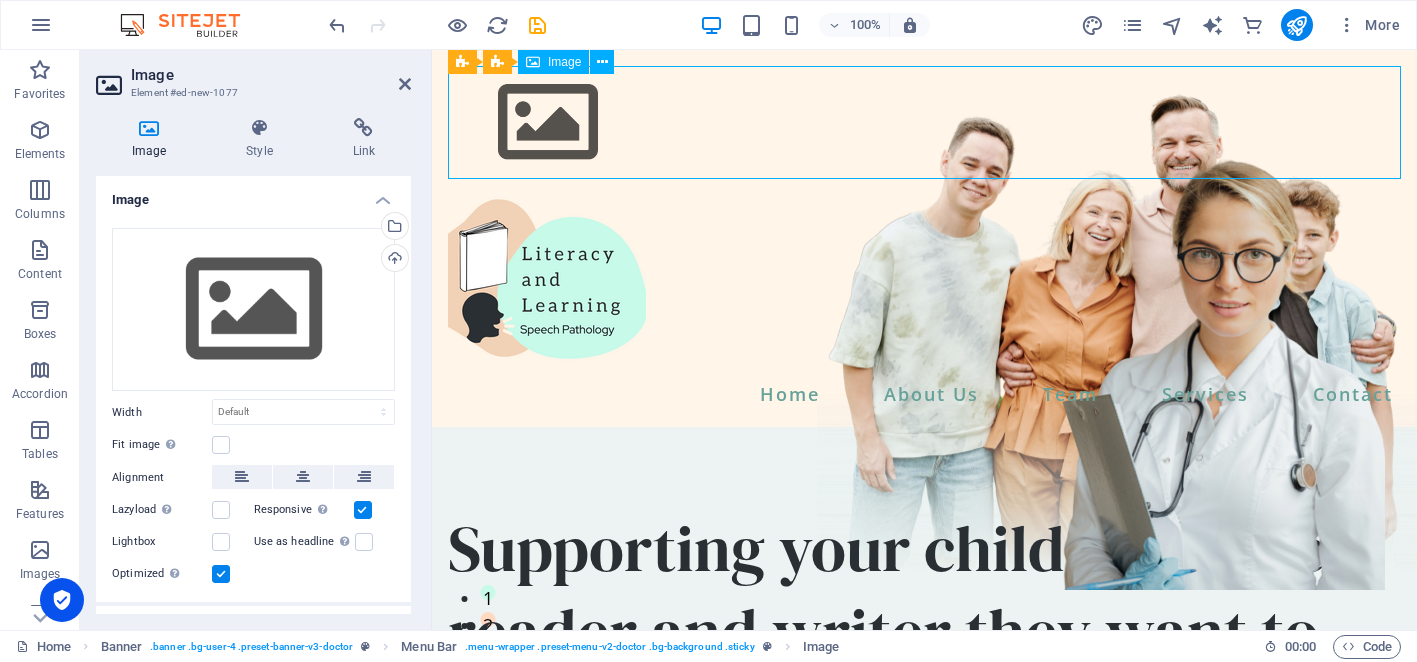 click on "Image" at bounding box center (564, 62) 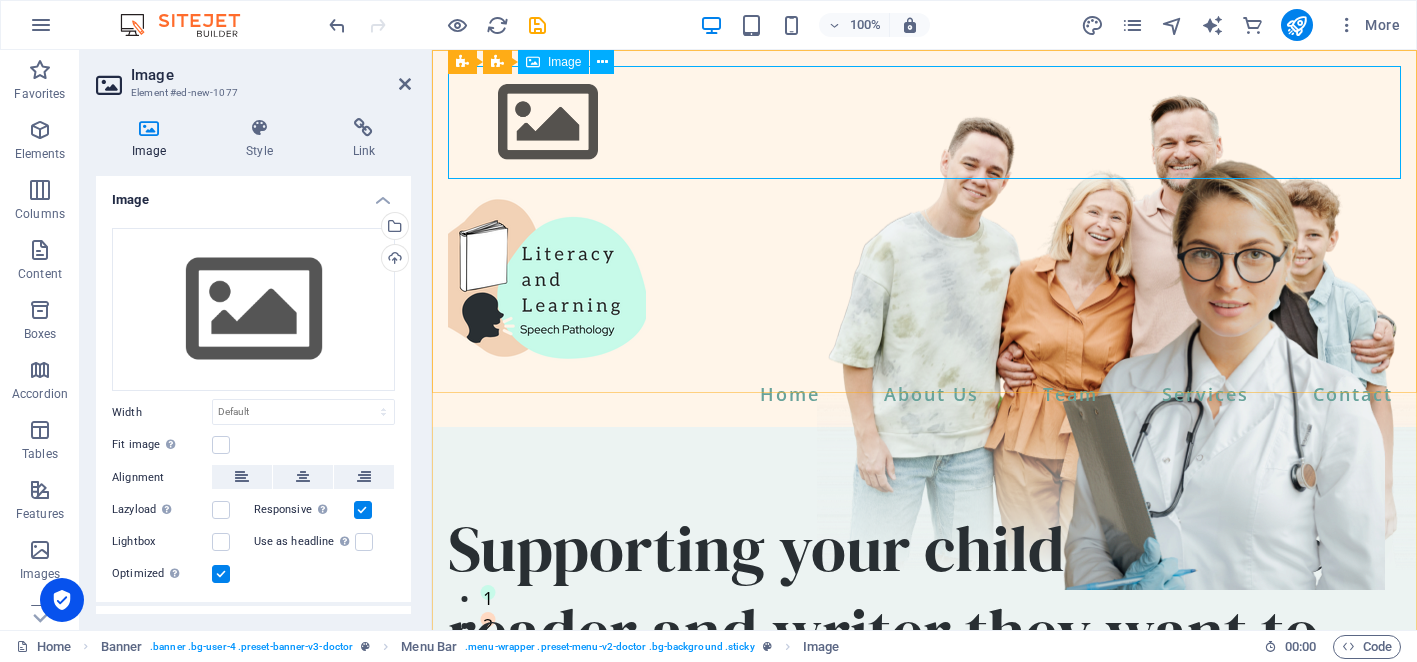 click at bounding box center (924, 122) 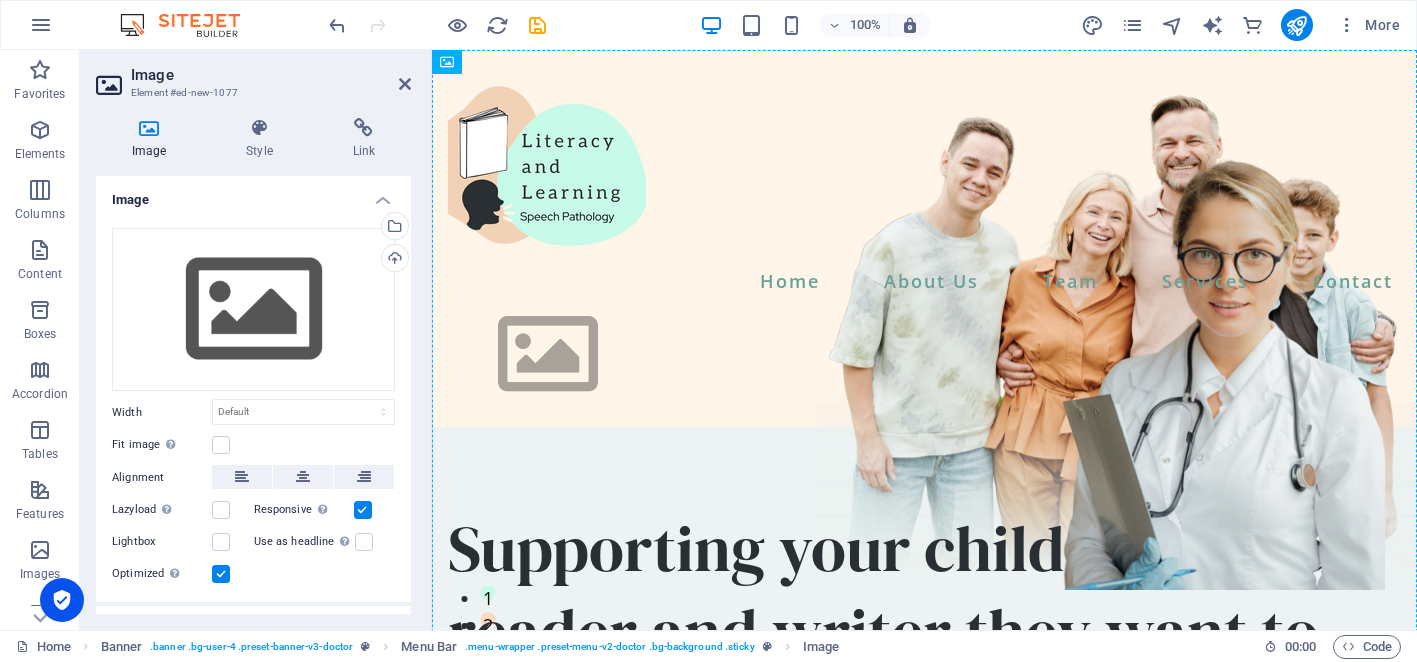 drag, startPoint x: 985, startPoint y: 114, endPoint x: 692, endPoint y: 270, distance: 331.94125 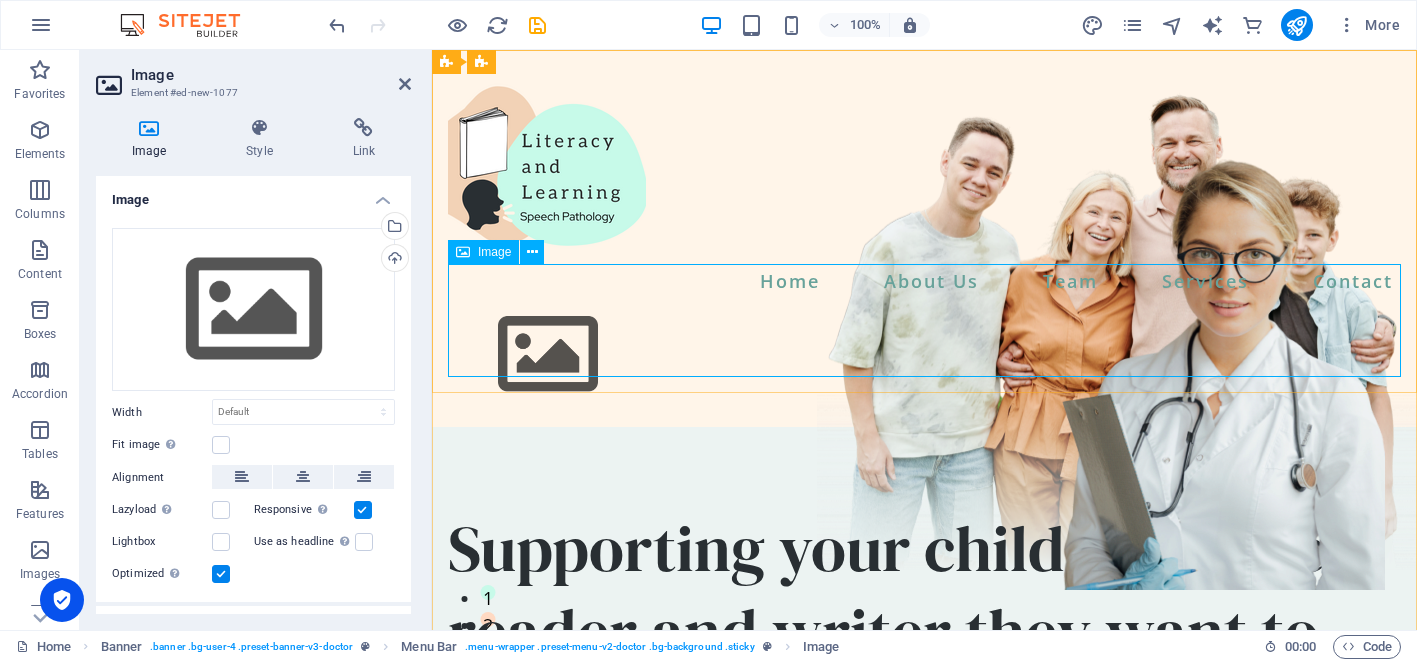 click at bounding box center [924, 354] 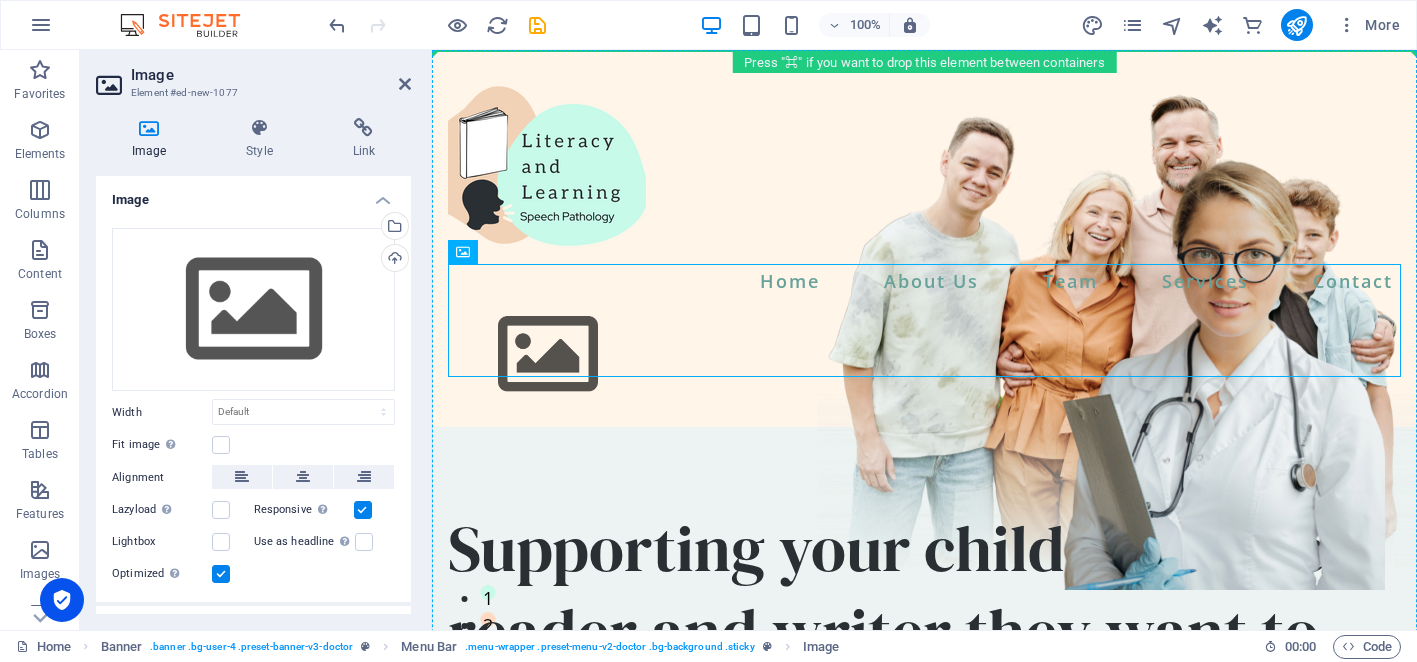 drag, startPoint x: 520, startPoint y: 283, endPoint x: 1098, endPoint y: 533, distance: 629.74915 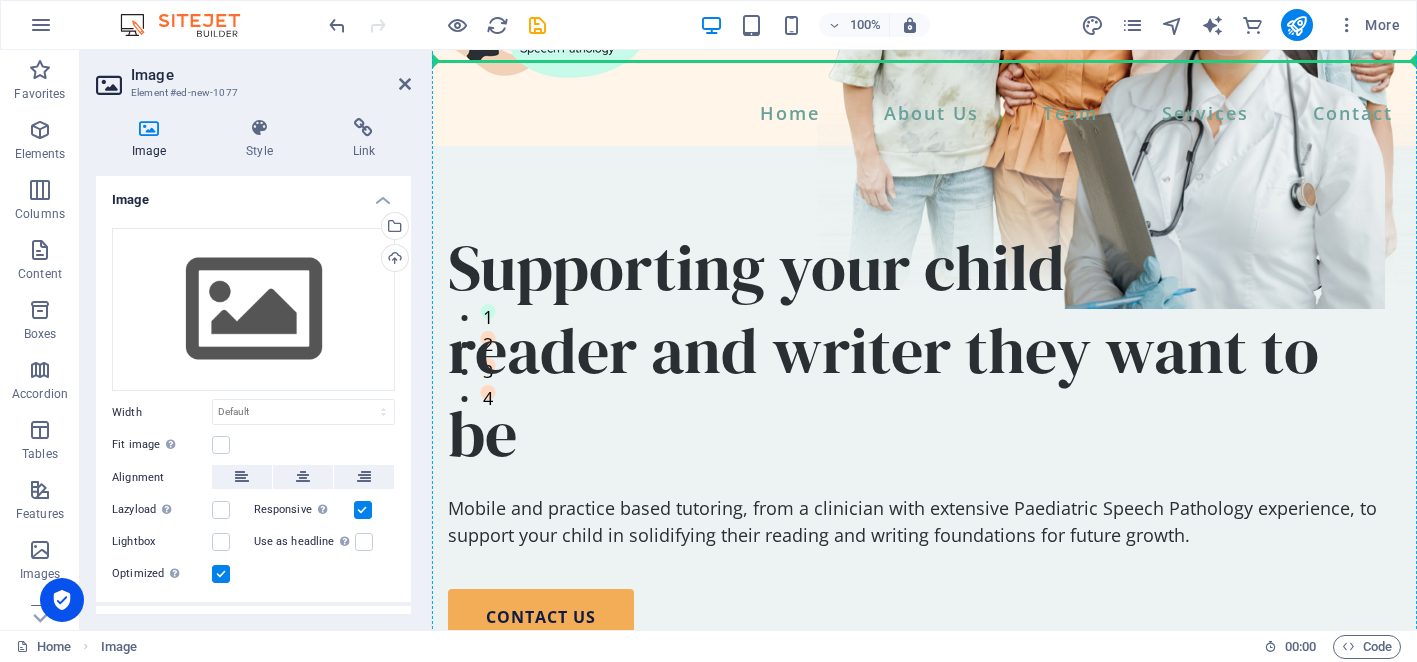 scroll, scrollTop: 336, scrollLeft: 0, axis: vertical 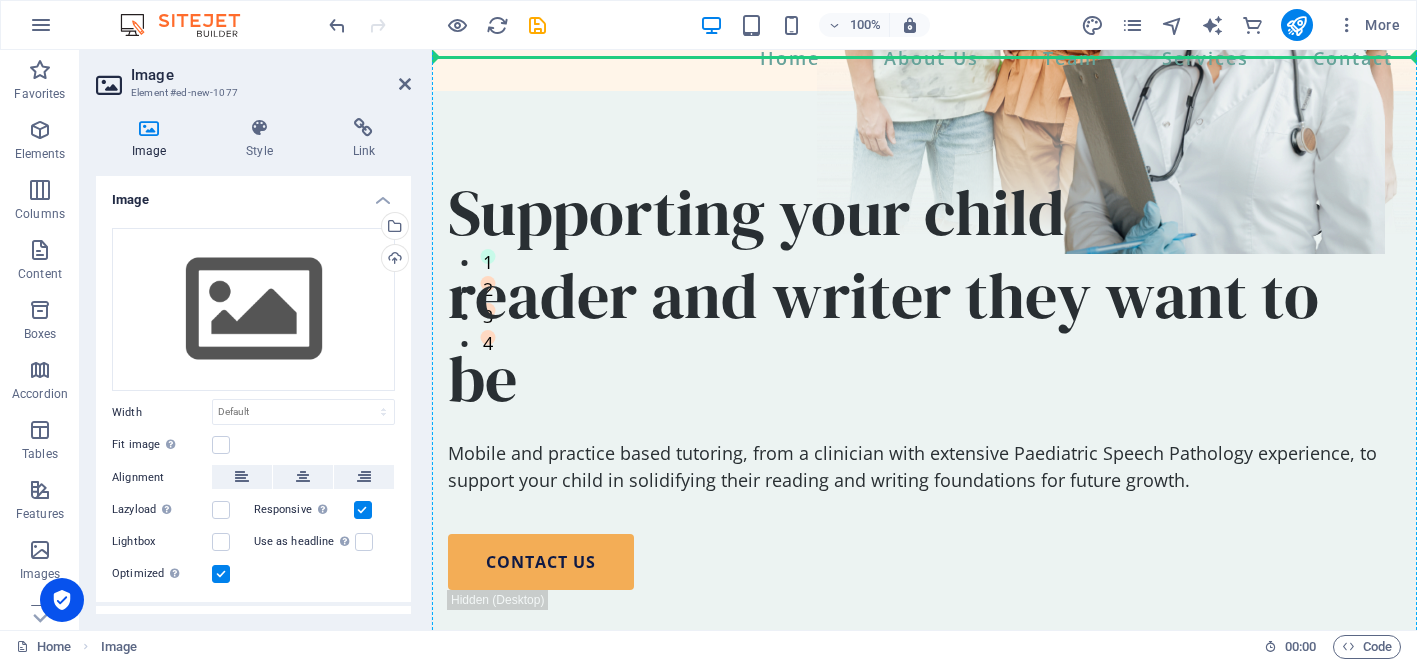 drag, startPoint x: 918, startPoint y: 117, endPoint x: 1170, endPoint y: 323, distance: 325.48425 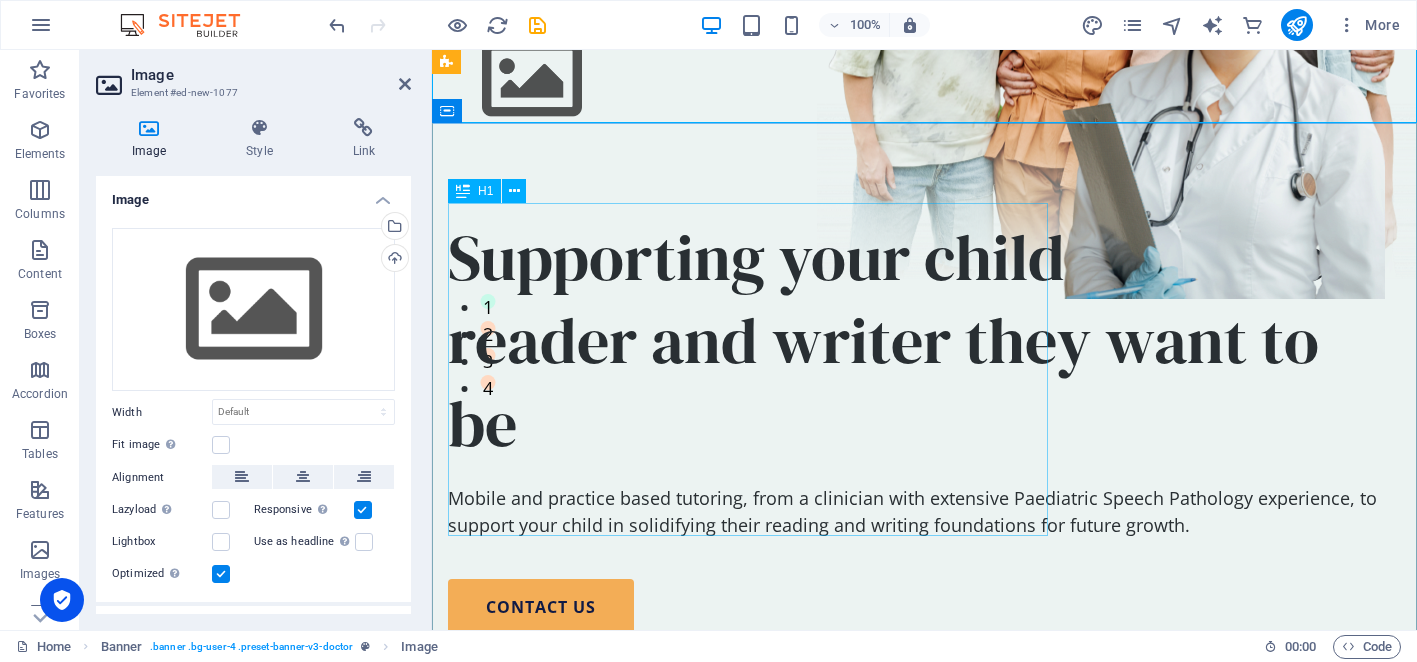 scroll, scrollTop: 301, scrollLeft: 0, axis: vertical 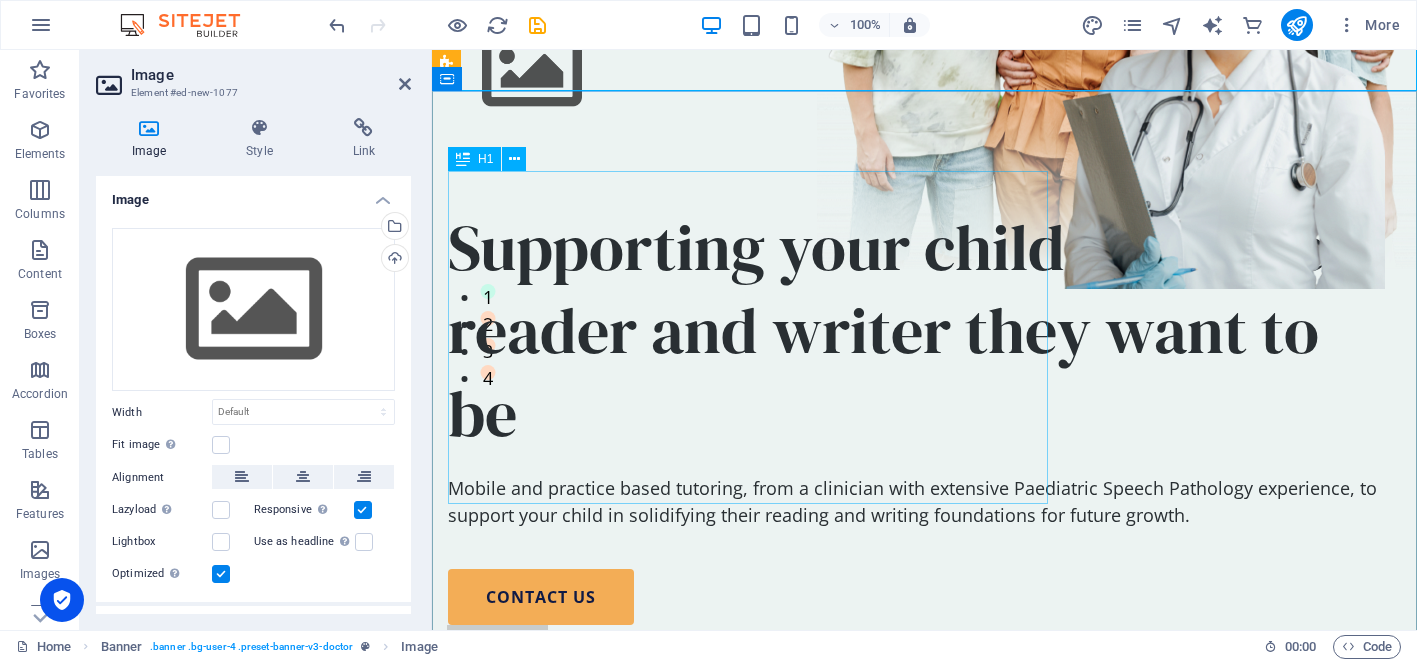 click on "Supporting your child to be the reader and writer they want to be" at bounding box center [924, 331] 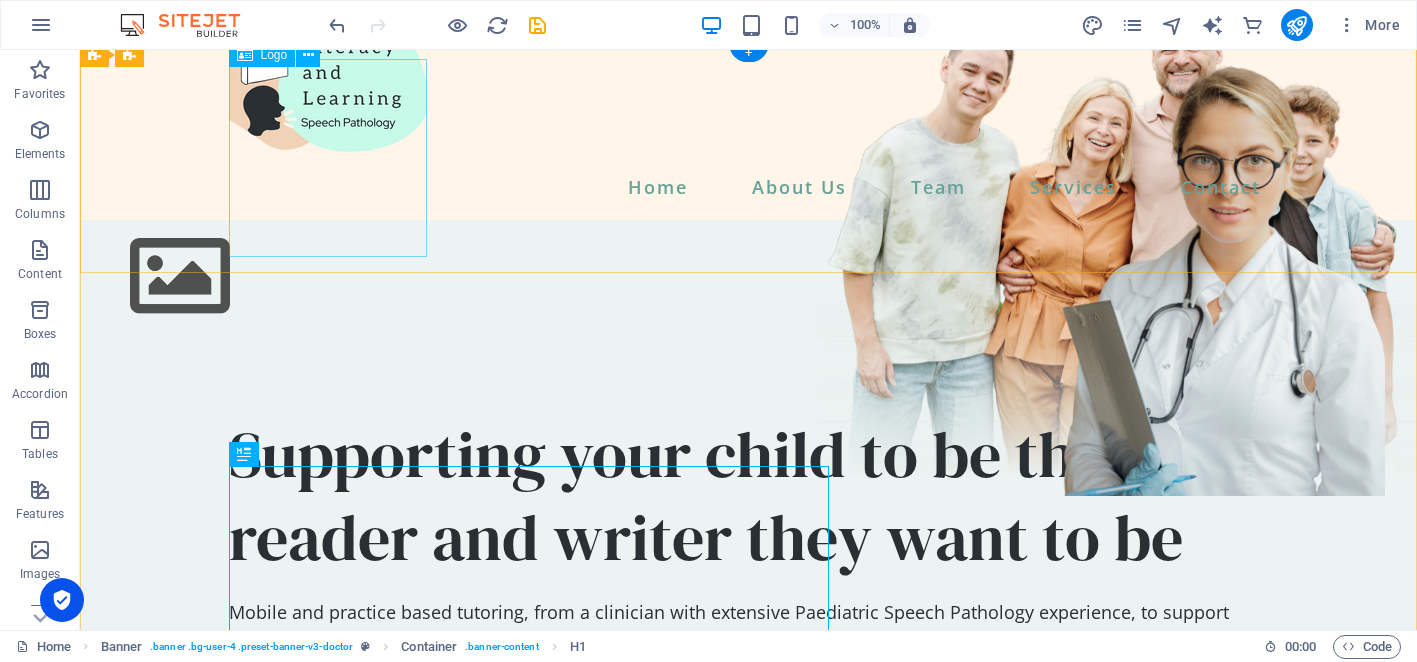 scroll, scrollTop: 181, scrollLeft: 0, axis: vertical 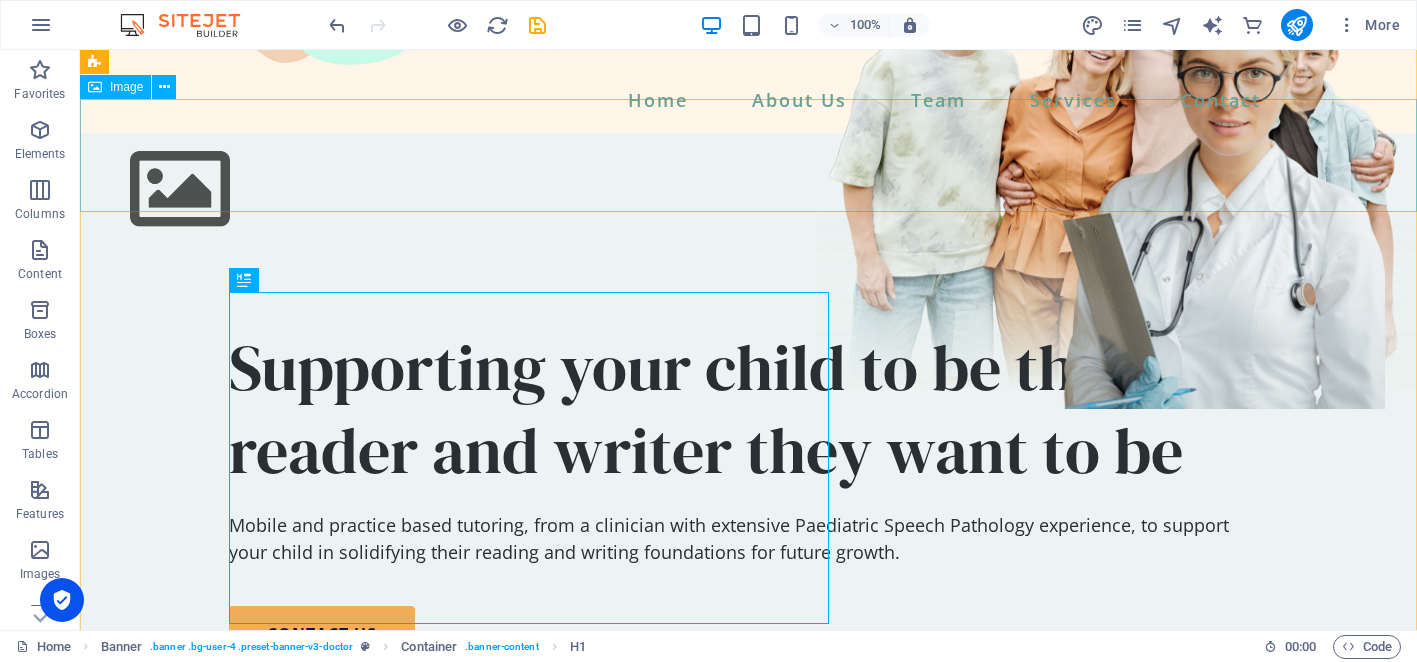click at bounding box center [748, 189] 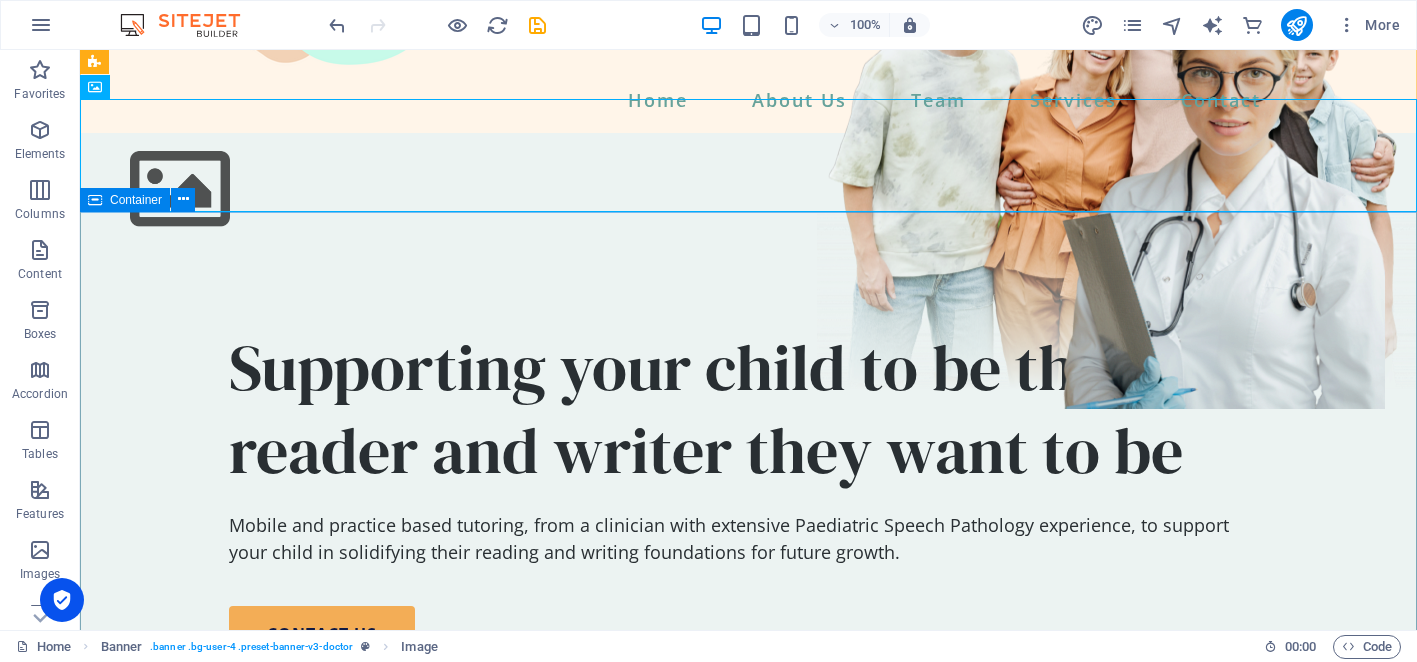 click on "Supporting your child to be the reader and writer they want to be Mobile and practice based tutoring, from a clinician with extensive Paediatric Speech Pathology experience, to support your child in solidifying their reading and writing foundations for future growth. contact us" at bounding box center (748, 772) 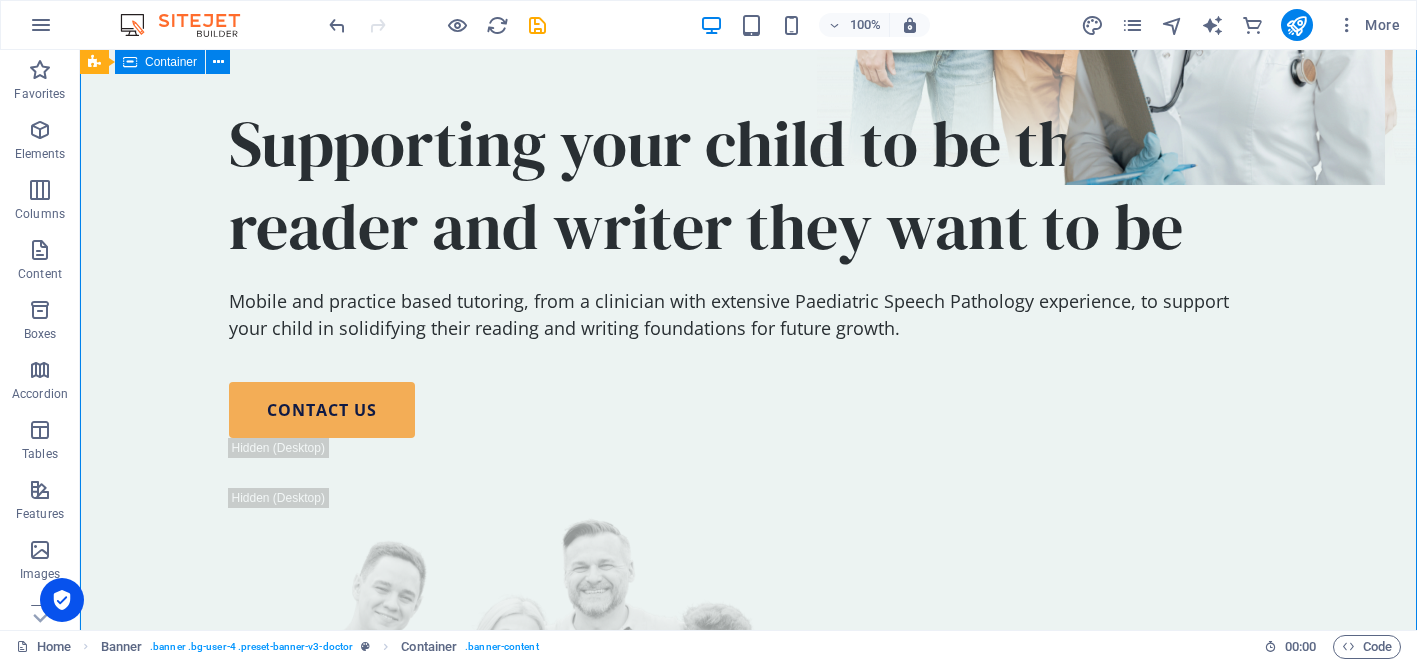 scroll, scrollTop: 403, scrollLeft: 0, axis: vertical 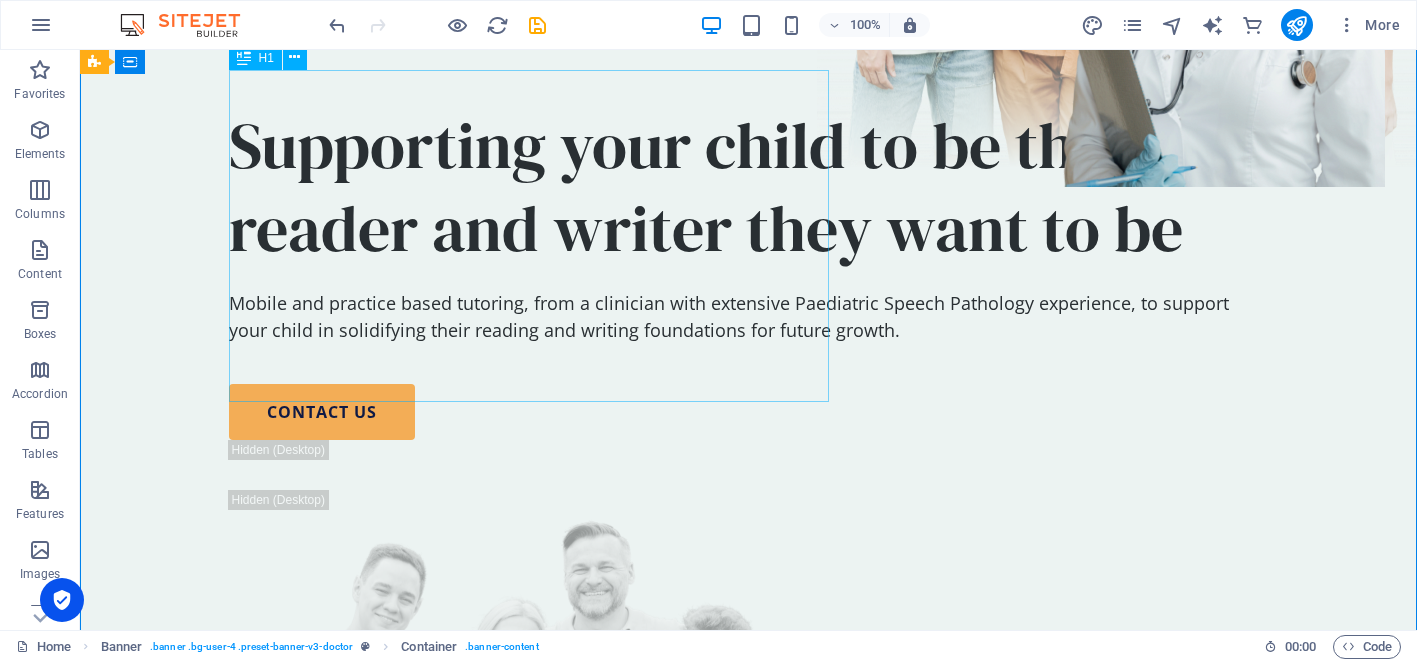 click on "Supporting your child to be the reader and writer they want to be" at bounding box center [749, 187] 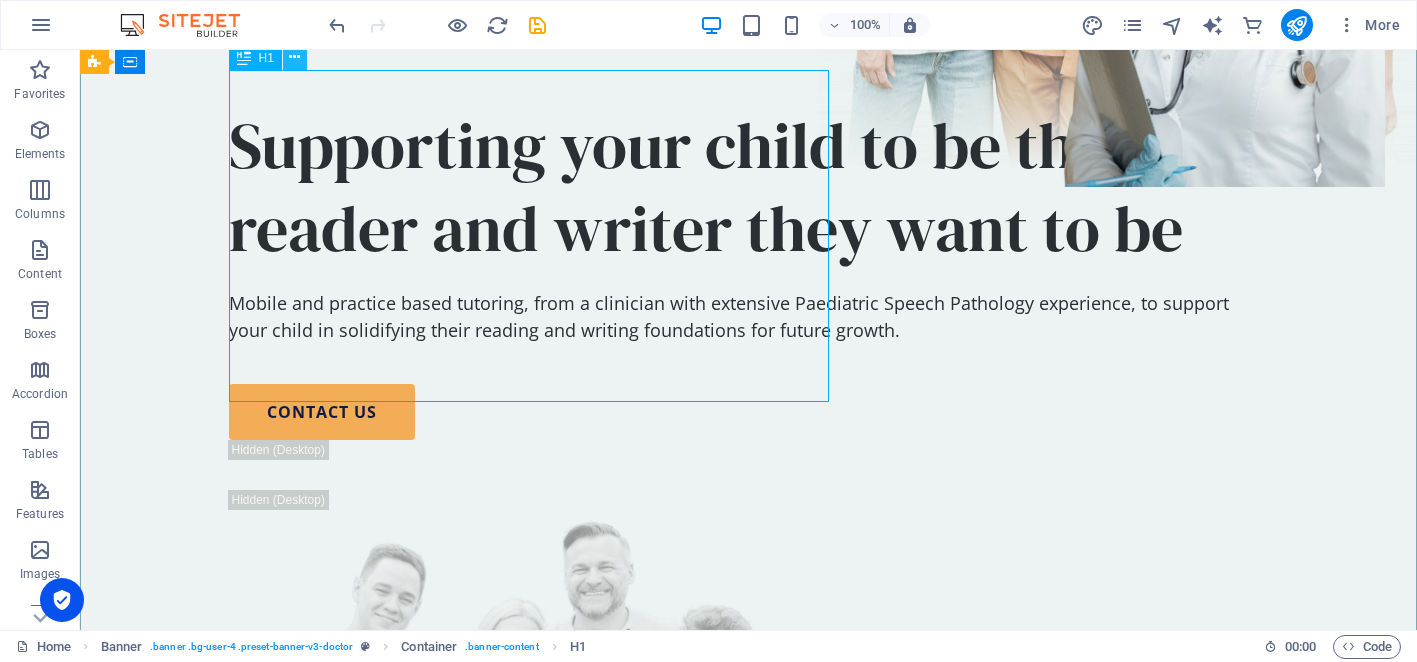 click at bounding box center (294, 57) 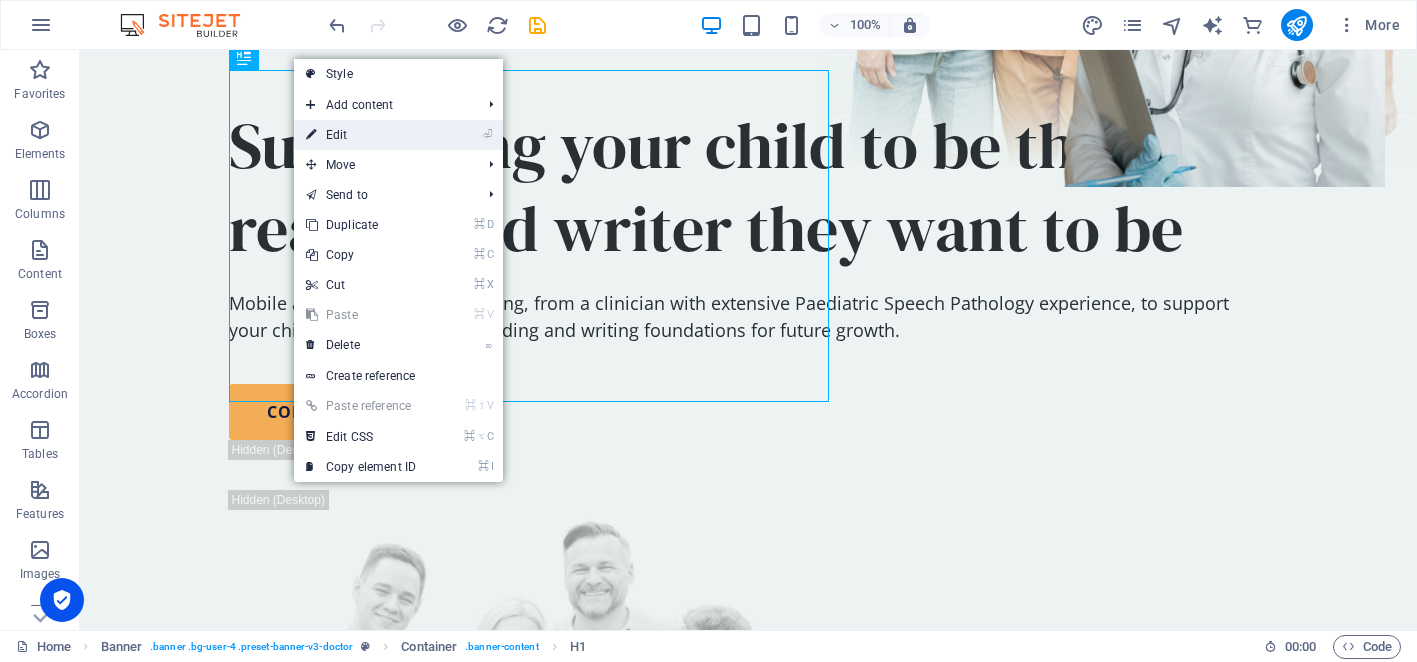click on "⏎  Edit" at bounding box center [361, 135] 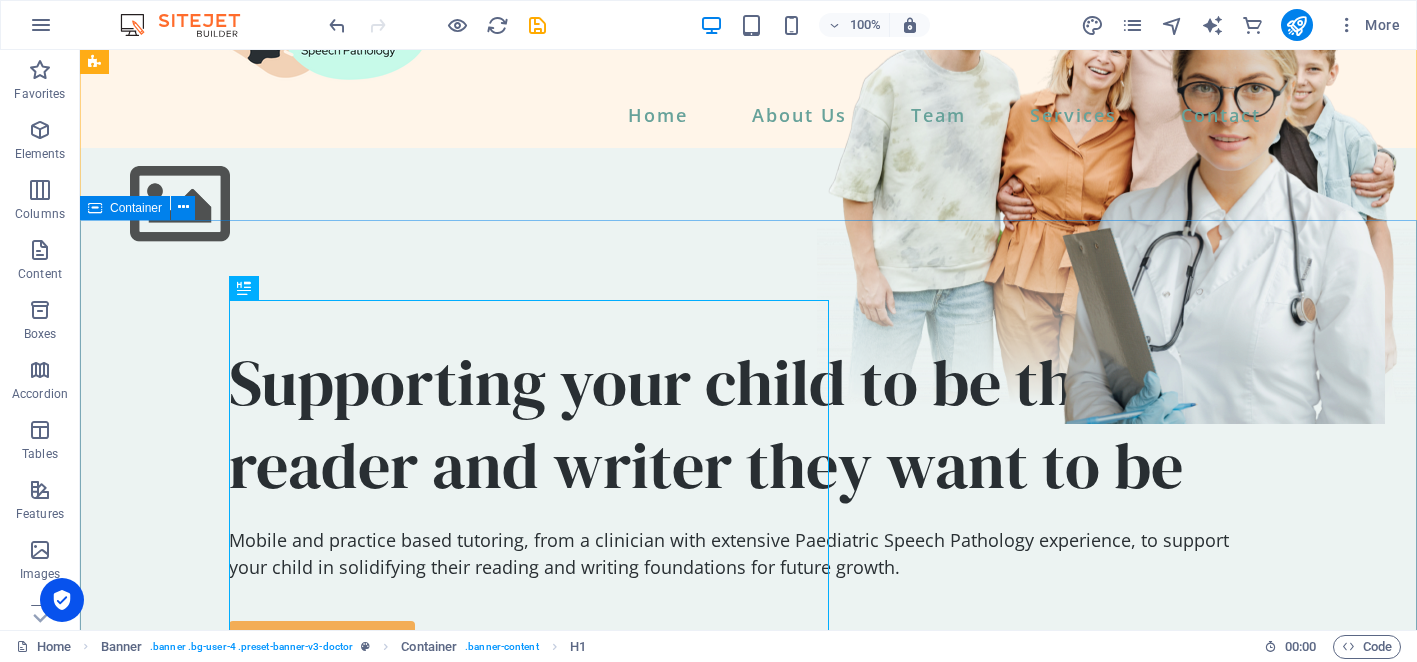 scroll, scrollTop: 164, scrollLeft: 0, axis: vertical 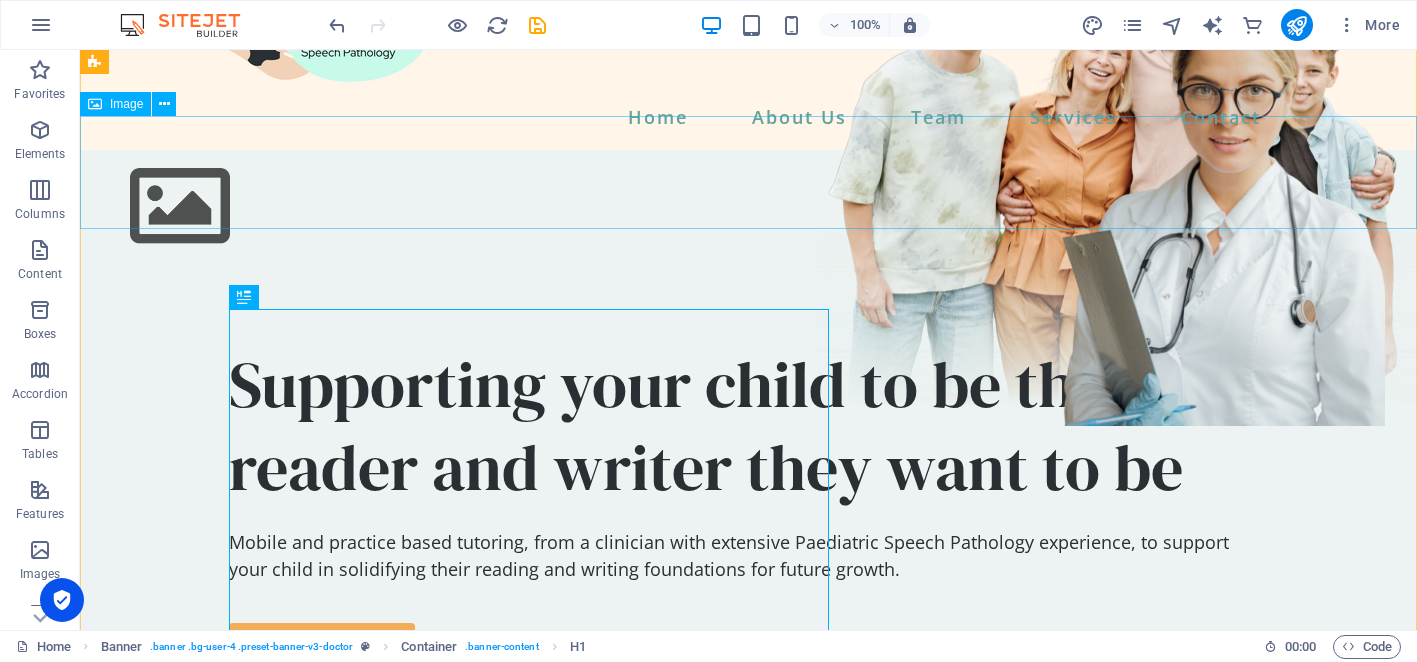 click at bounding box center [748, 206] 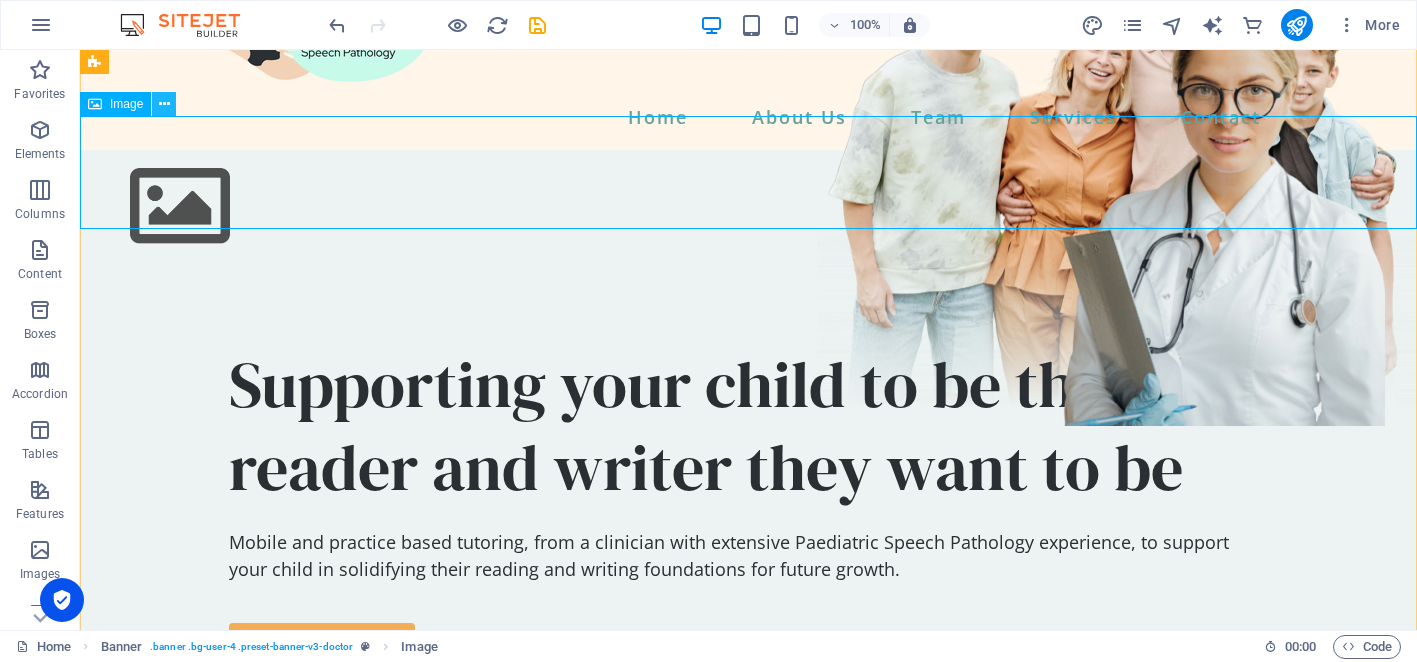 click at bounding box center [164, 104] 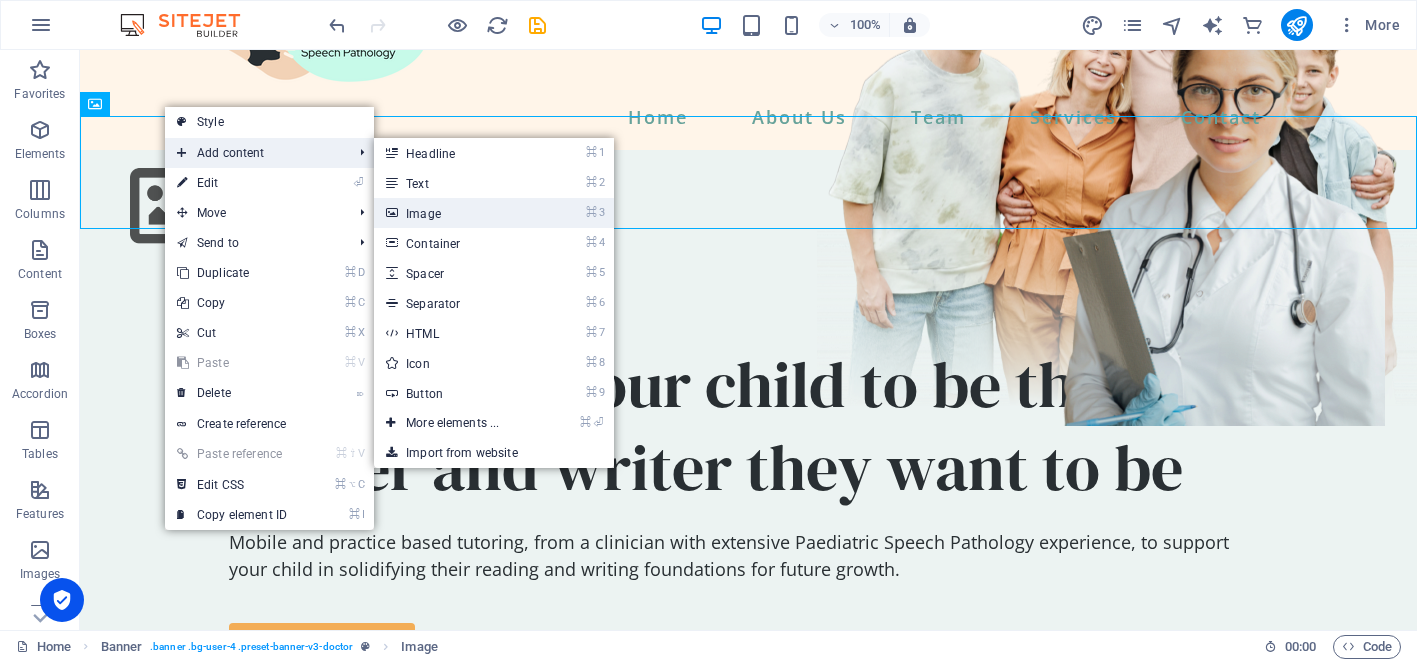 click on "⌘ 3  Image" at bounding box center [456, 213] 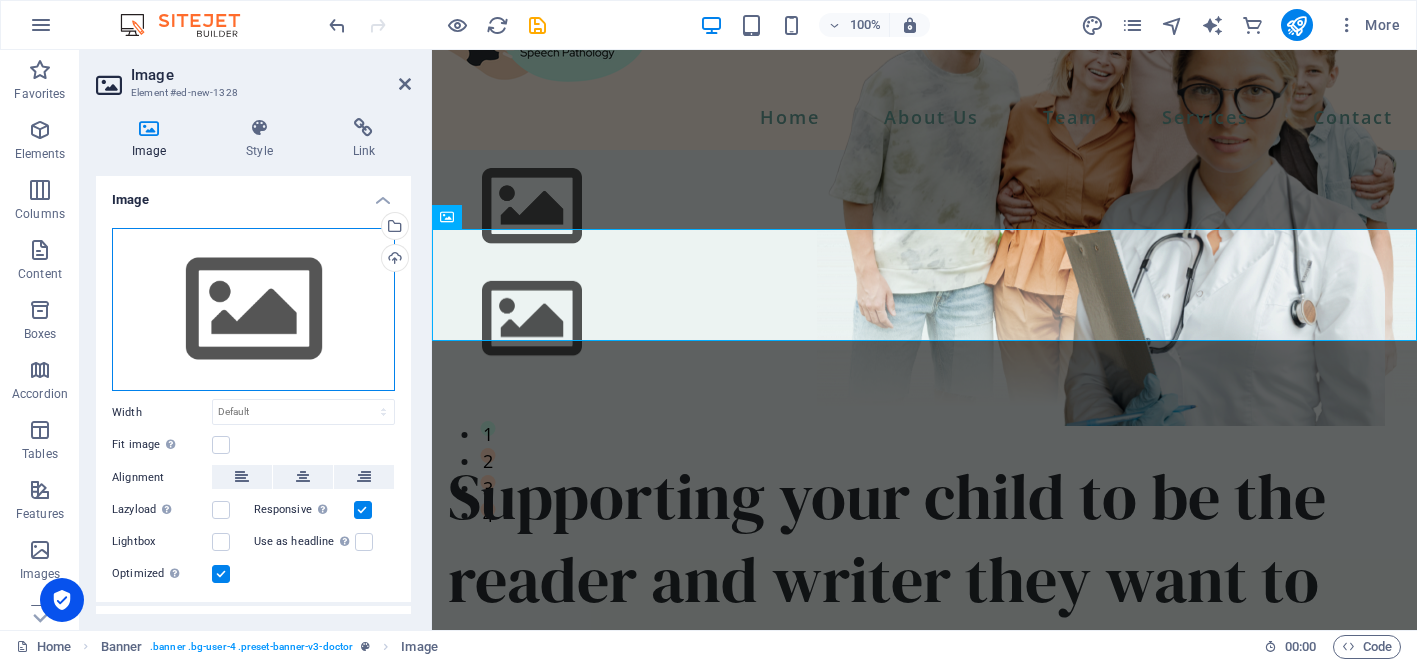 click on "Drag files here, click to choose files or select files from Files or our free stock photos & videos" at bounding box center [253, 310] 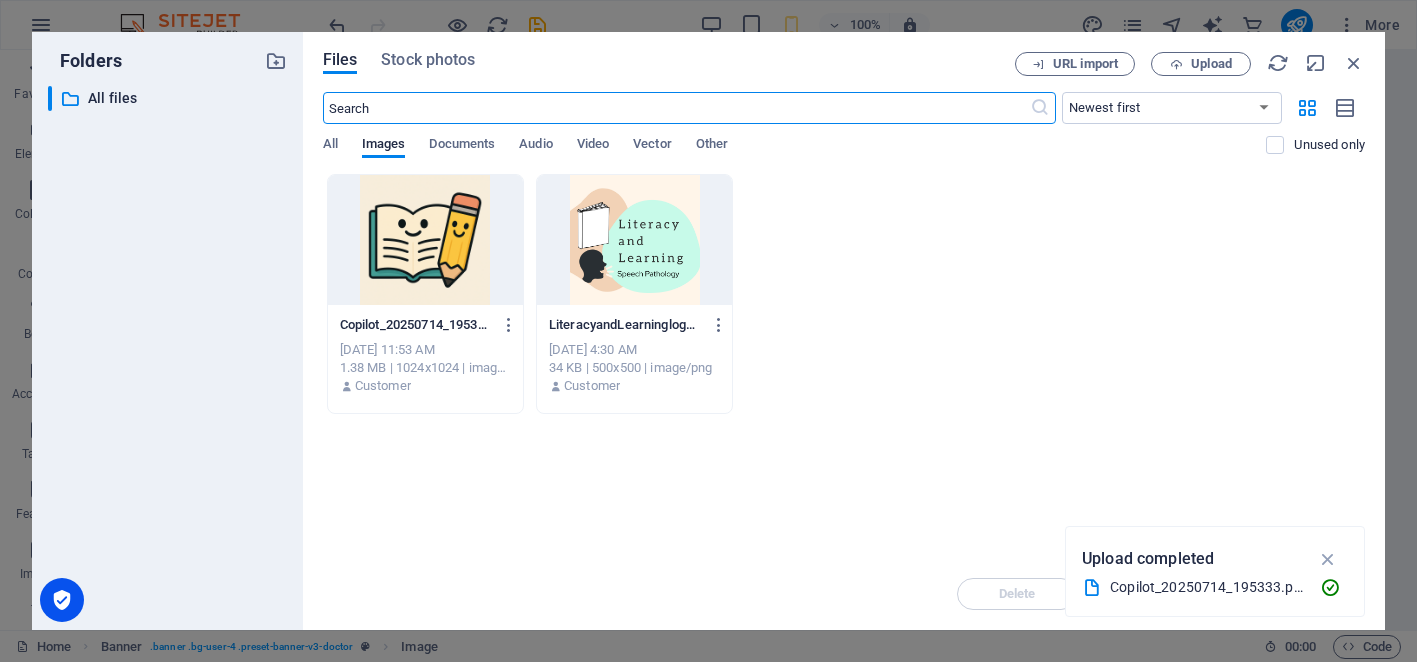 click at bounding box center (425, 240) 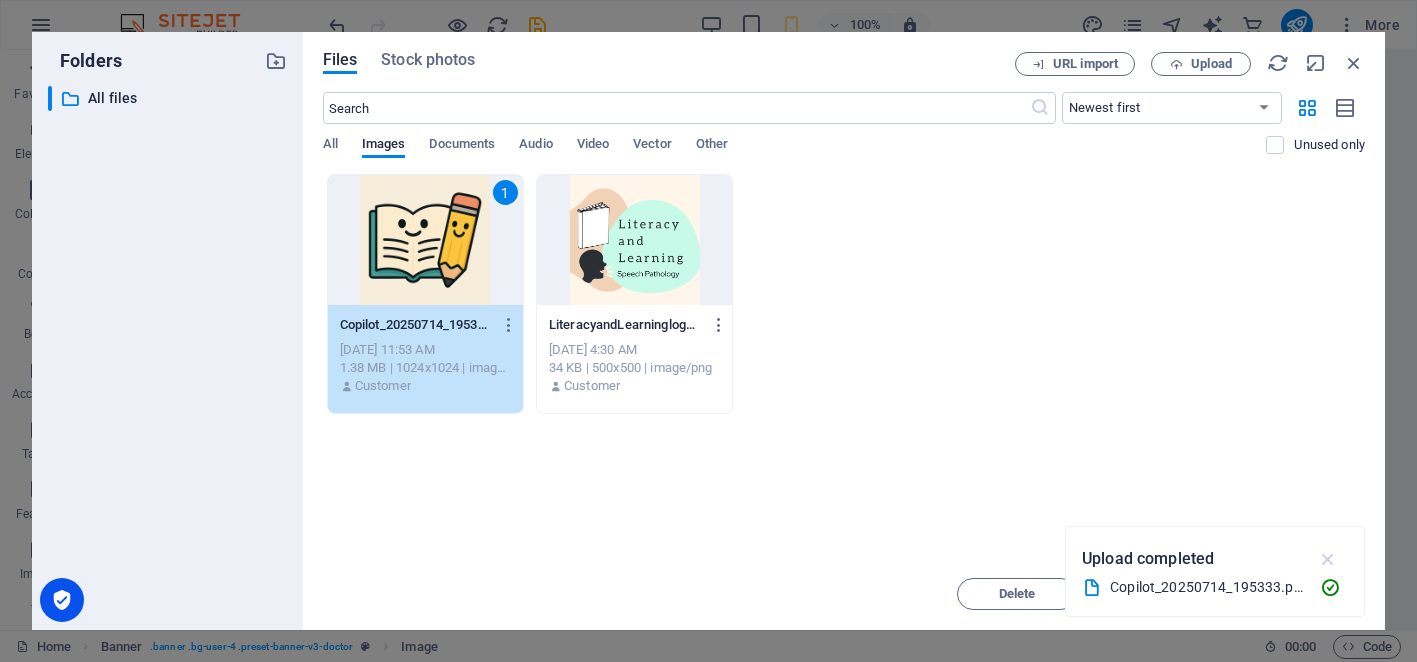 click at bounding box center [1328, 559] 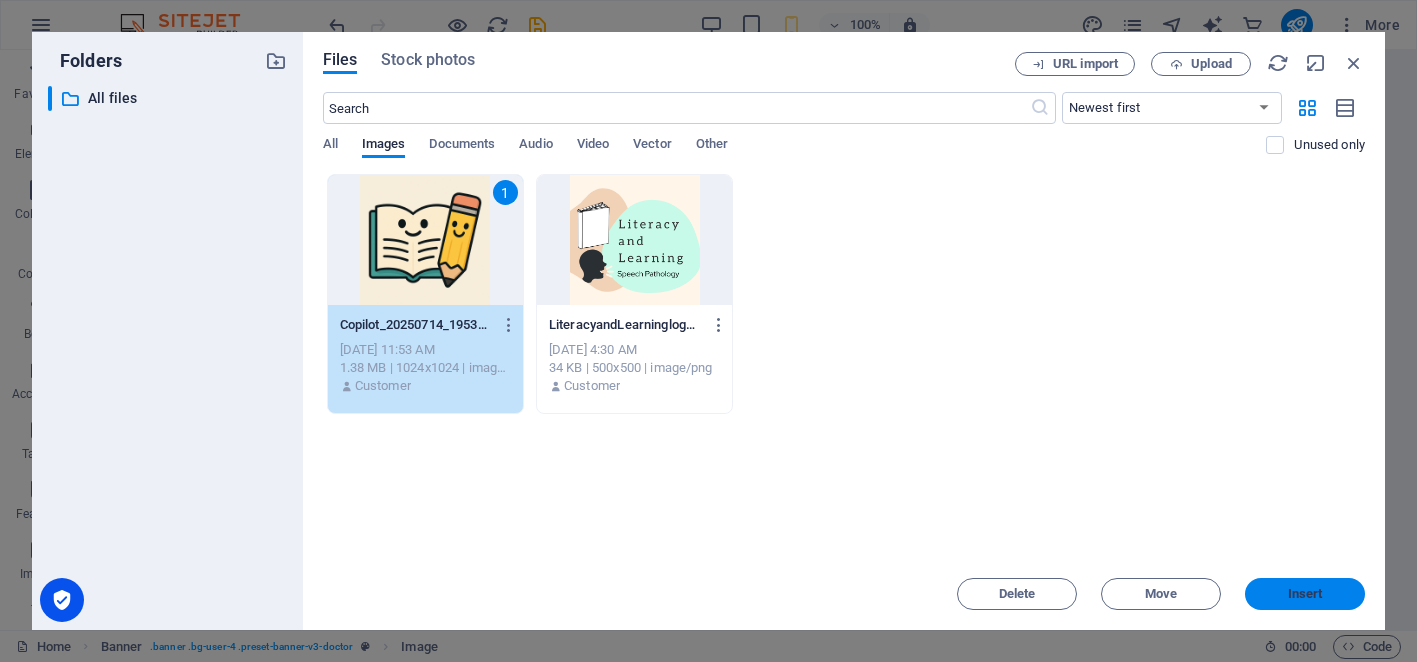 drag, startPoint x: 1299, startPoint y: 589, endPoint x: 867, endPoint y: 539, distance: 434.88388 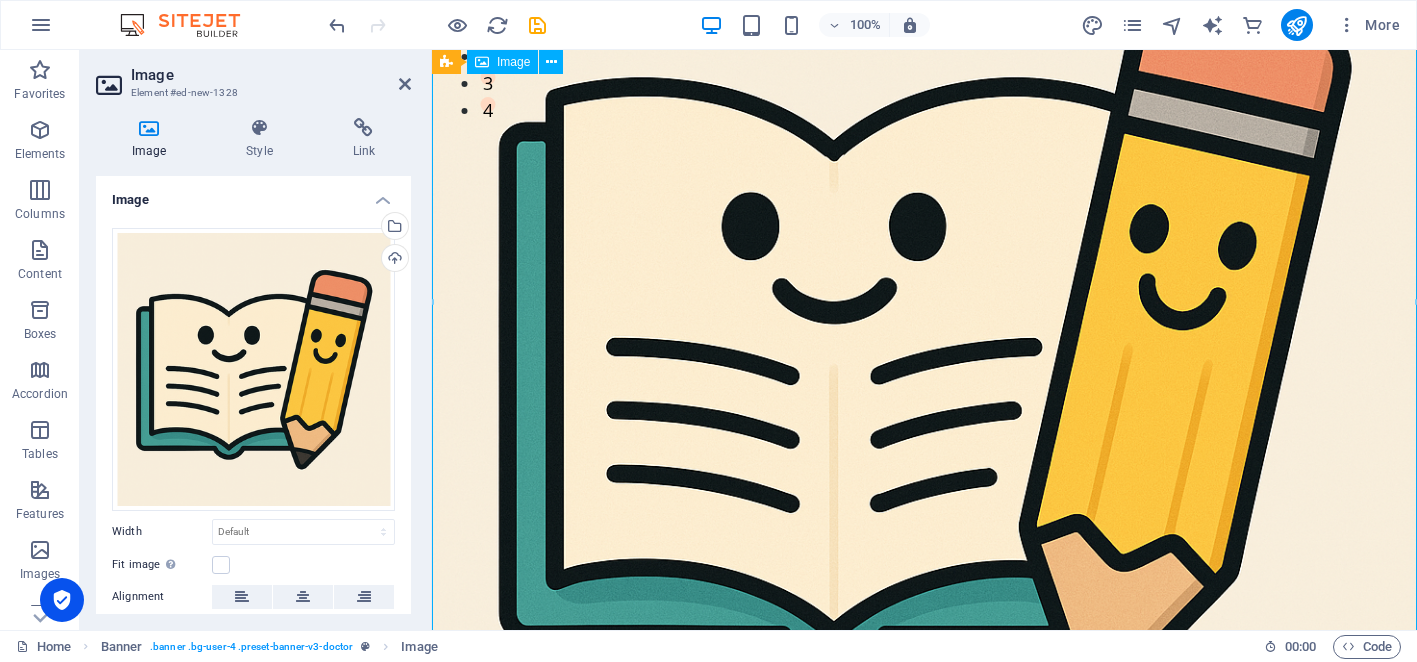 scroll, scrollTop: 590, scrollLeft: 0, axis: vertical 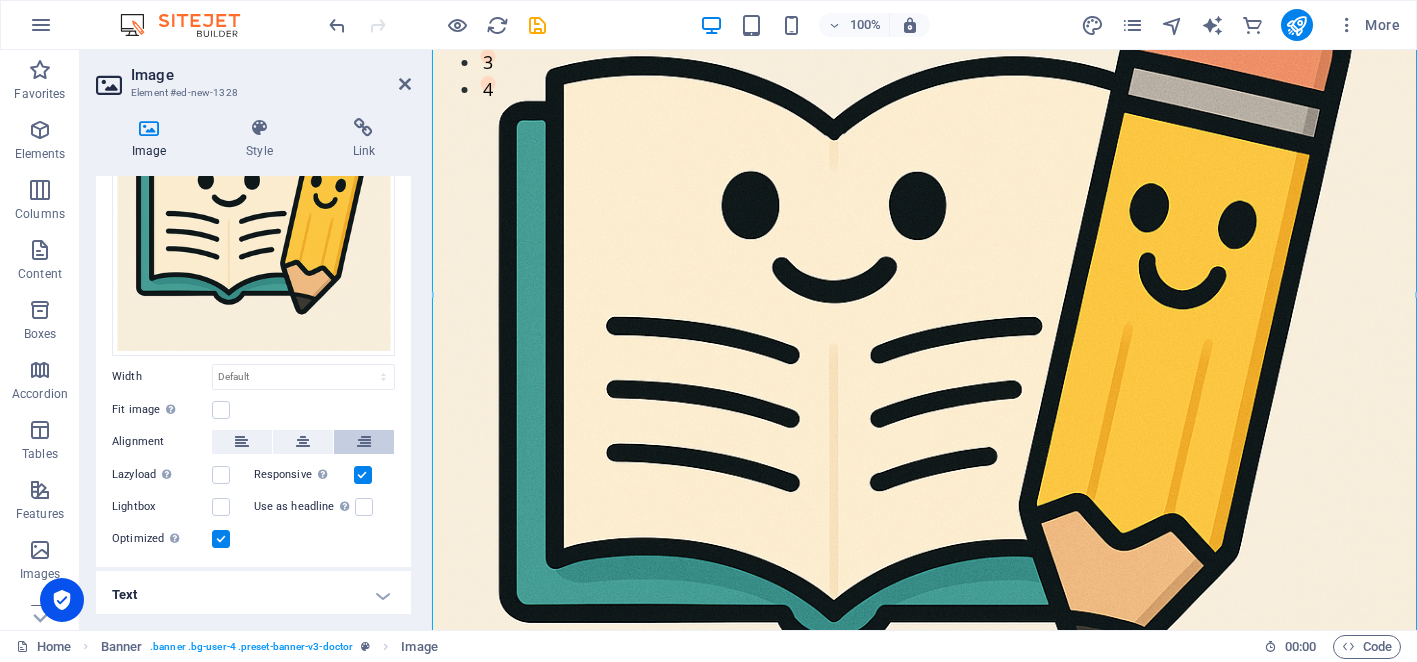click at bounding box center (364, 442) 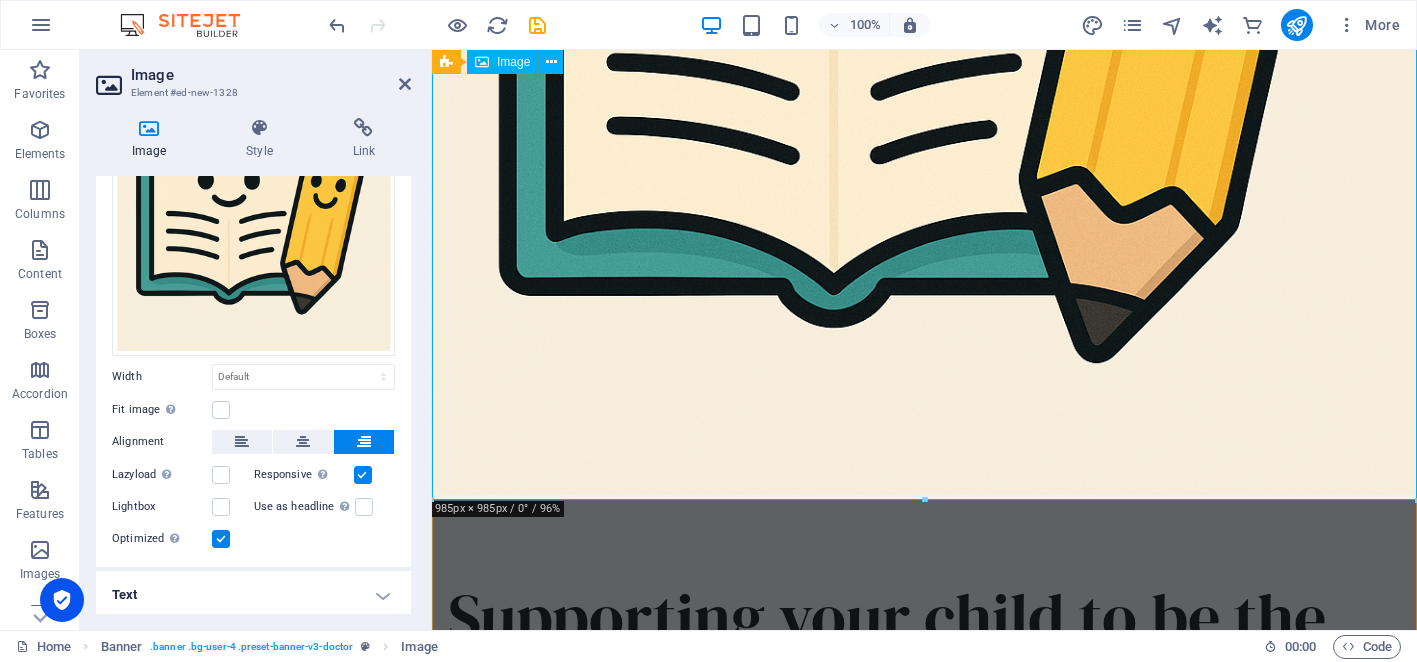 scroll, scrollTop: 919, scrollLeft: 0, axis: vertical 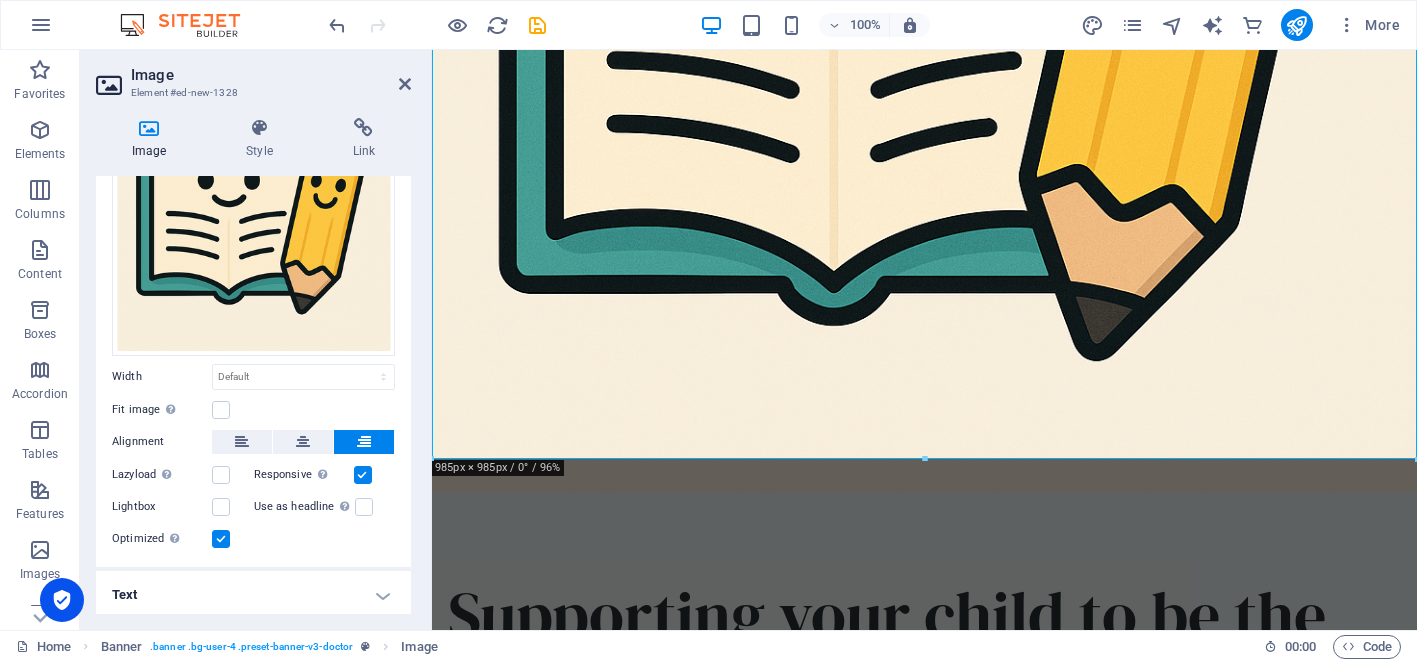 drag, startPoint x: 866, startPoint y: 509, endPoint x: 455, endPoint y: 394, distance: 426.78568 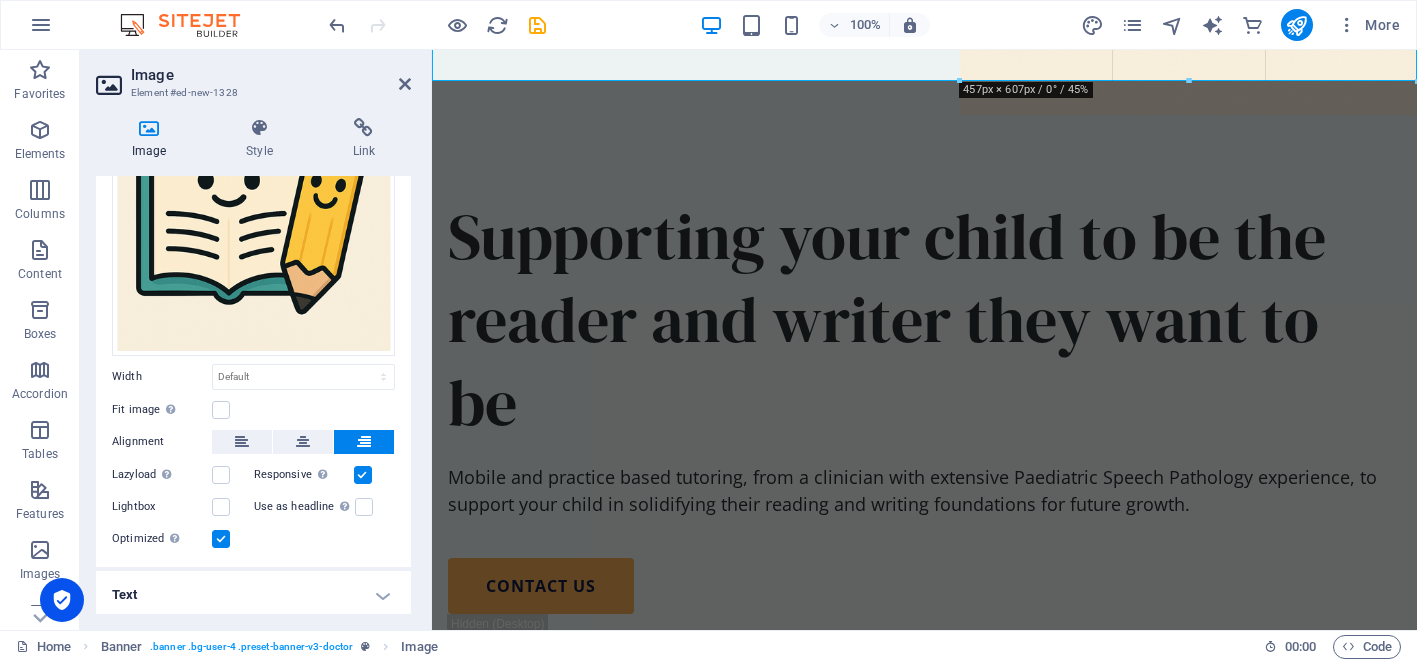 type on "456" 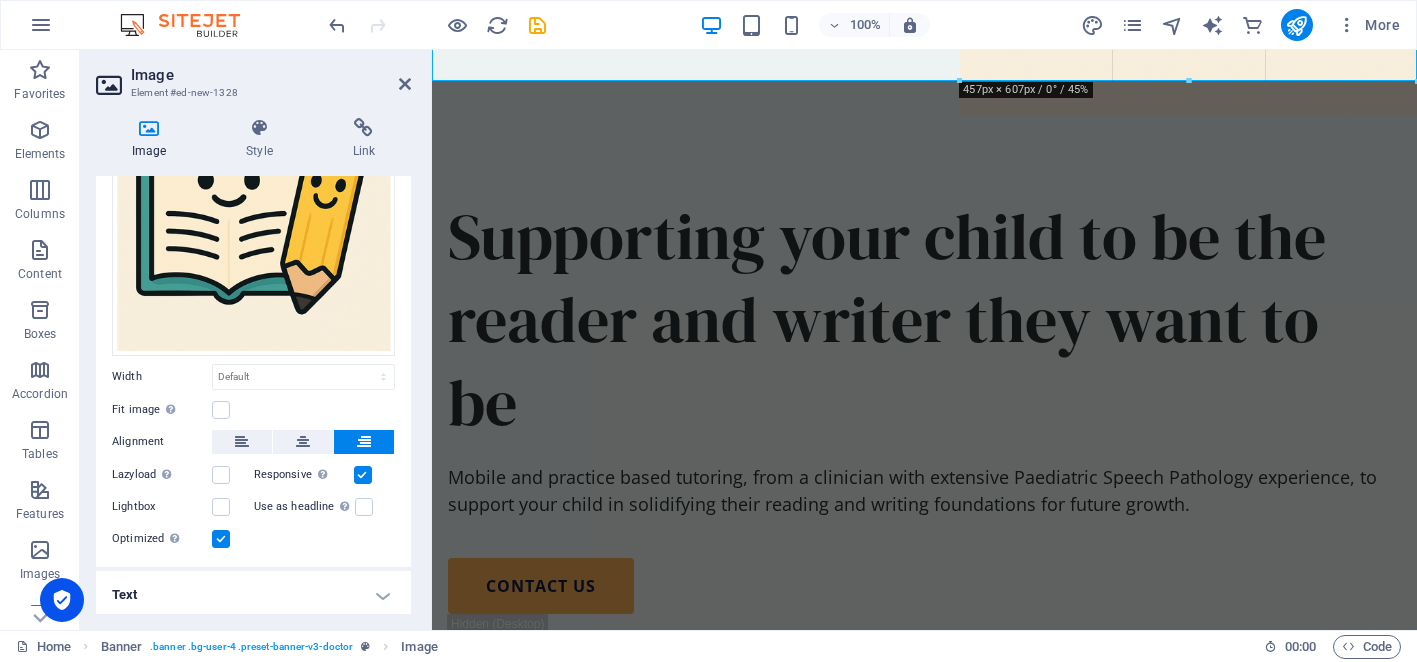select on "px" 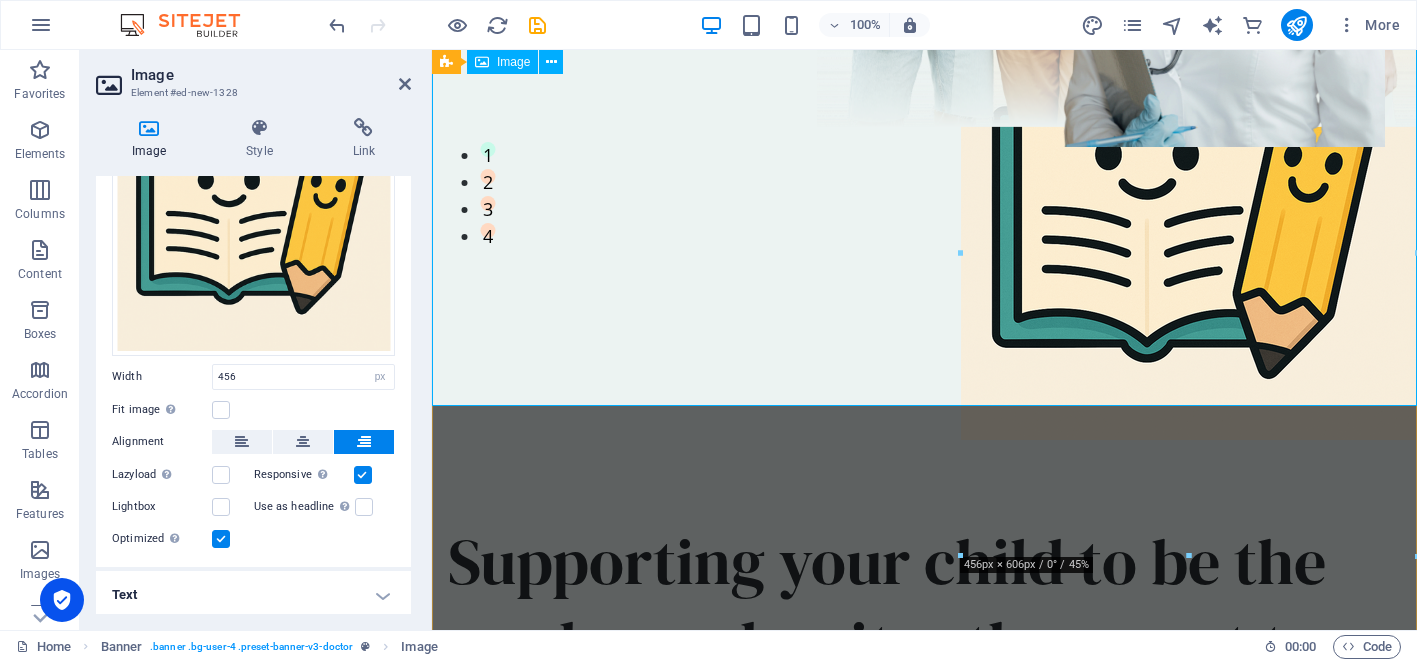 scroll, scrollTop: 416, scrollLeft: 0, axis: vertical 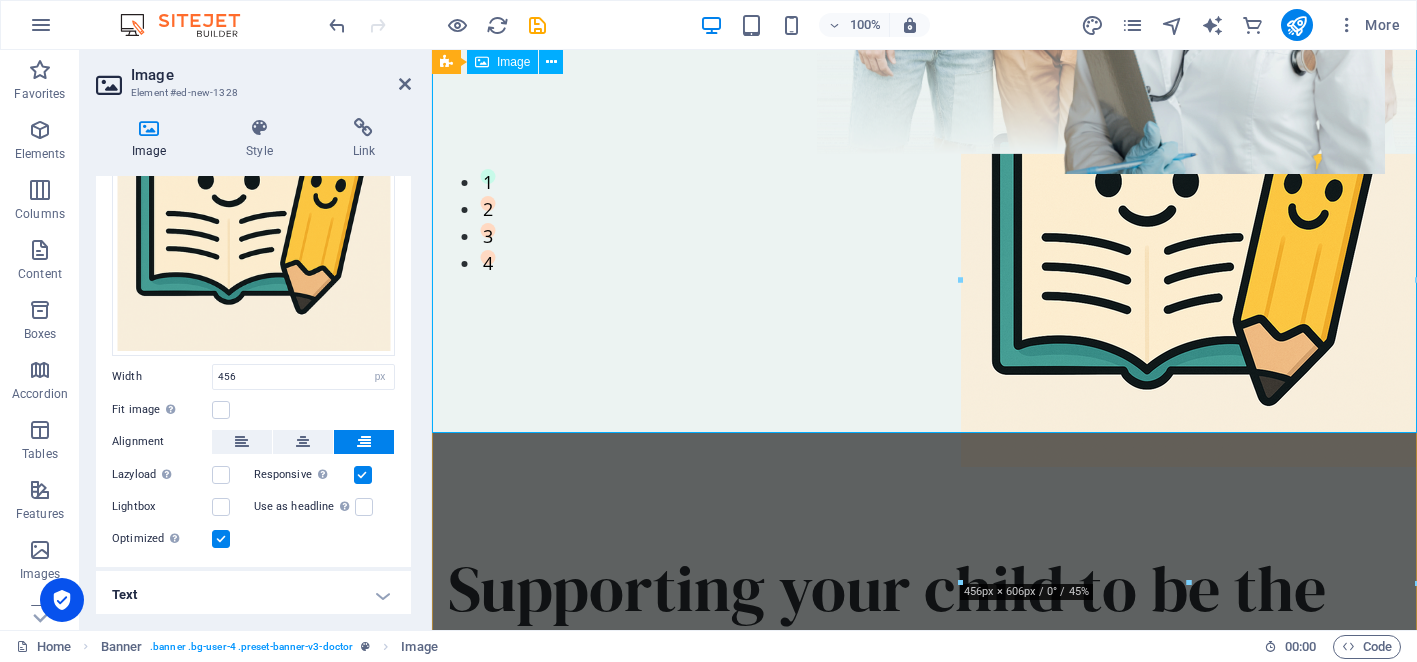 click at bounding box center (924, 239) 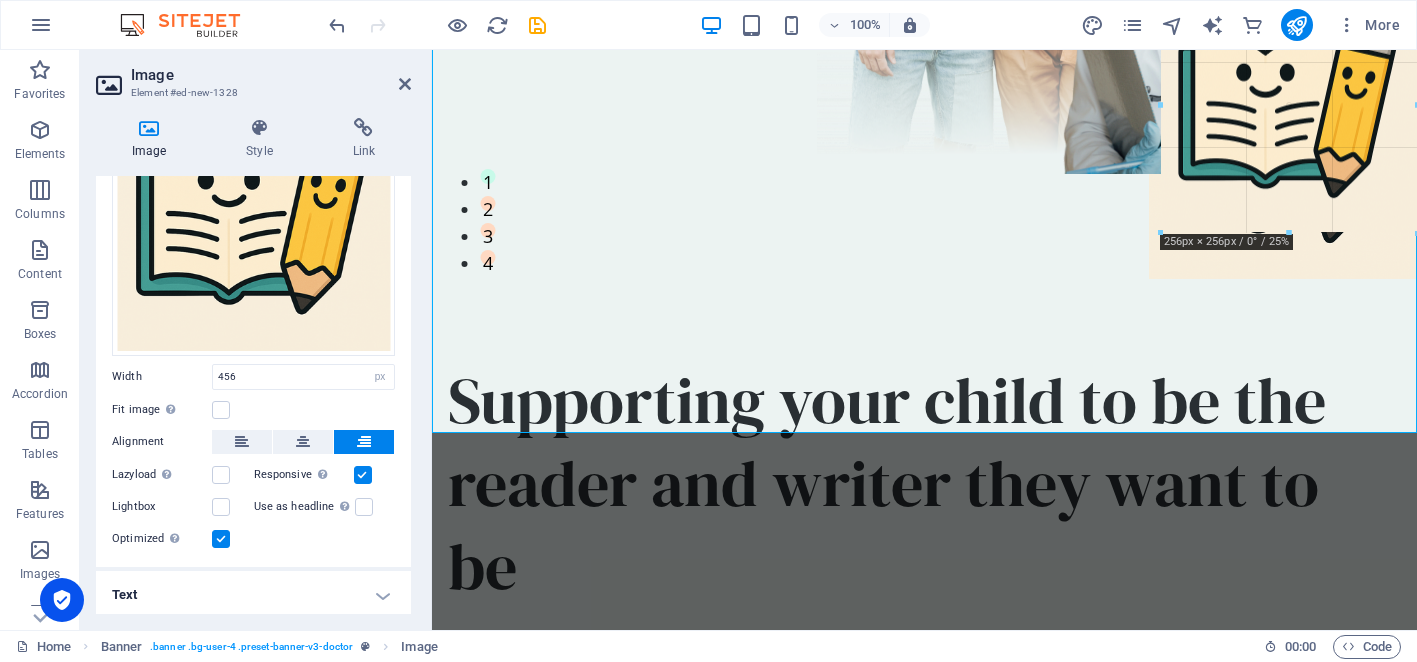 drag, startPoint x: 961, startPoint y: 429, endPoint x: 1198, endPoint y: 211, distance: 322.01398 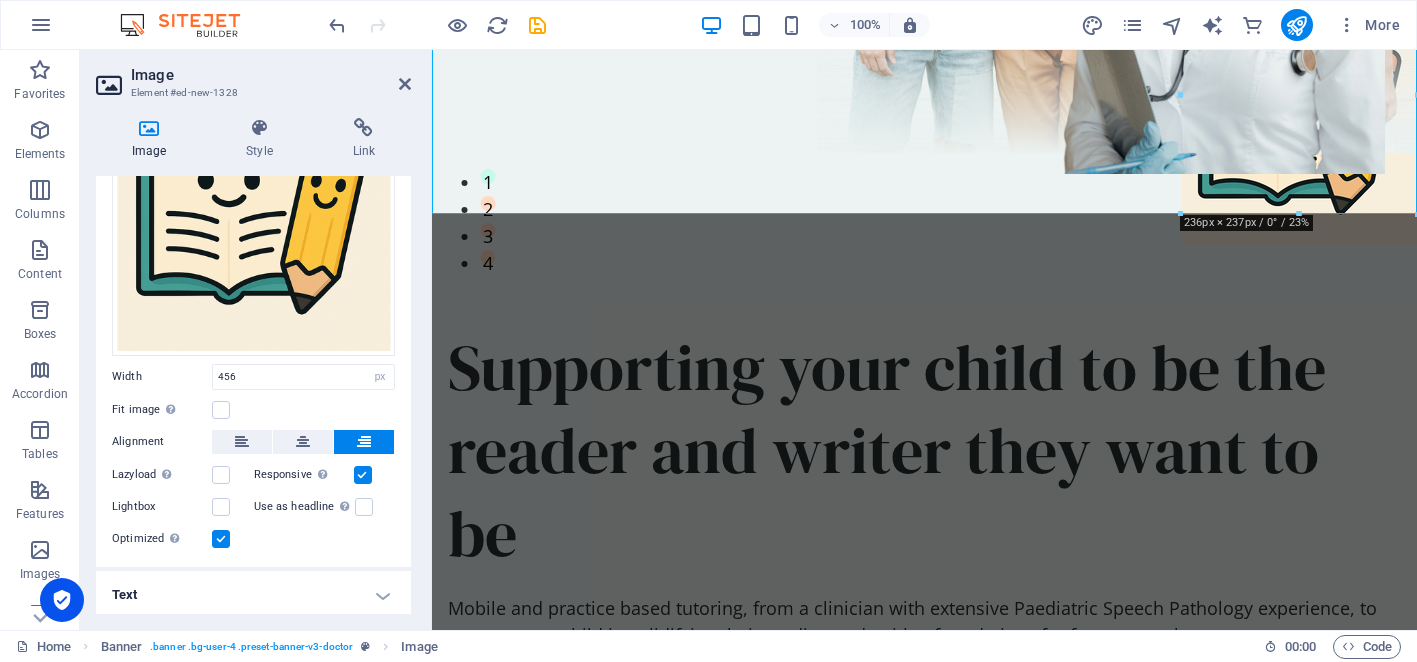 type on "235" 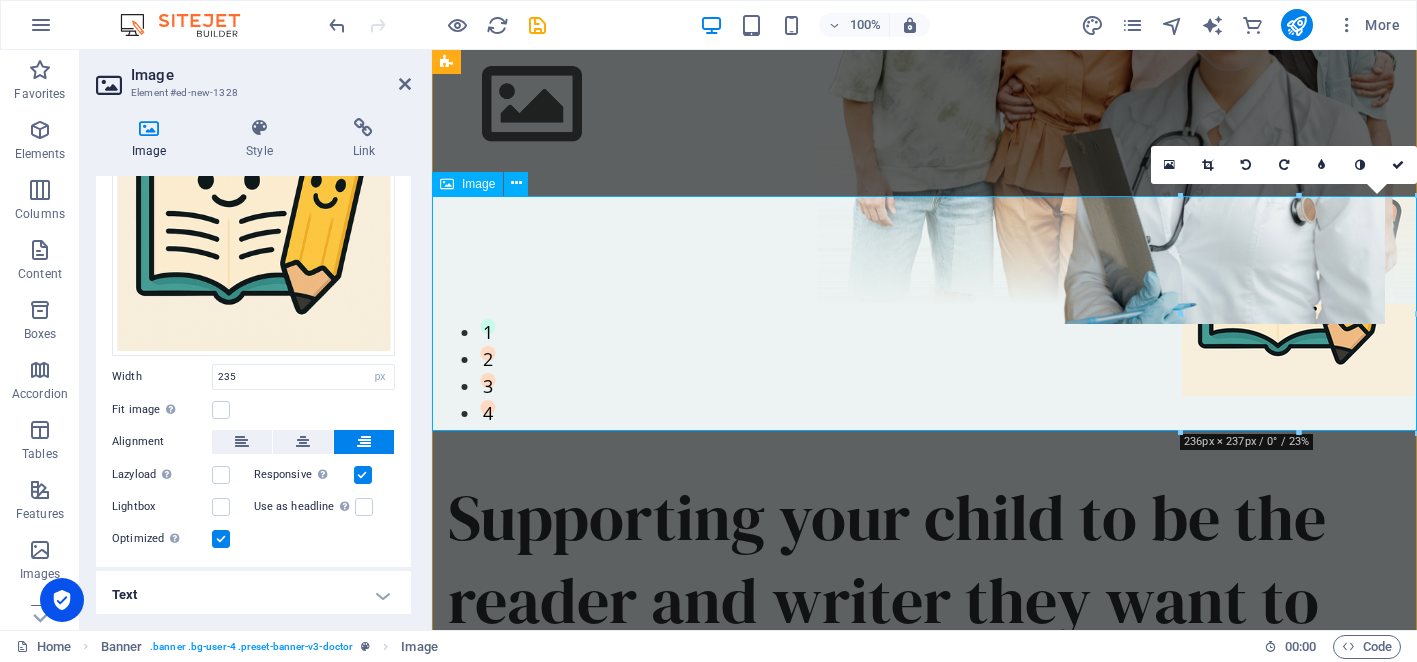 scroll, scrollTop: 264, scrollLeft: 0, axis: vertical 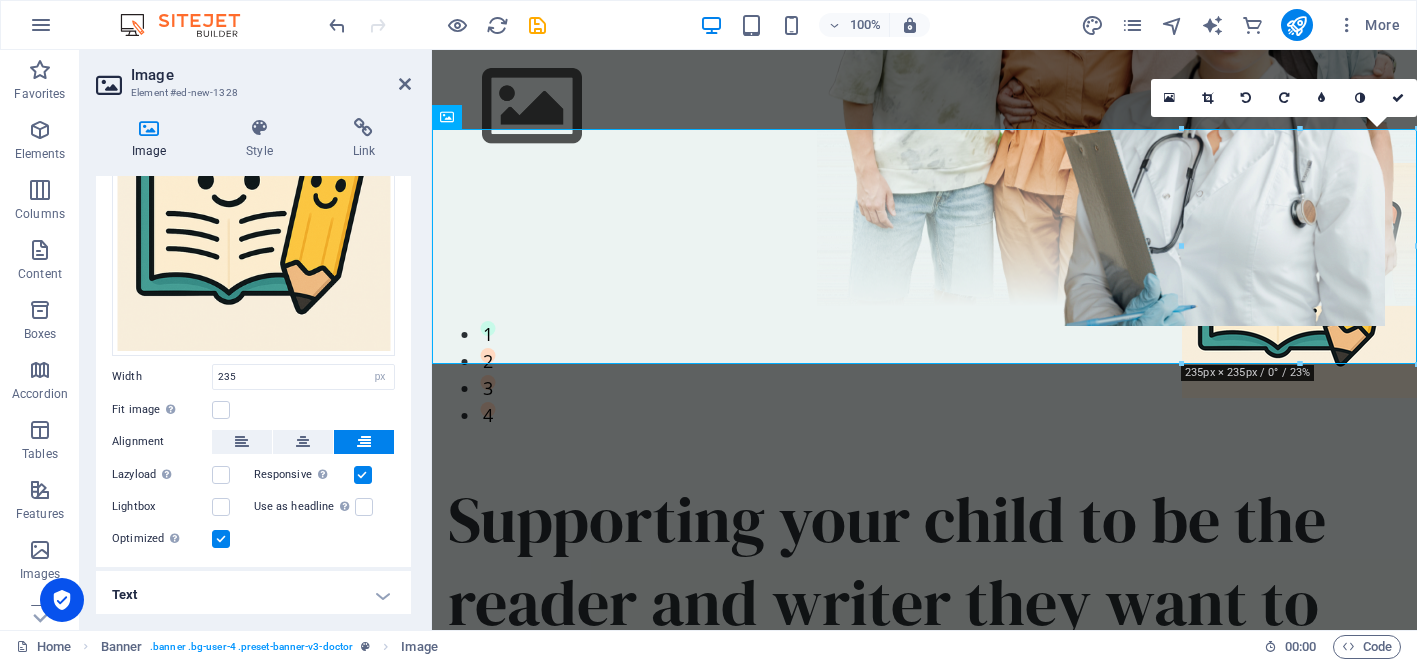 click on "Fit image Automatically fit image to a fixed width and height" at bounding box center (253, 410) 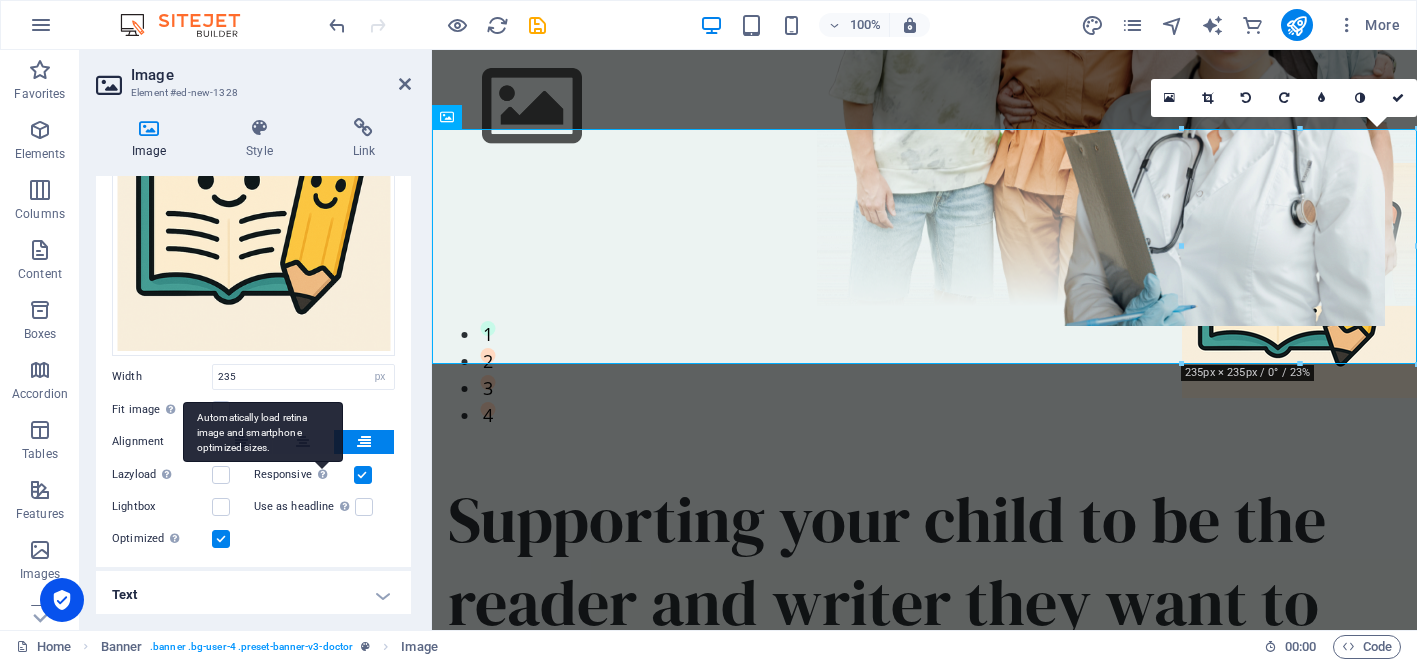 scroll, scrollTop: 0, scrollLeft: 0, axis: both 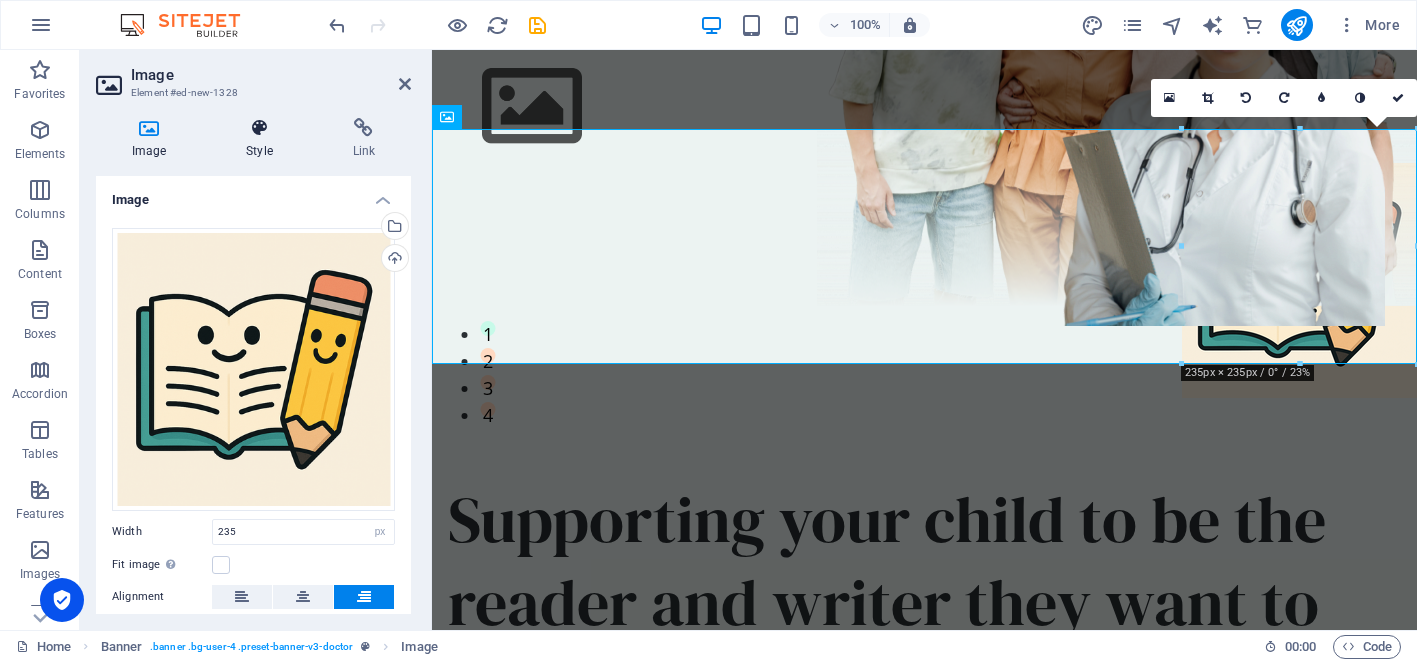 click on "Style" at bounding box center [263, 139] 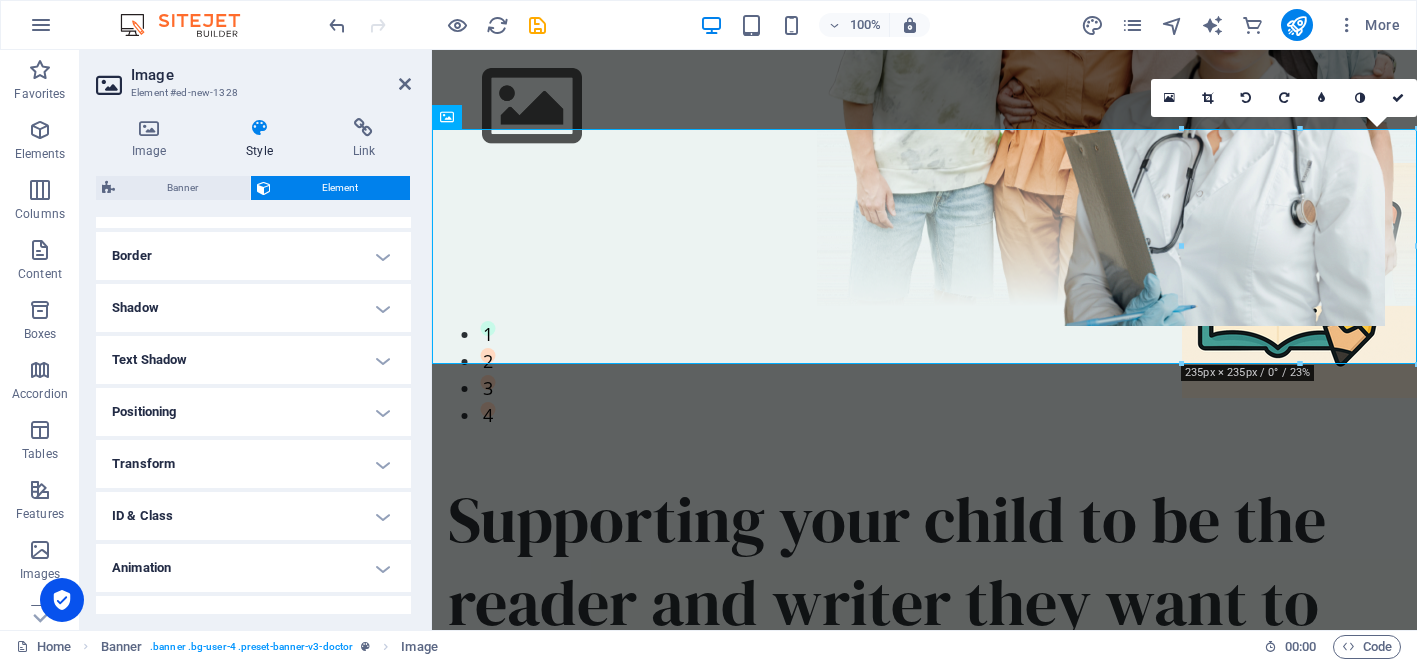 scroll, scrollTop: 421, scrollLeft: 0, axis: vertical 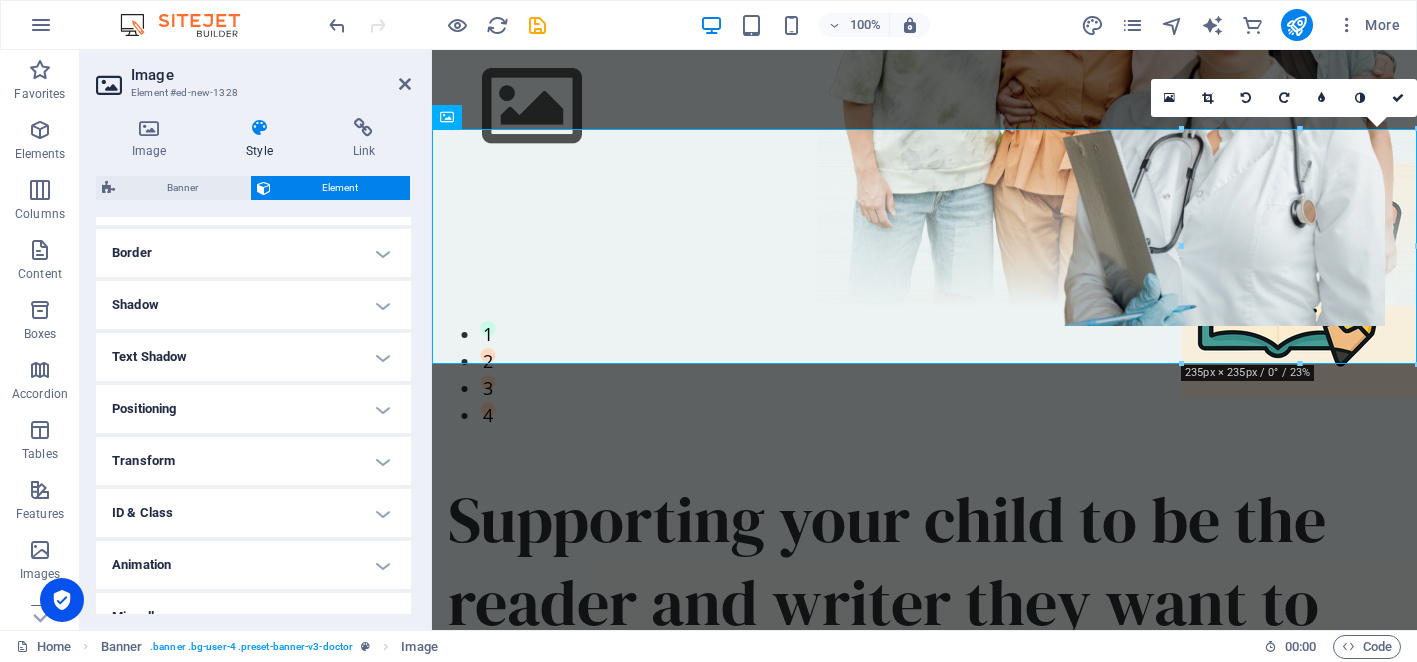 click on "Text Shadow" at bounding box center (253, 357) 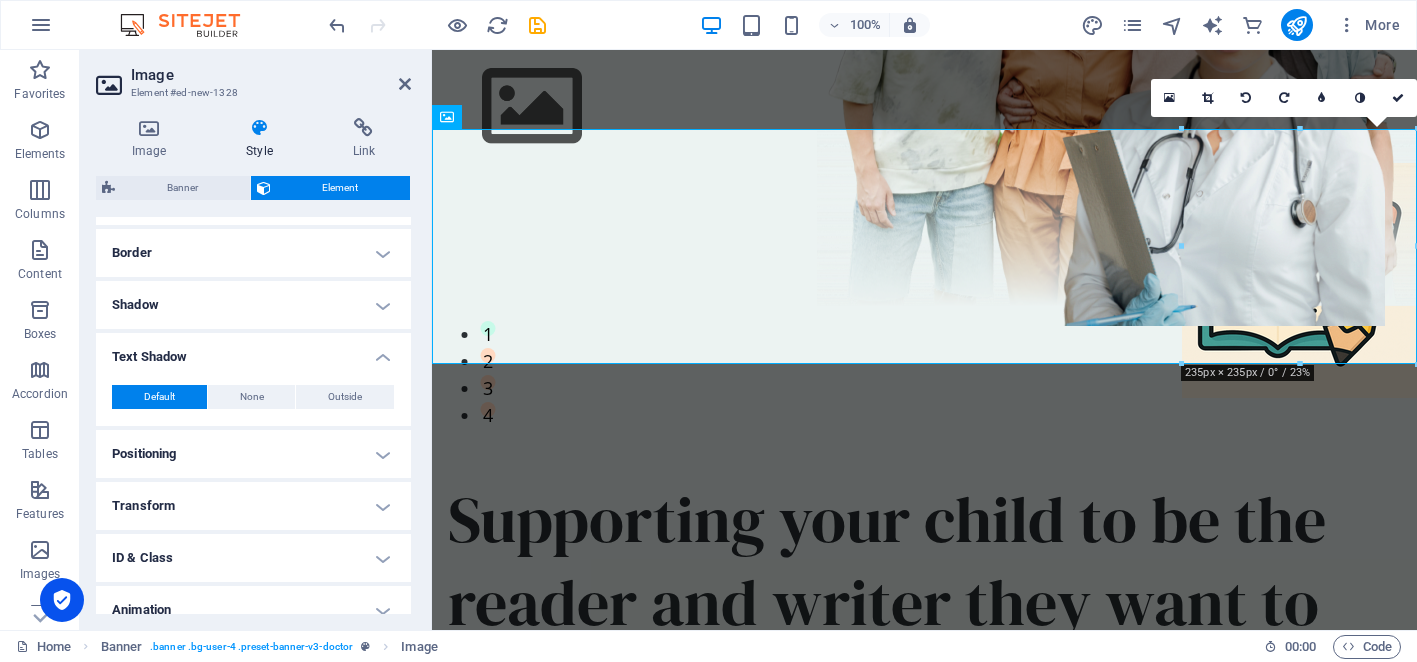 click on "Positioning" at bounding box center [253, 454] 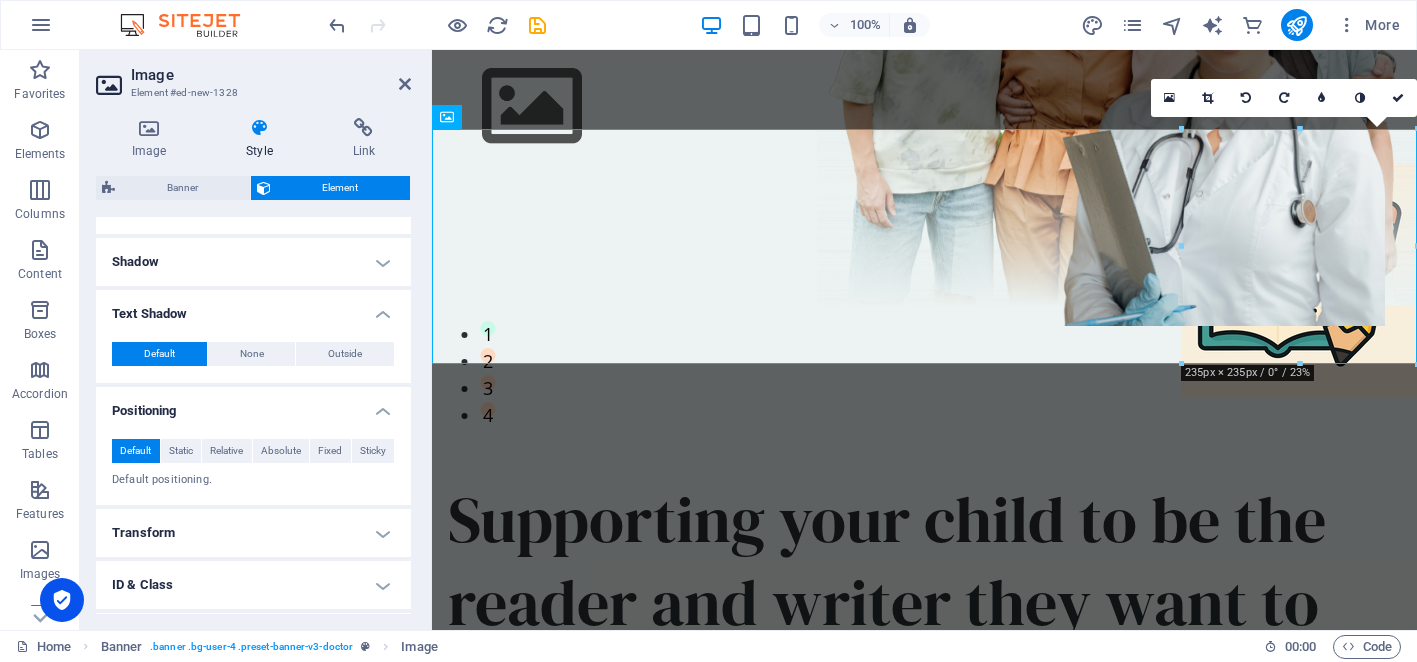 scroll, scrollTop: 562, scrollLeft: 0, axis: vertical 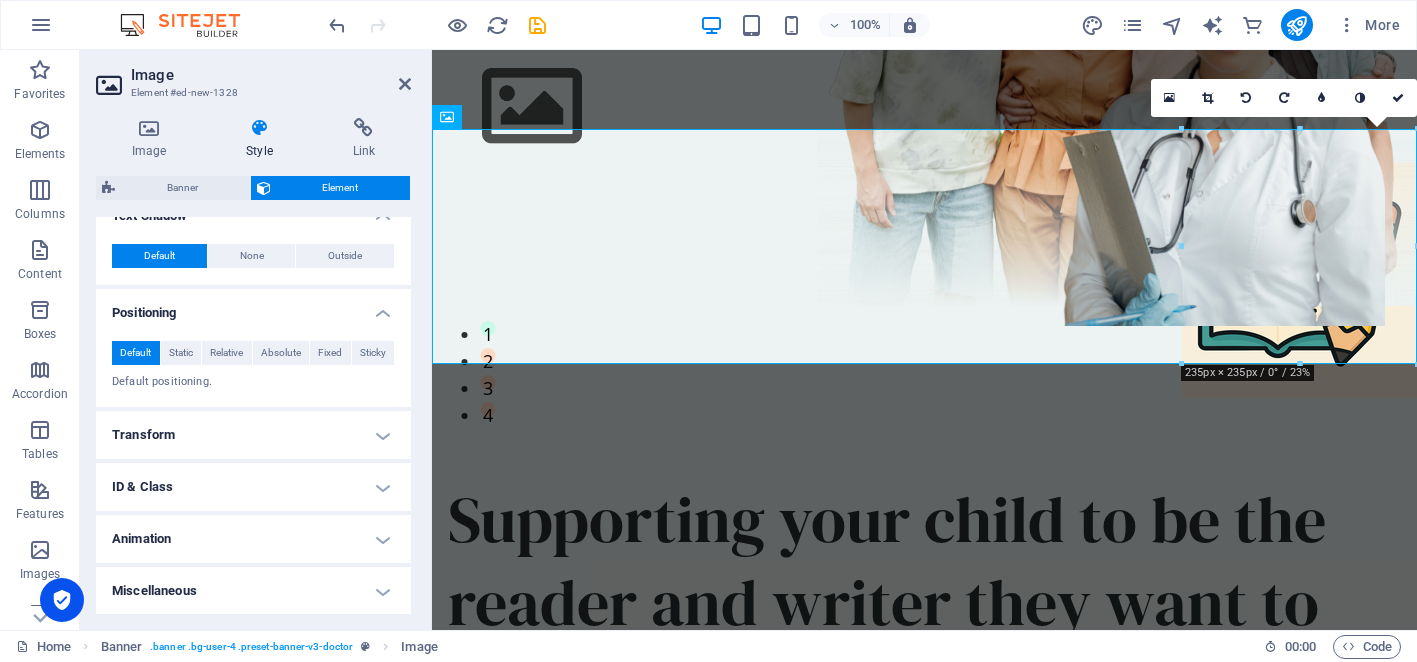 click on "Transform" at bounding box center (253, 435) 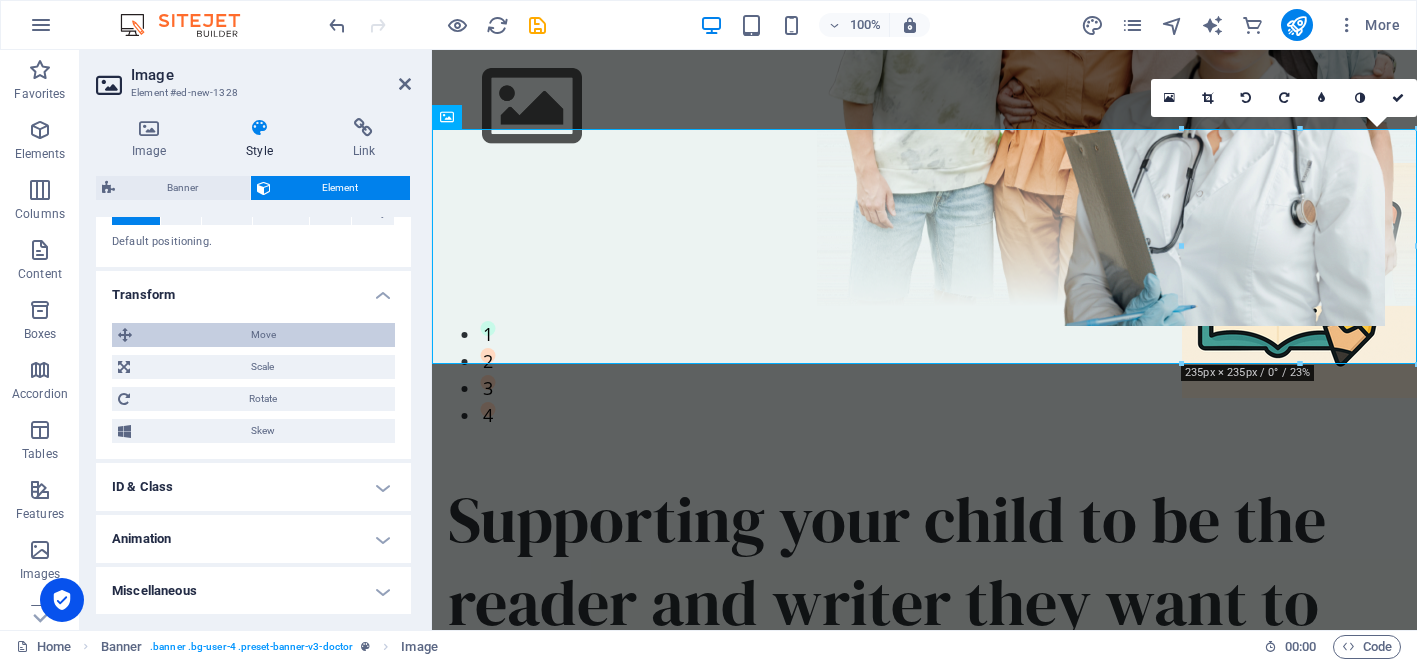 scroll, scrollTop: 701, scrollLeft: 0, axis: vertical 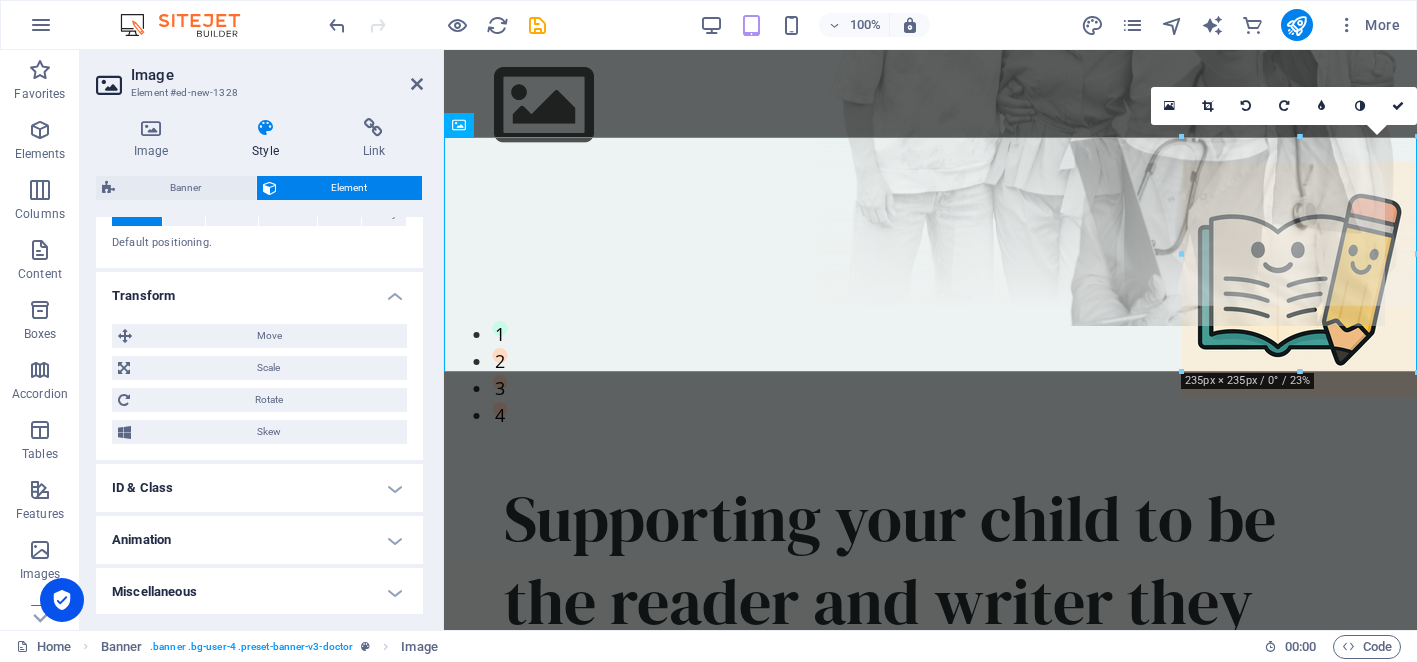 drag, startPoint x: 427, startPoint y: 237, endPoint x: 100, endPoint y: 268, distance: 328.46613 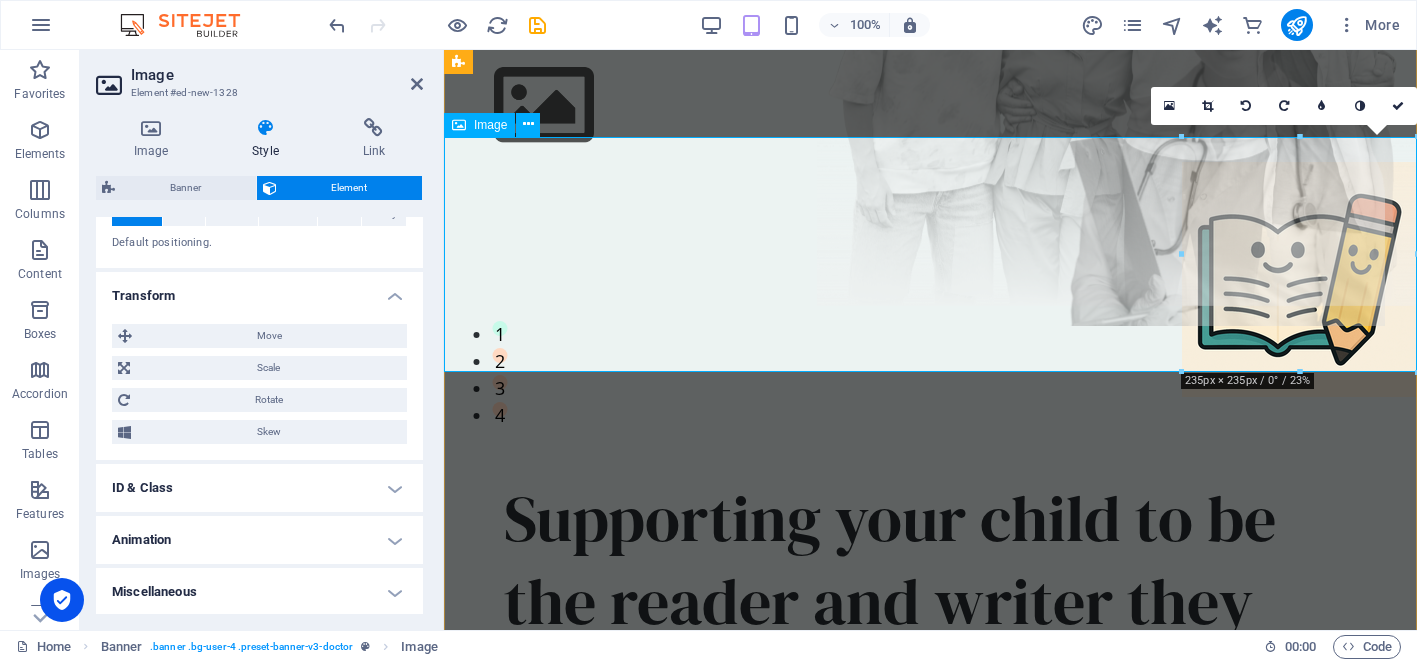 click at bounding box center (930, 279) 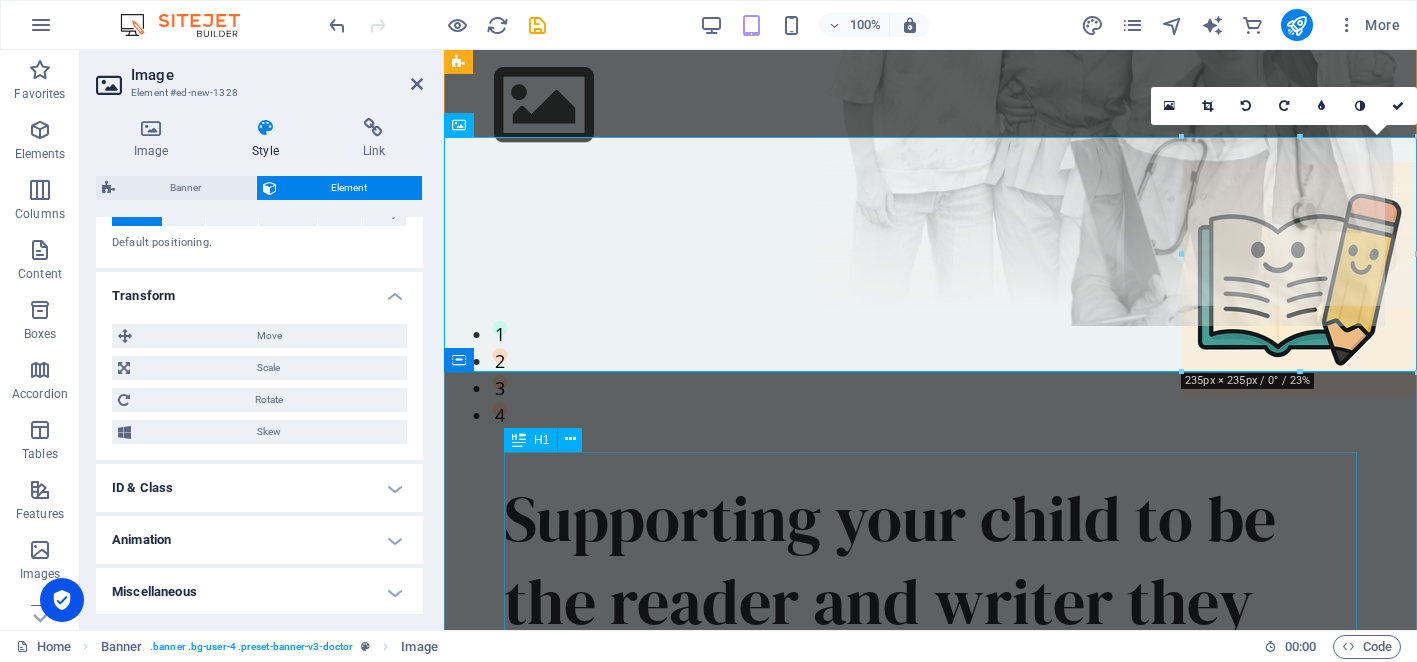 click on "Supporting your child to be the reader and writer they want to be" at bounding box center [930, 602] 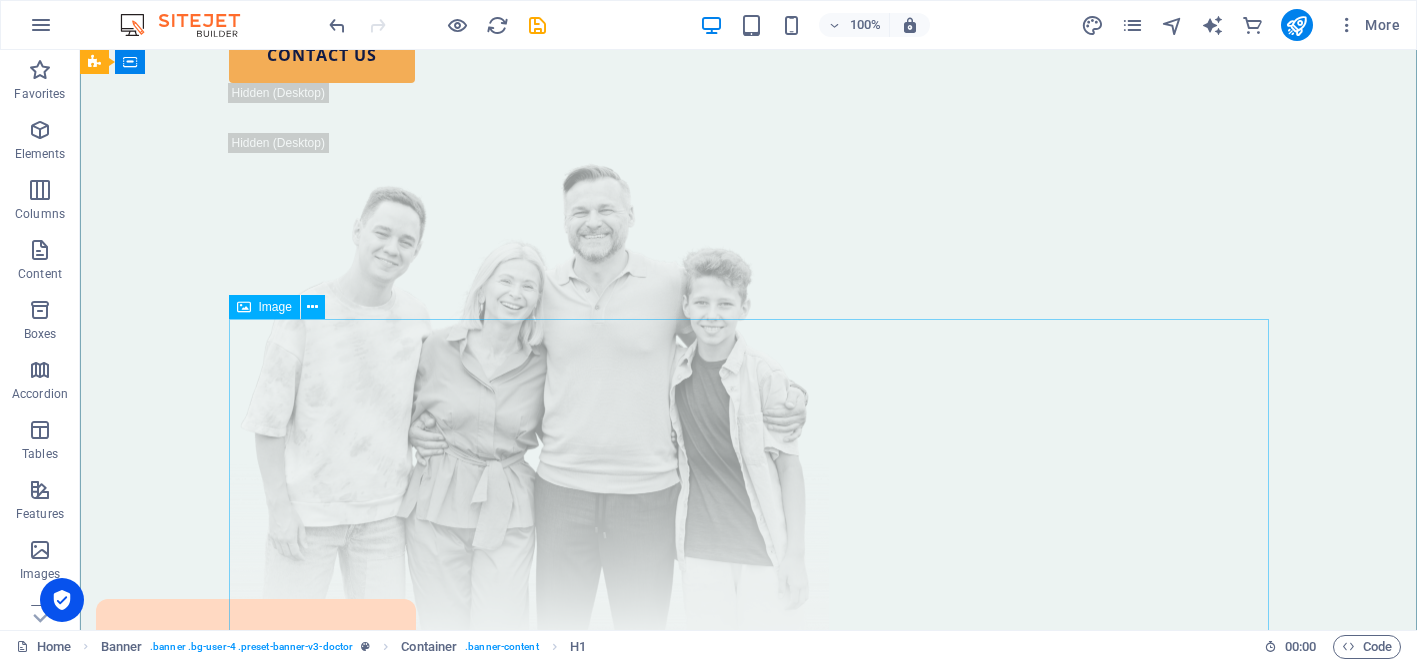 scroll, scrollTop: 994, scrollLeft: 0, axis: vertical 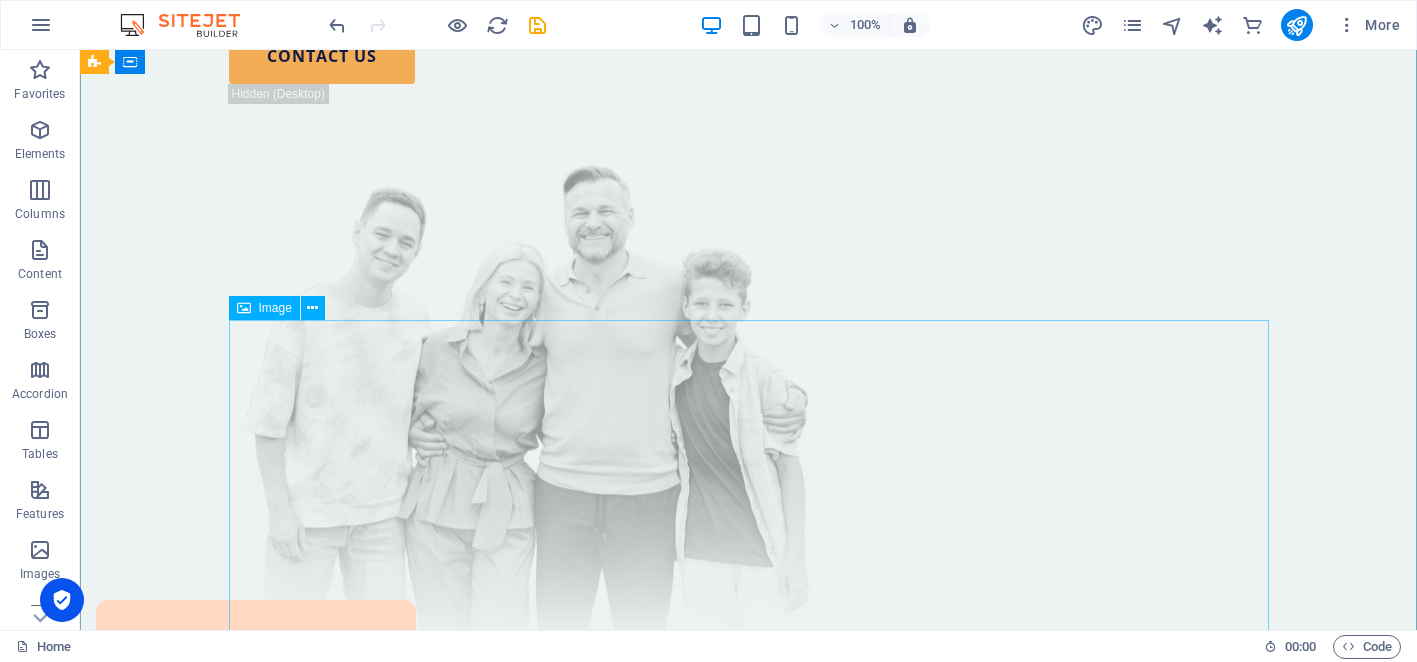 click at bounding box center [749, 387] 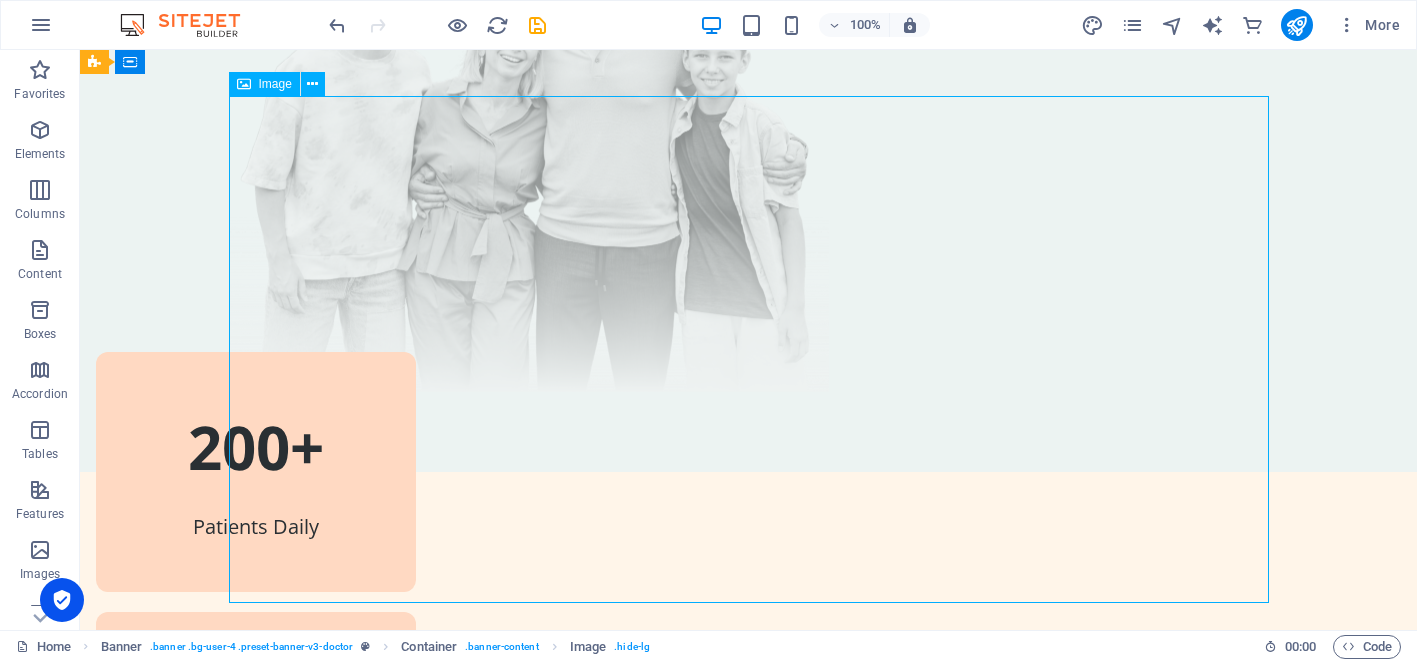 scroll, scrollTop: 1251, scrollLeft: 0, axis: vertical 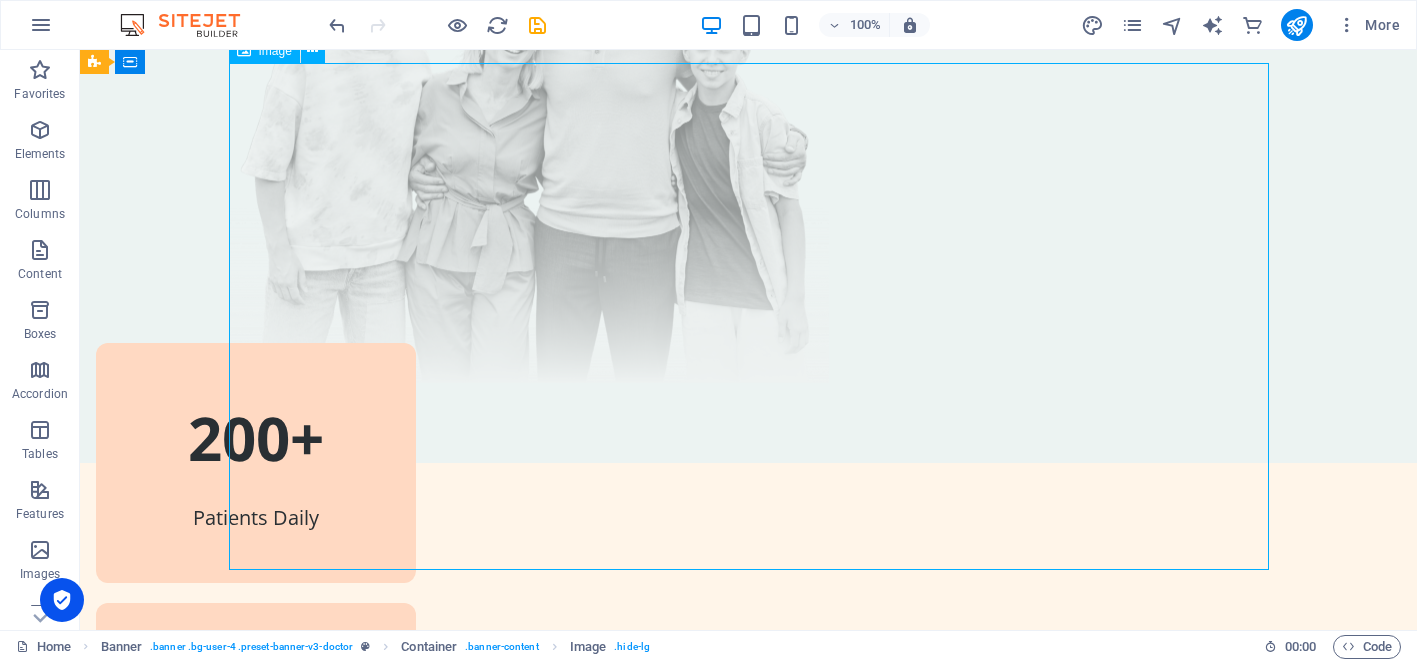click at bounding box center (749, 130) 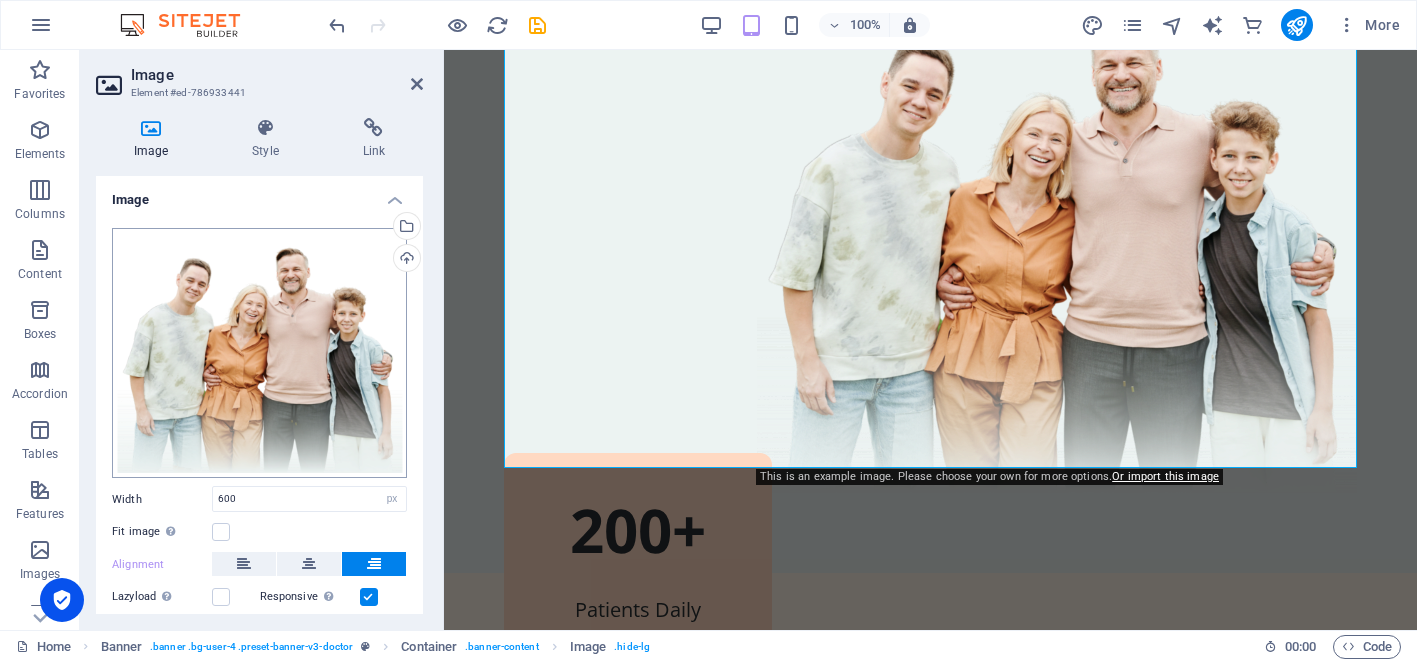 scroll, scrollTop: 1251, scrollLeft: 0, axis: vertical 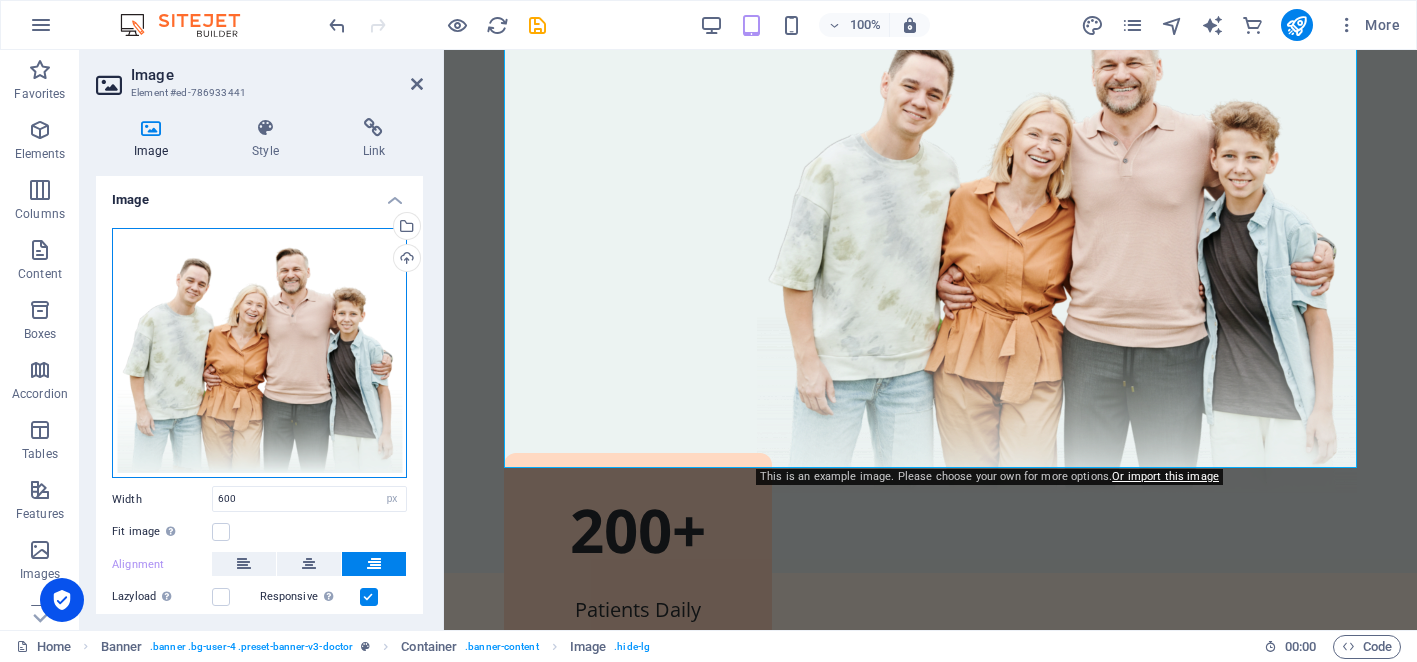 click on "Drag files here, click to choose files or select files from Files or our free stock photos & videos" at bounding box center (259, 353) 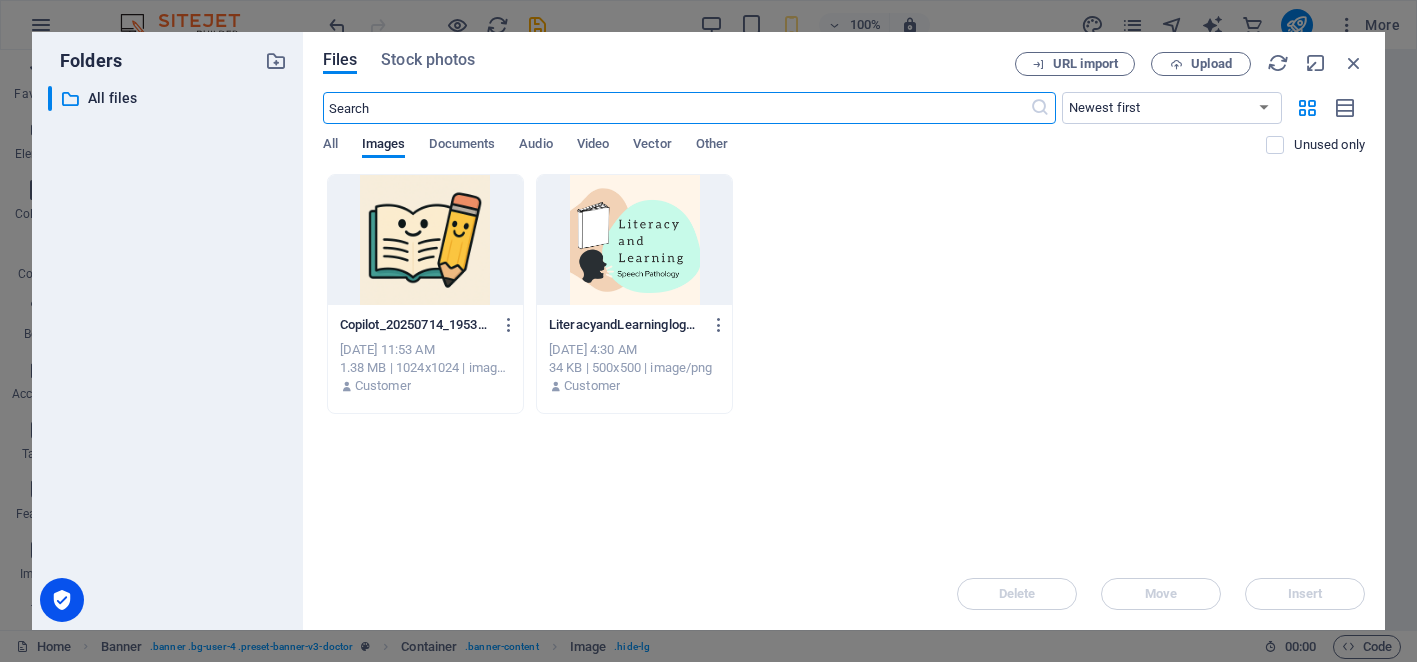 type on "100" 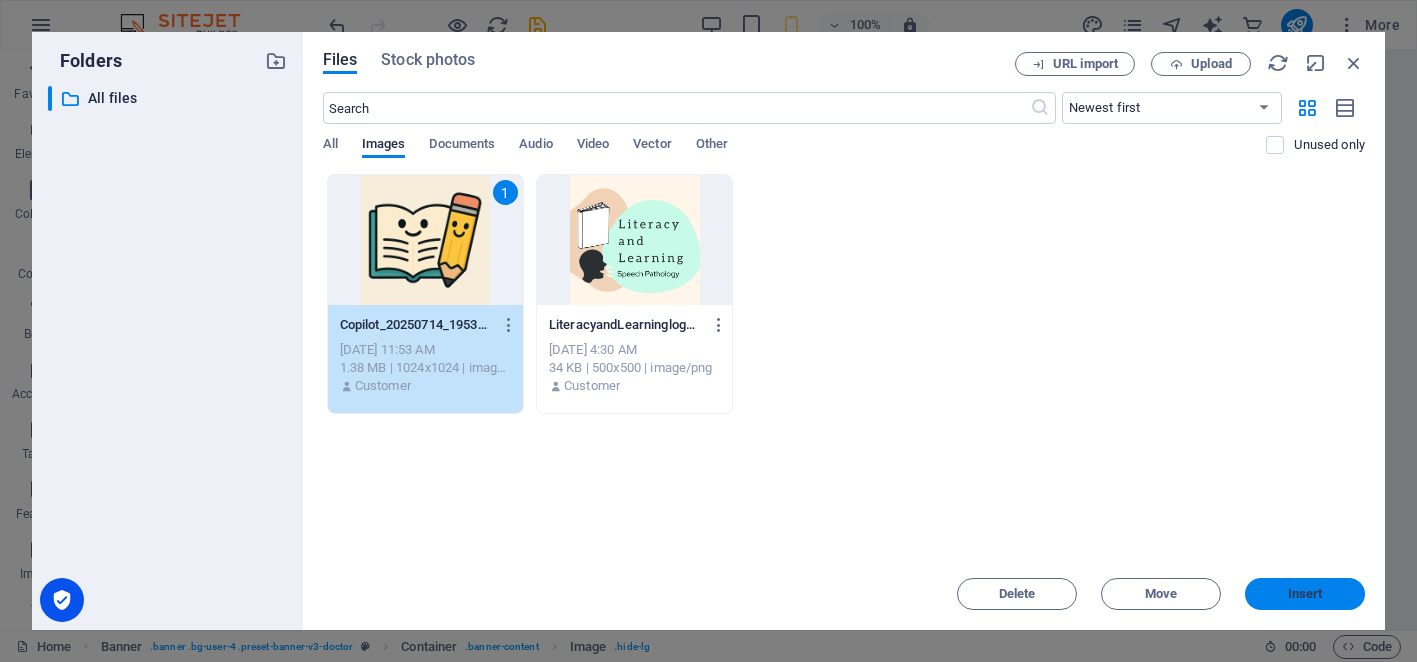 click on "Insert" at bounding box center [1305, 594] 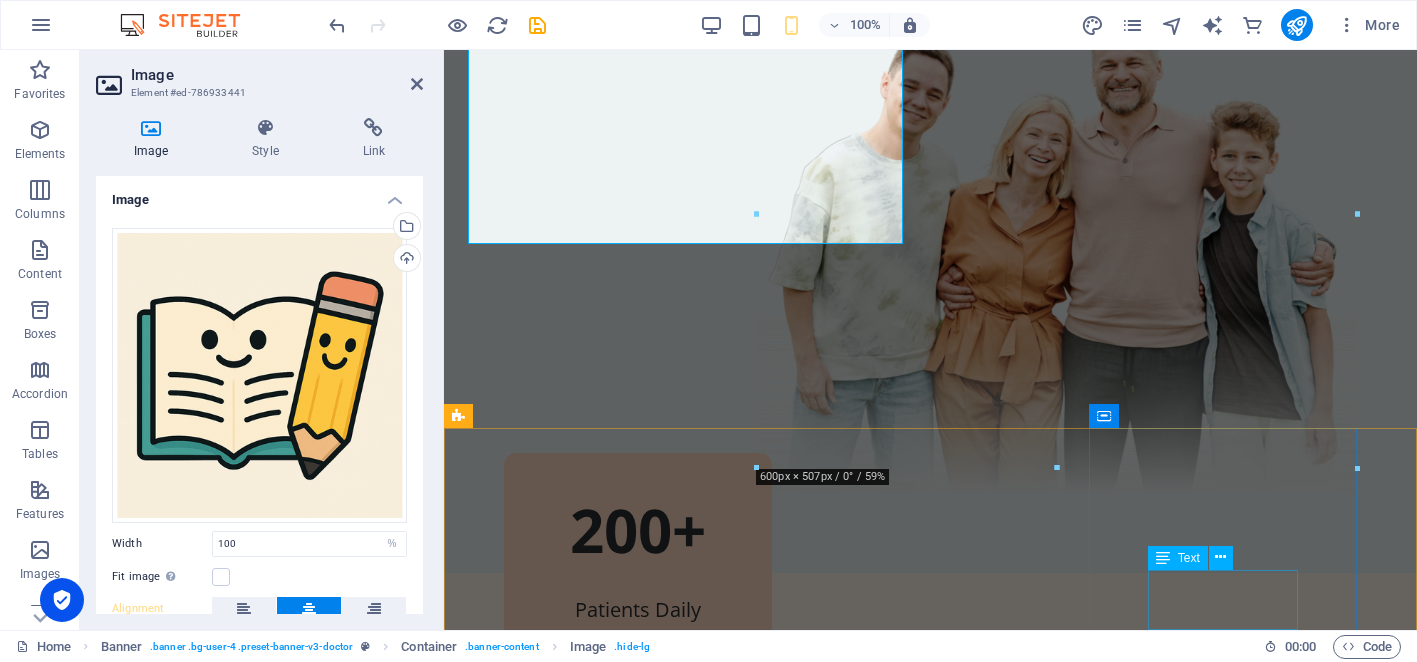 type on "600" 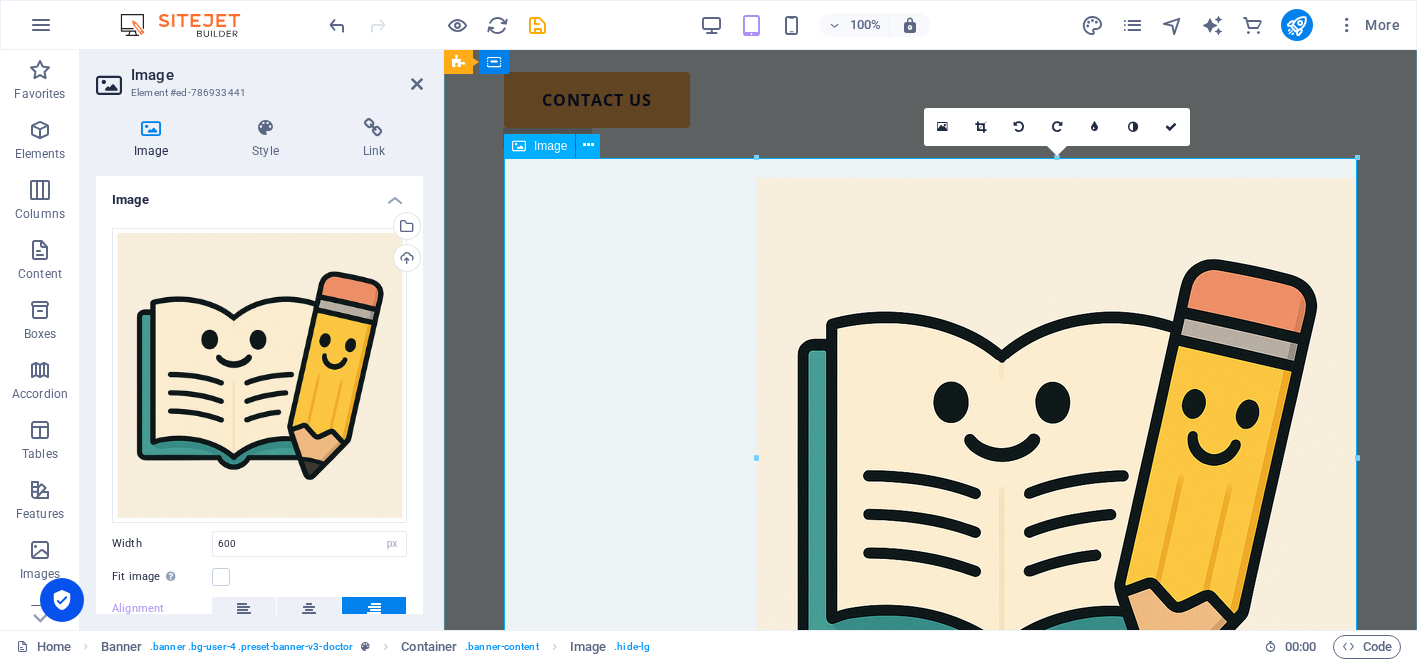 scroll, scrollTop: 1064, scrollLeft: 0, axis: vertical 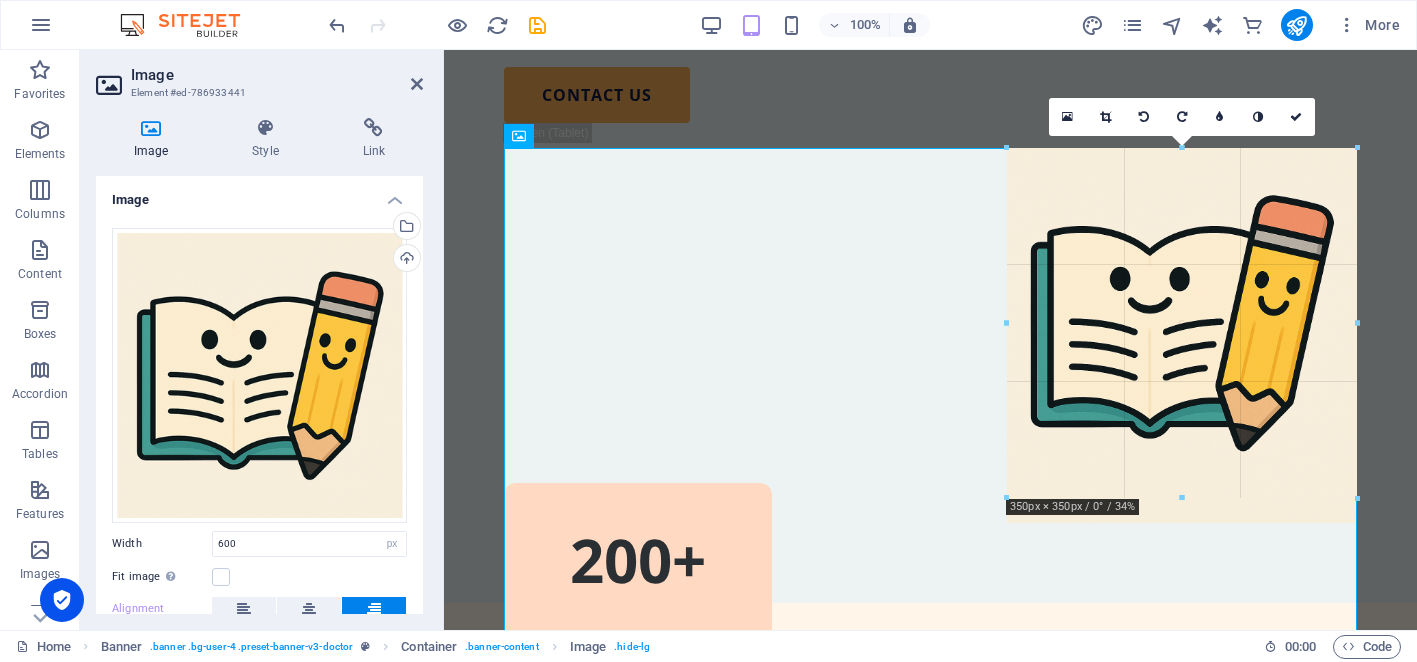 drag, startPoint x: 1358, startPoint y: 149, endPoint x: 1055, endPoint y: 403, distance: 395.37958 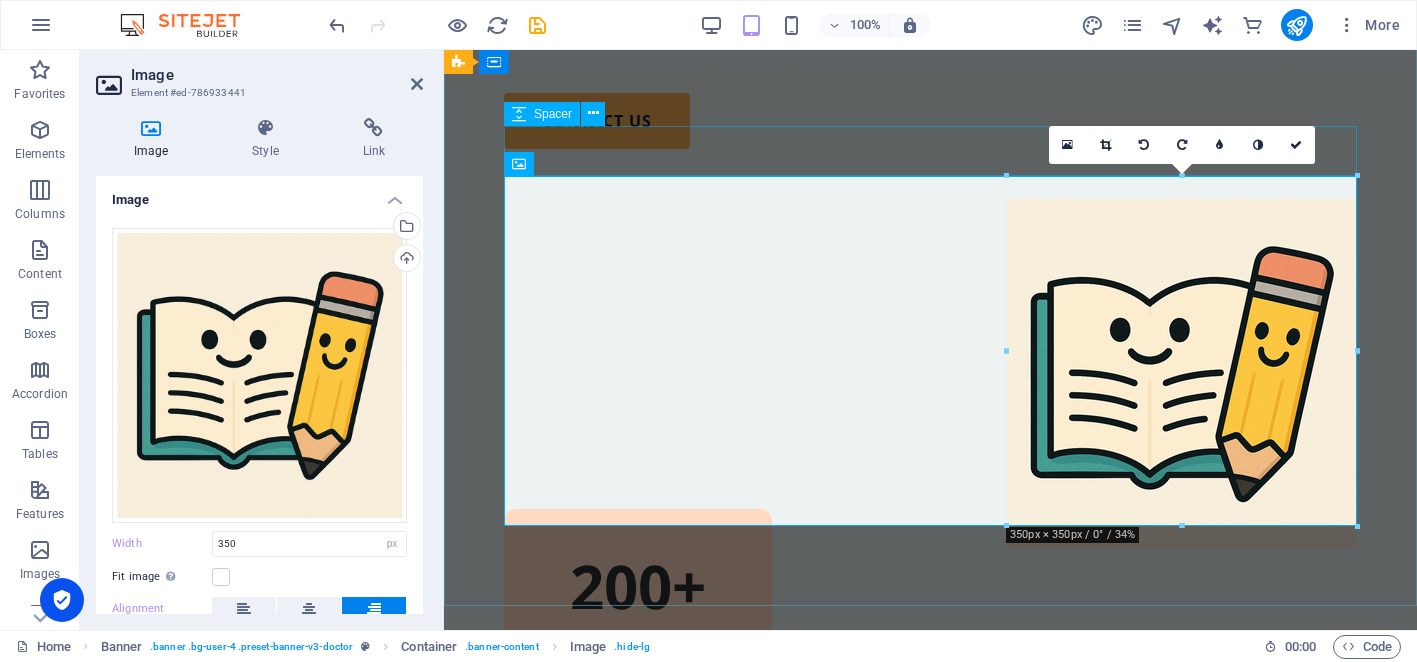 scroll, scrollTop: 1036, scrollLeft: 0, axis: vertical 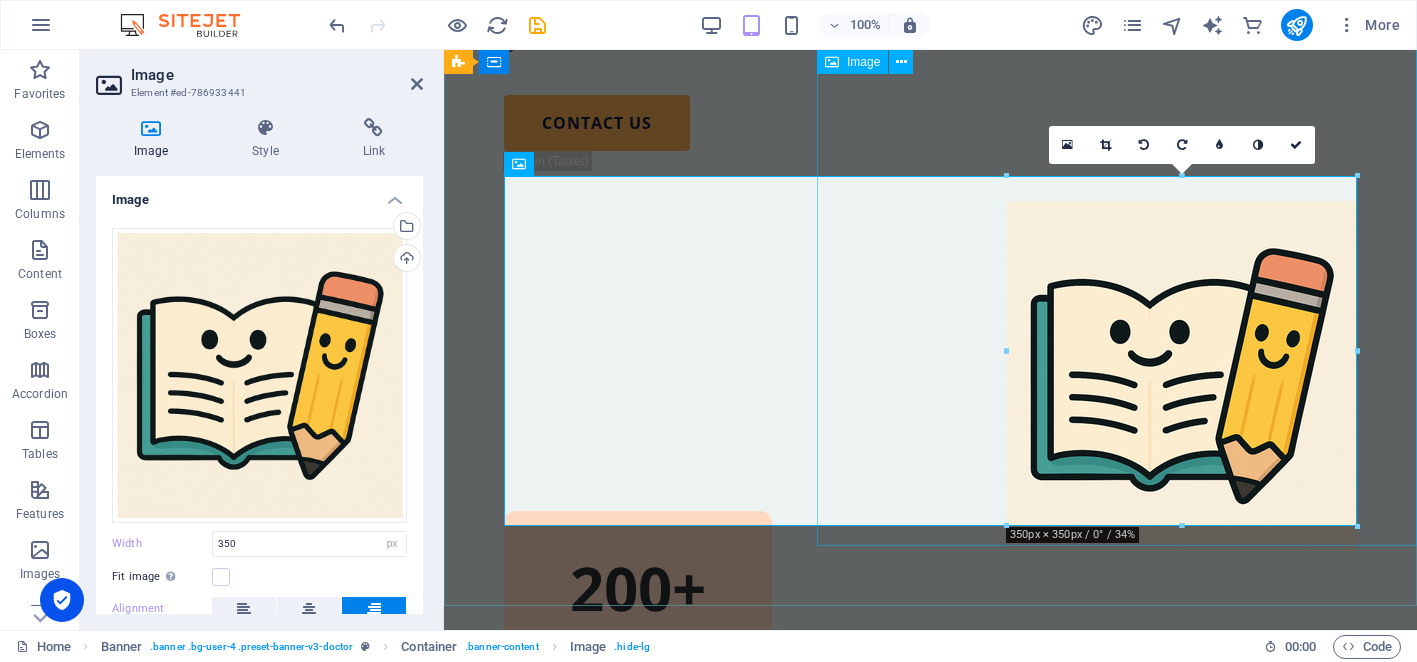 click at bounding box center [1117, -719] 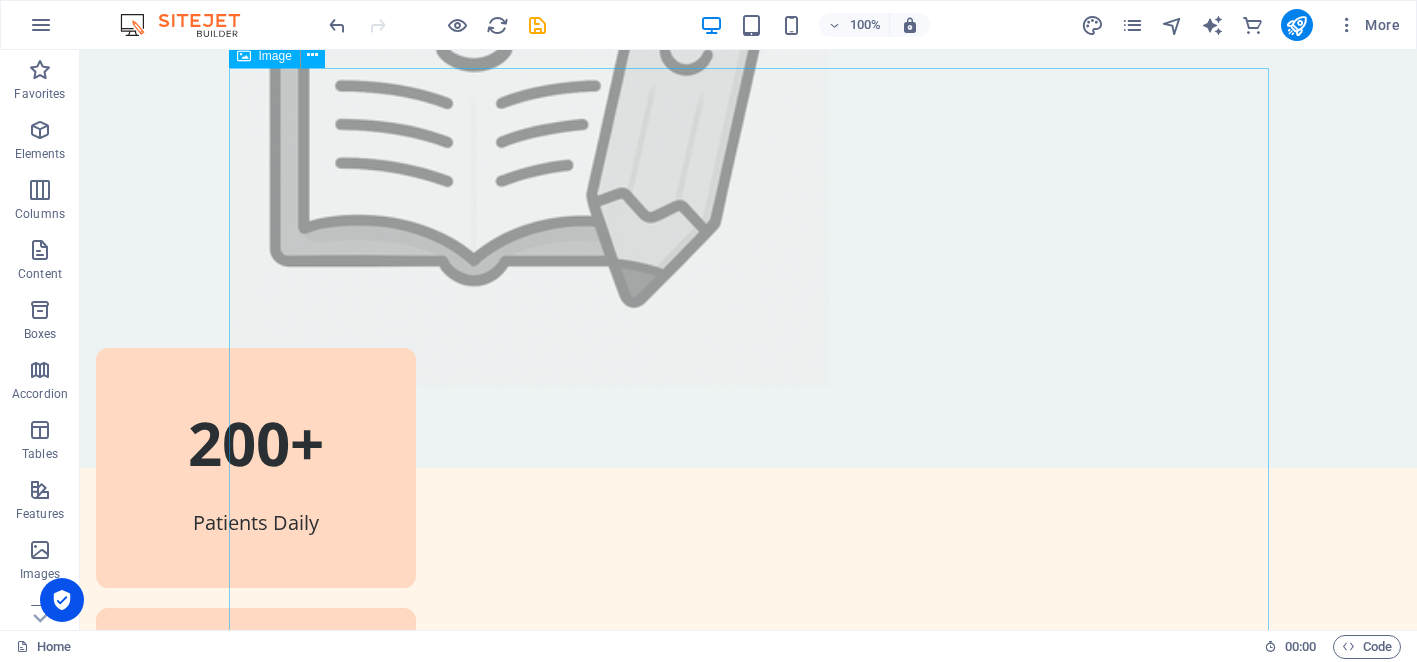 scroll, scrollTop: 1357, scrollLeft: 0, axis: vertical 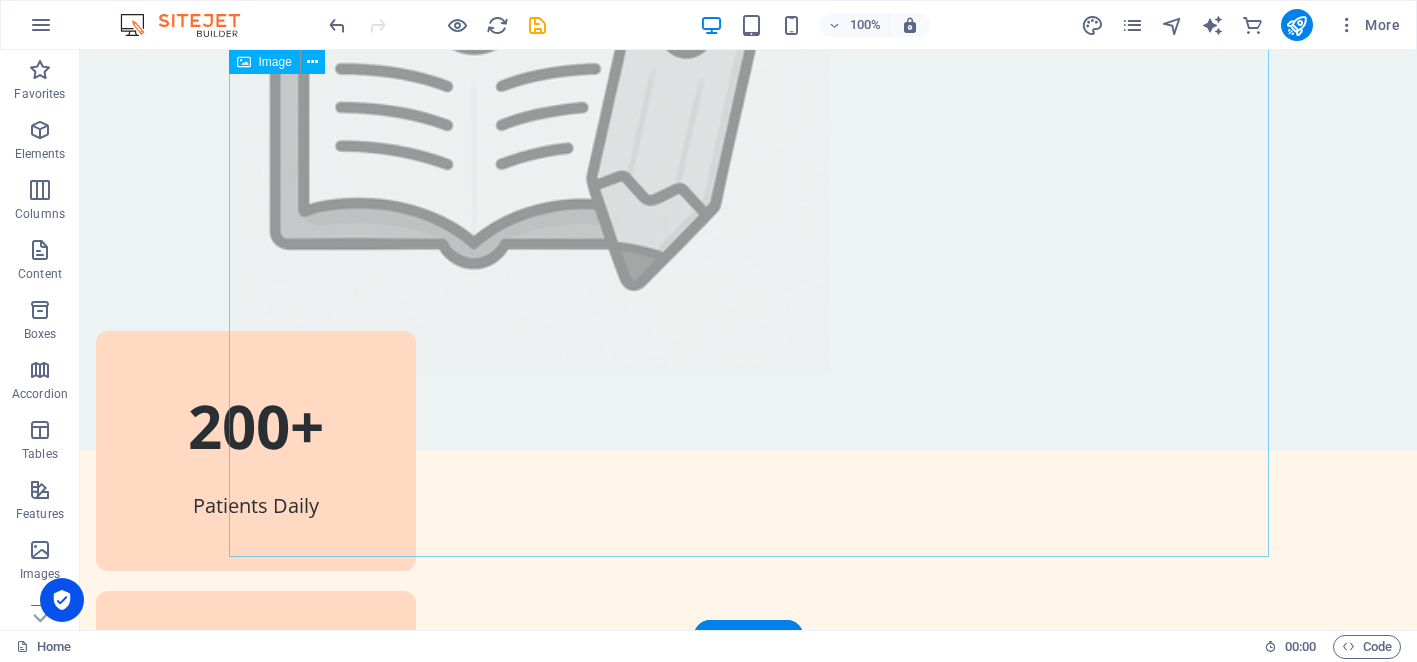 click at bounding box center (749, 71) 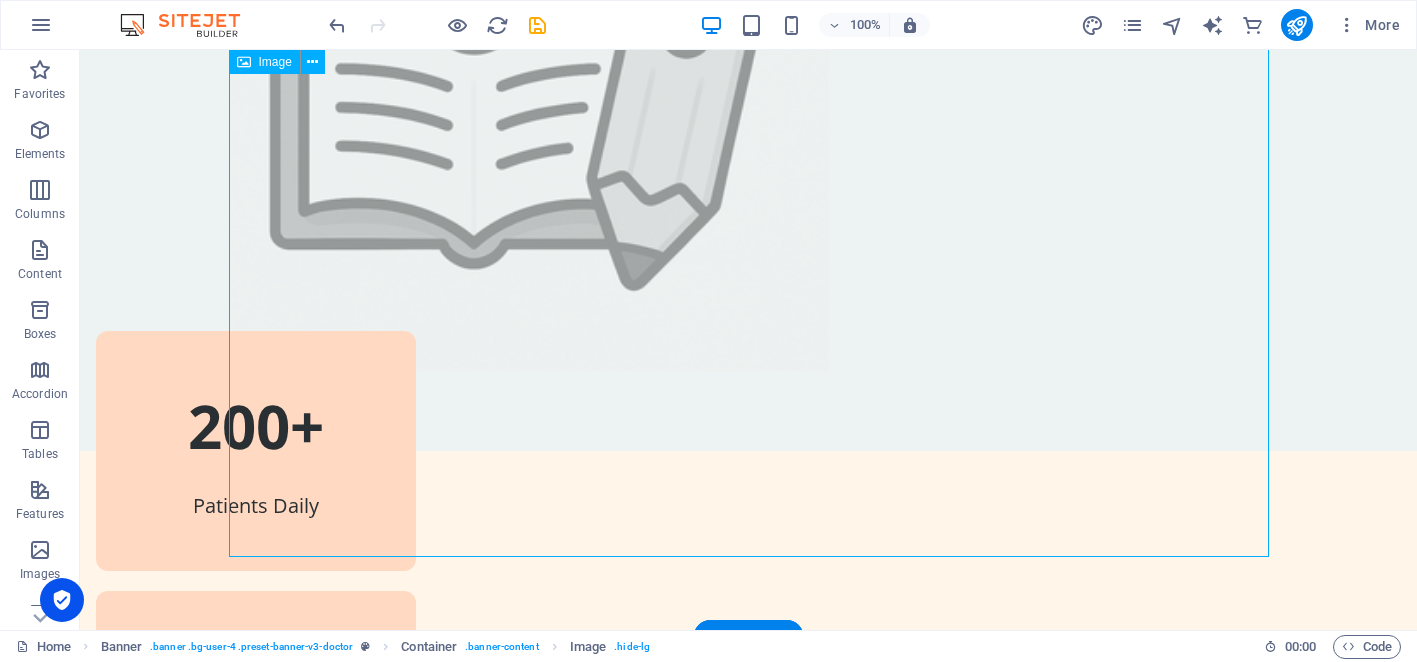 click at bounding box center (749, 71) 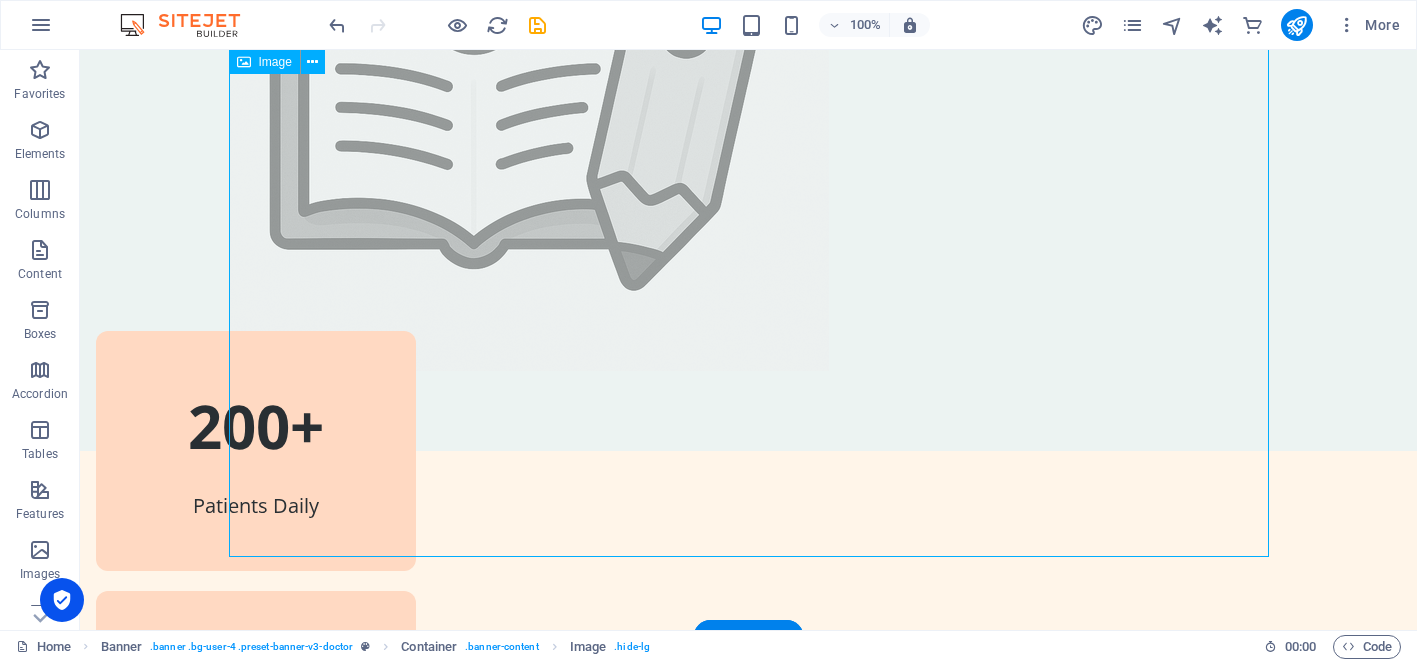 select on "px" 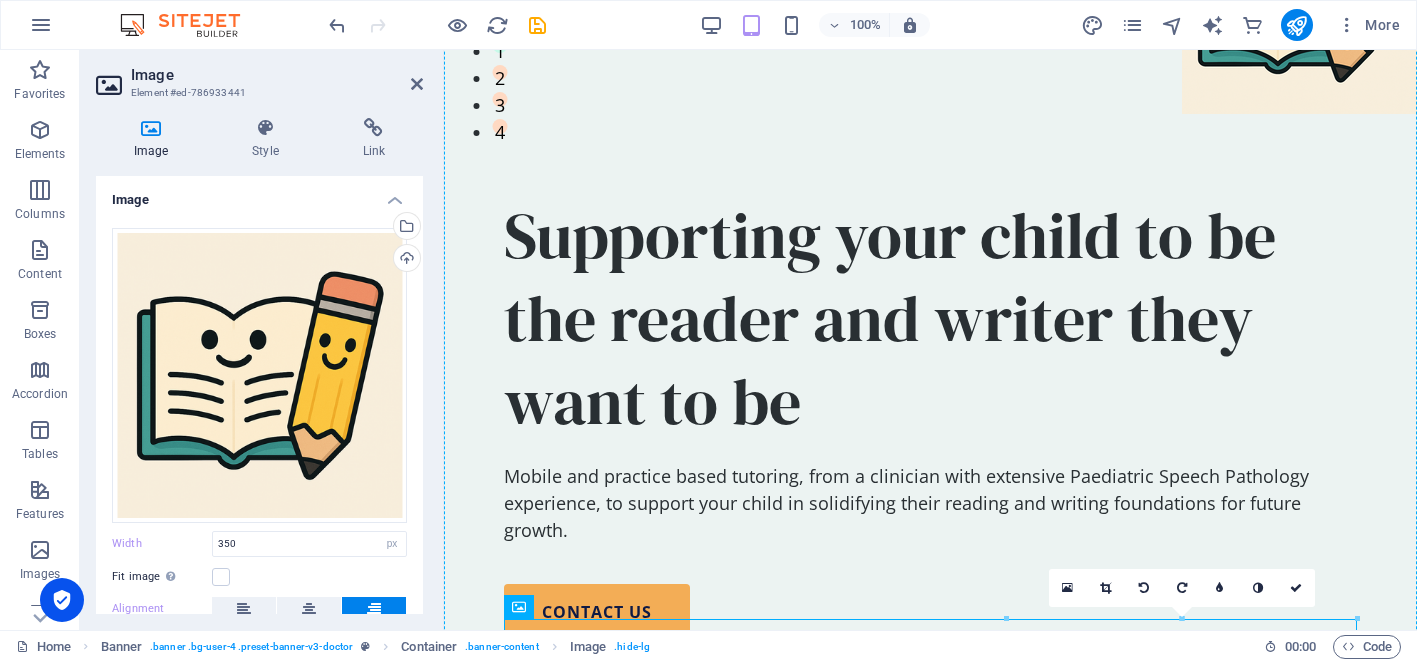 scroll, scrollTop: 505, scrollLeft: 0, axis: vertical 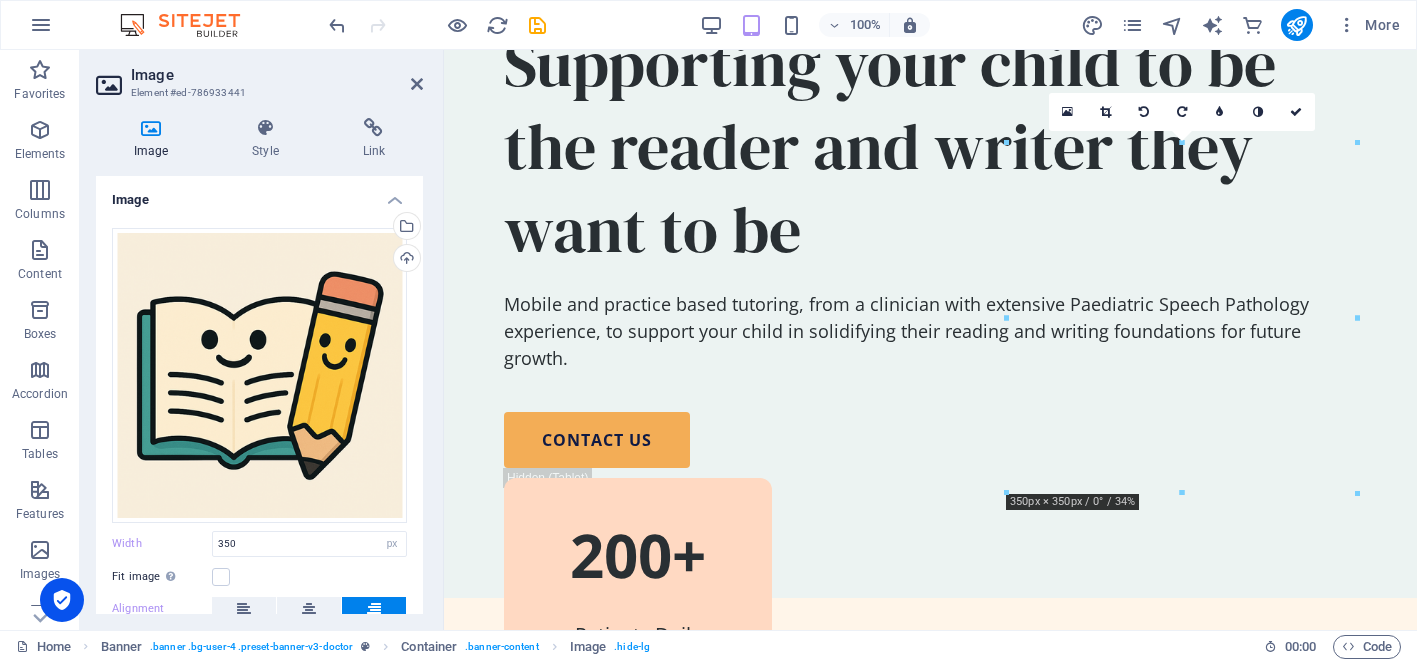 drag, startPoint x: 985, startPoint y: 297, endPoint x: 980, endPoint y: 235, distance: 62.201286 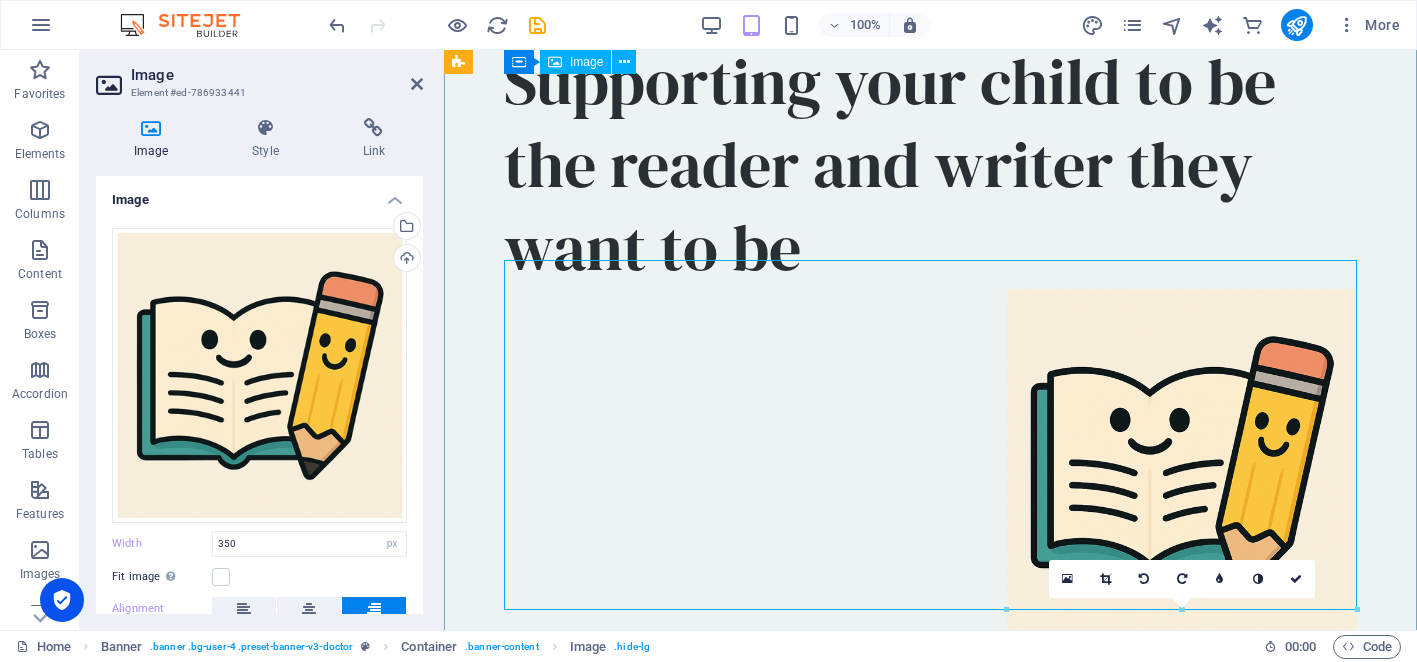 scroll, scrollTop: 700, scrollLeft: 0, axis: vertical 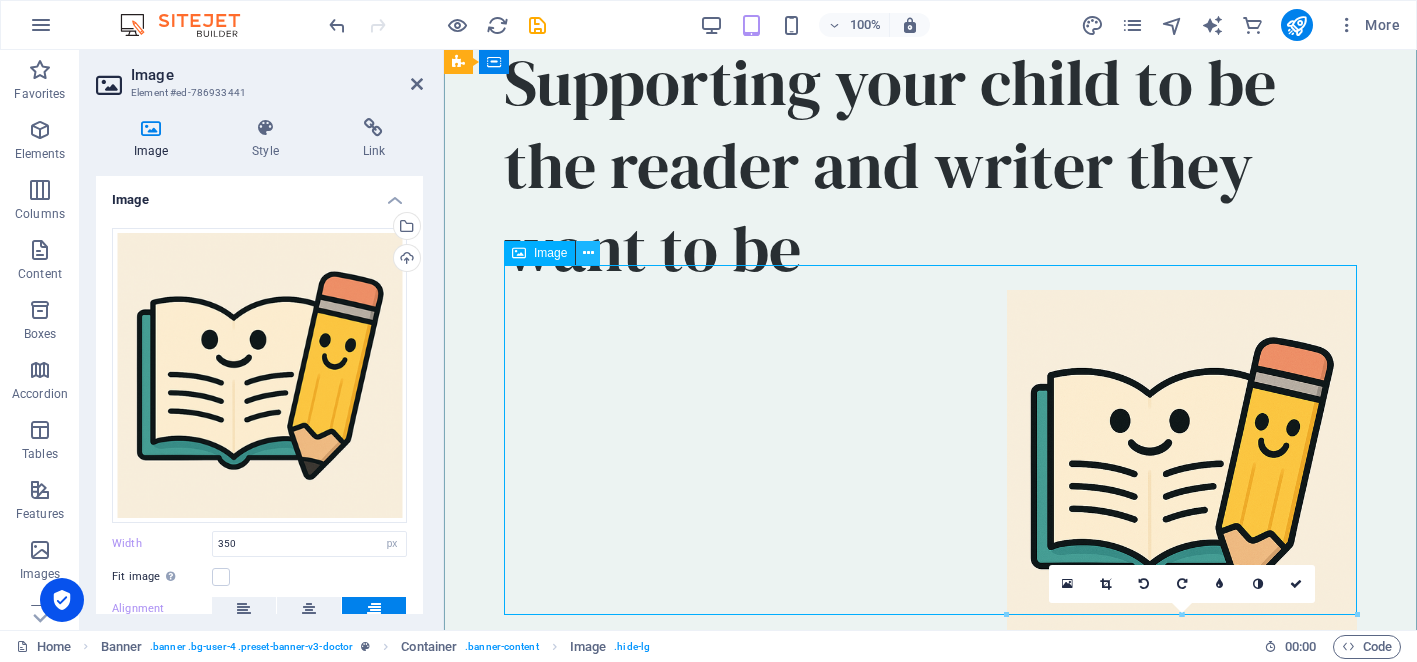 click at bounding box center [588, 253] 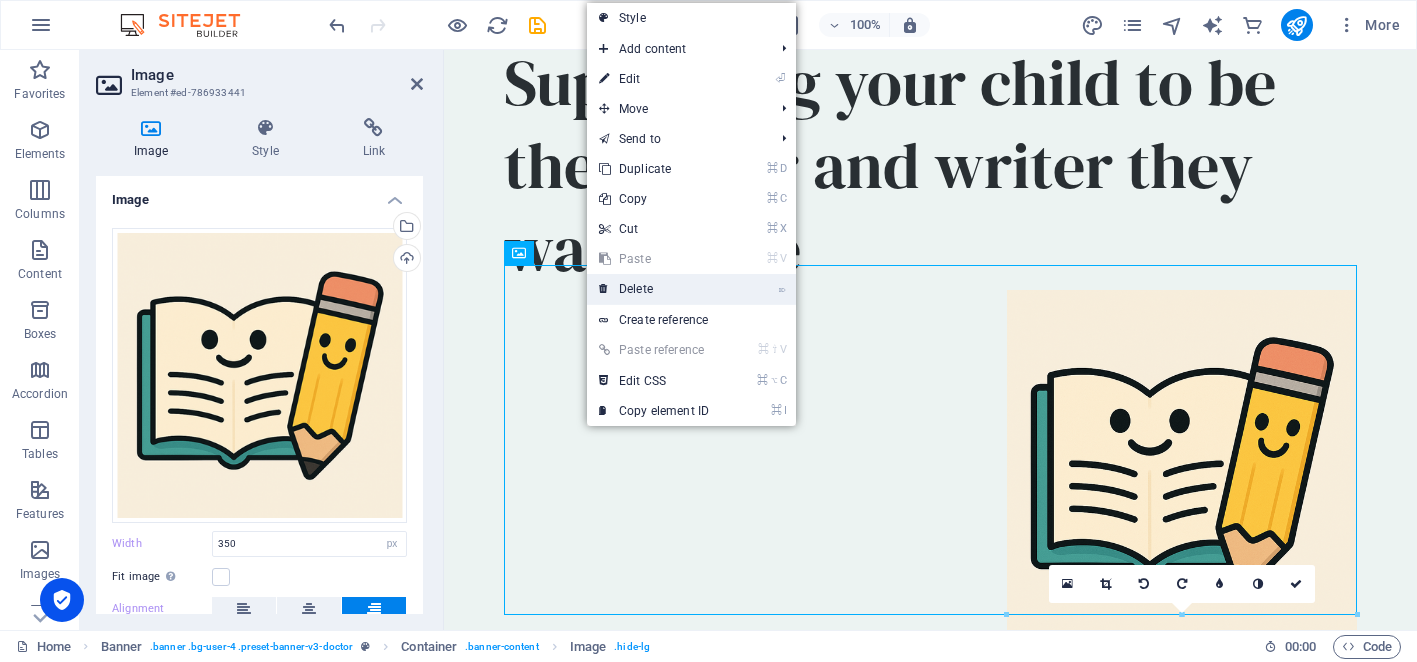 click on "⌦  Delete" at bounding box center (654, 289) 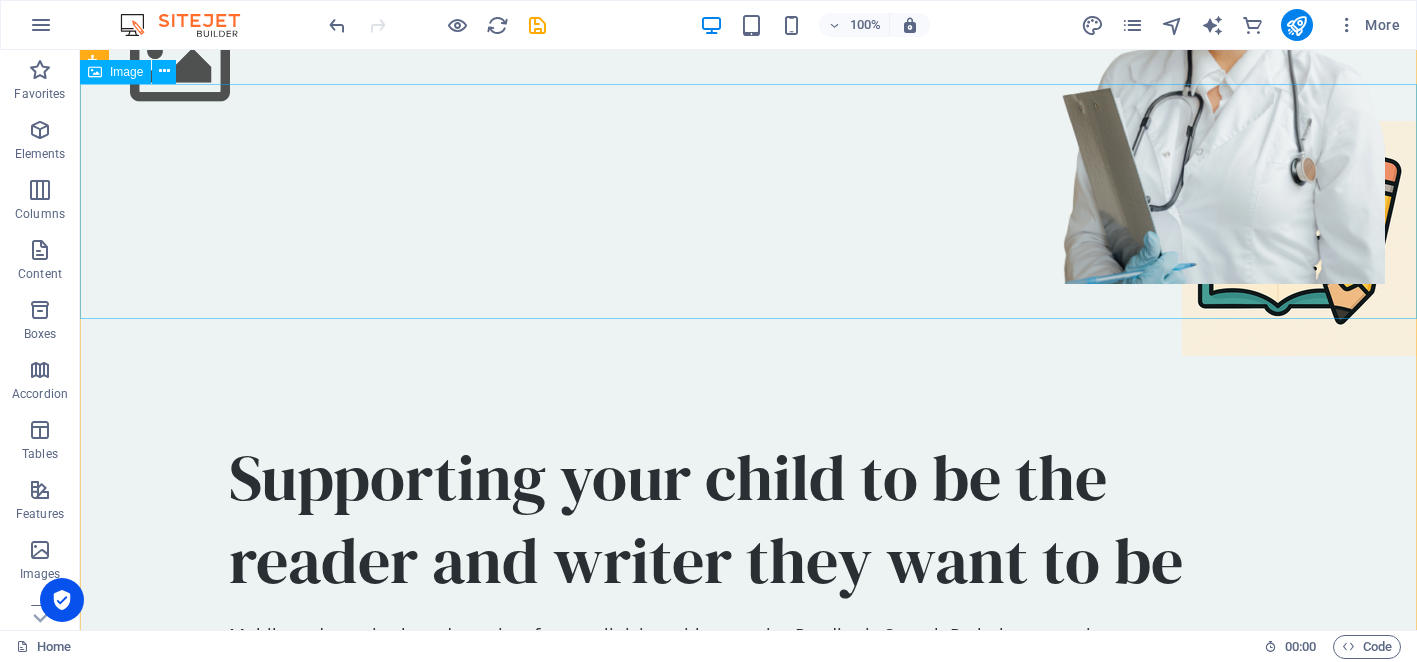 scroll, scrollTop: 309, scrollLeft: 0, axis: vertical 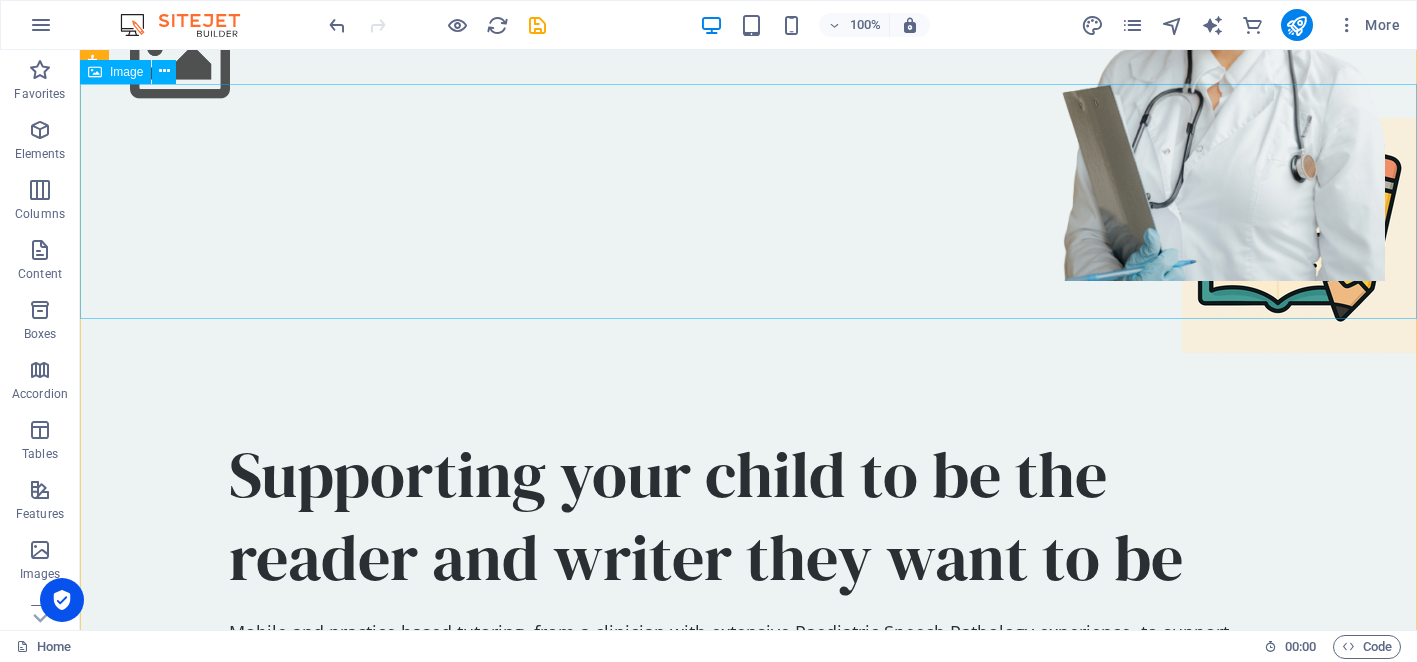 click at bounding box center [748, 235] 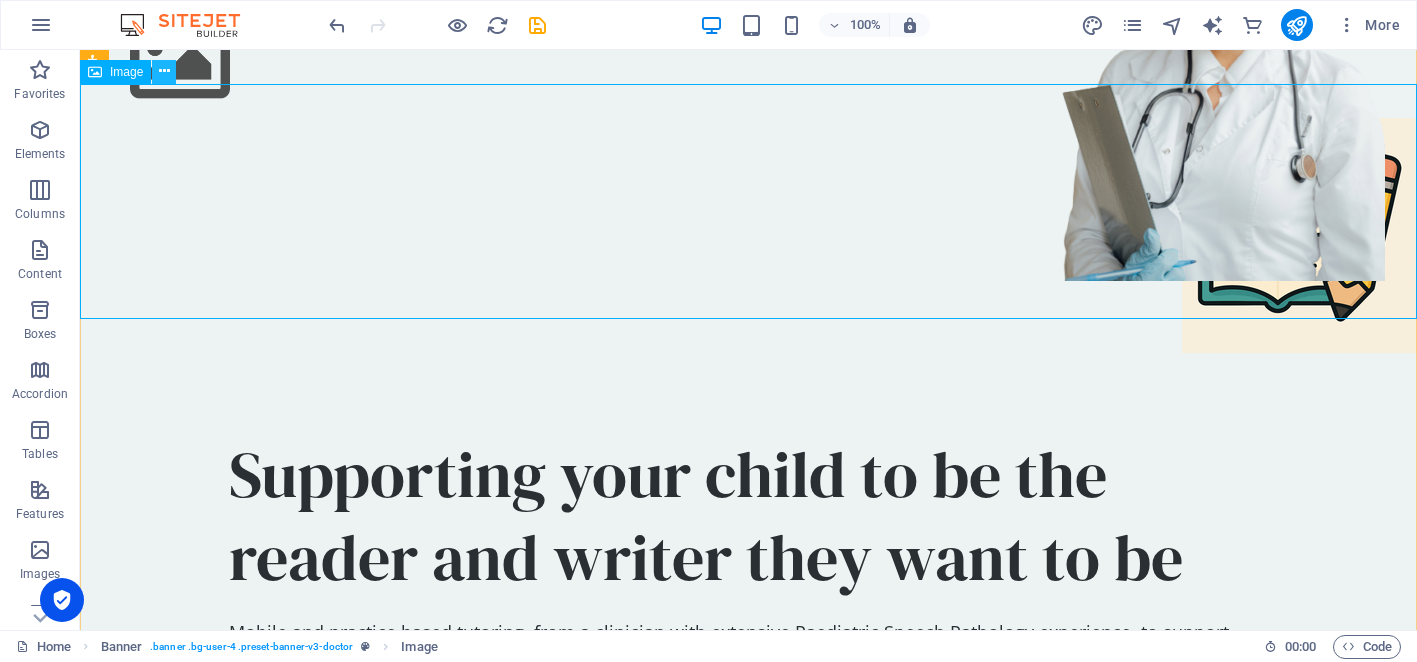 click at bounding box center [164, 71] 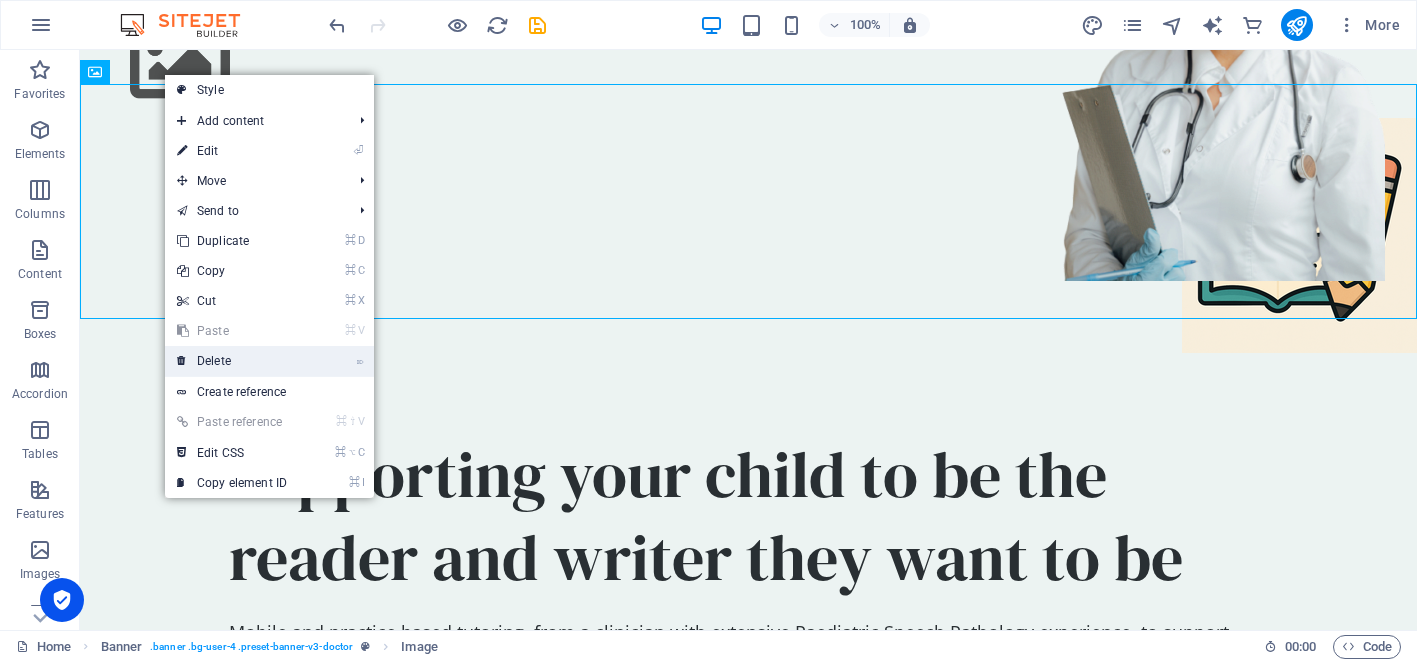 click on "⌦  Delete" at bounding box center [232, 361] 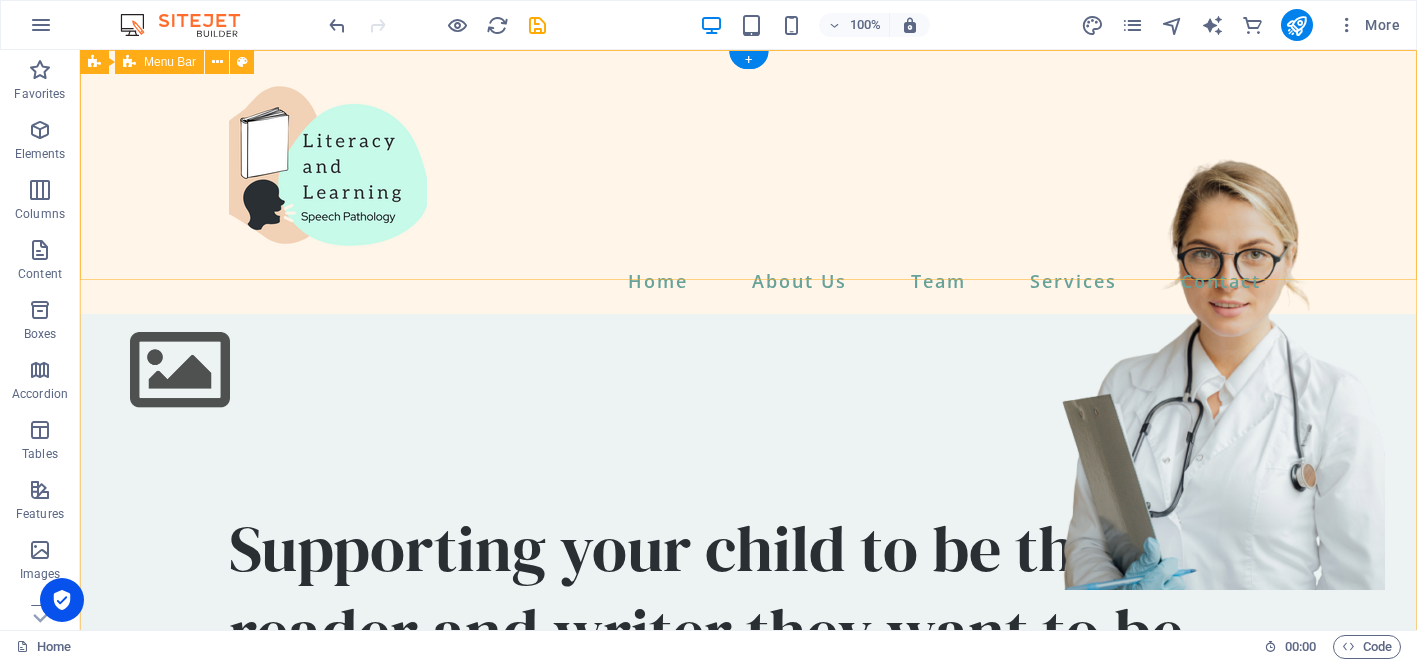 scroll, scrollTop: 5, scrollLeft: 0, axis: vertical 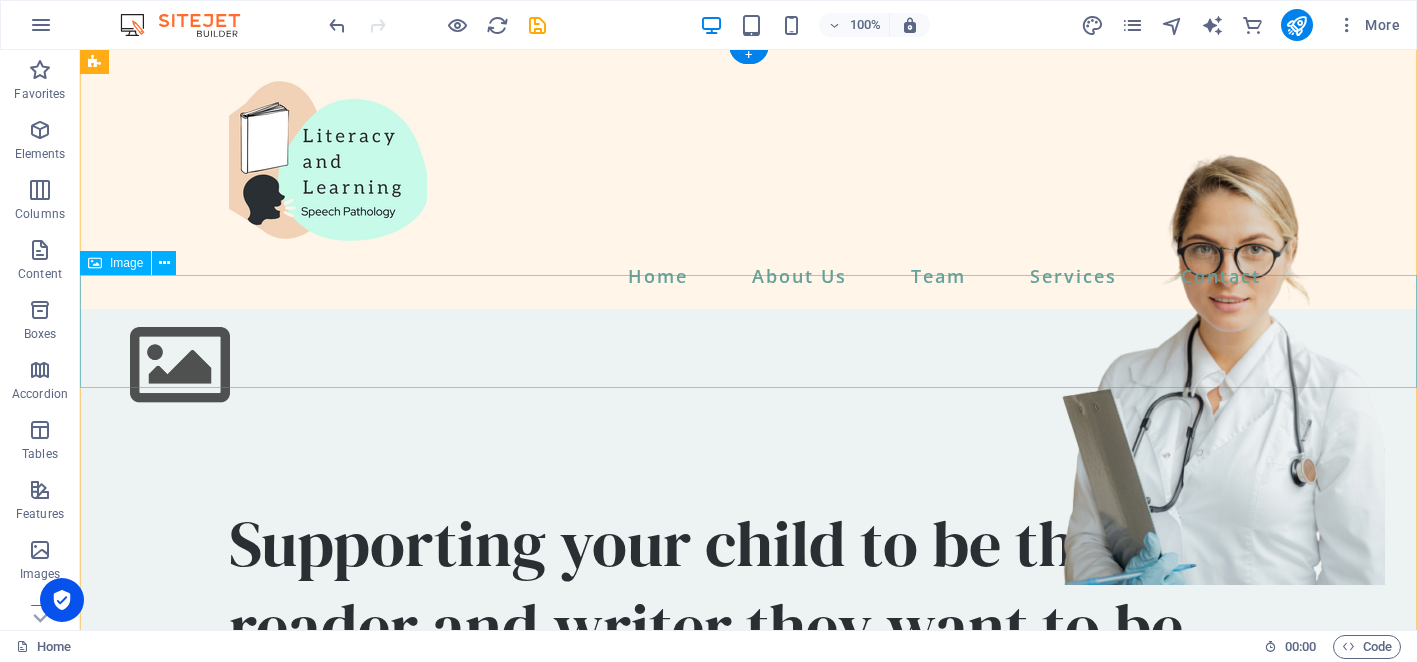click at bounding box center [748, 365] 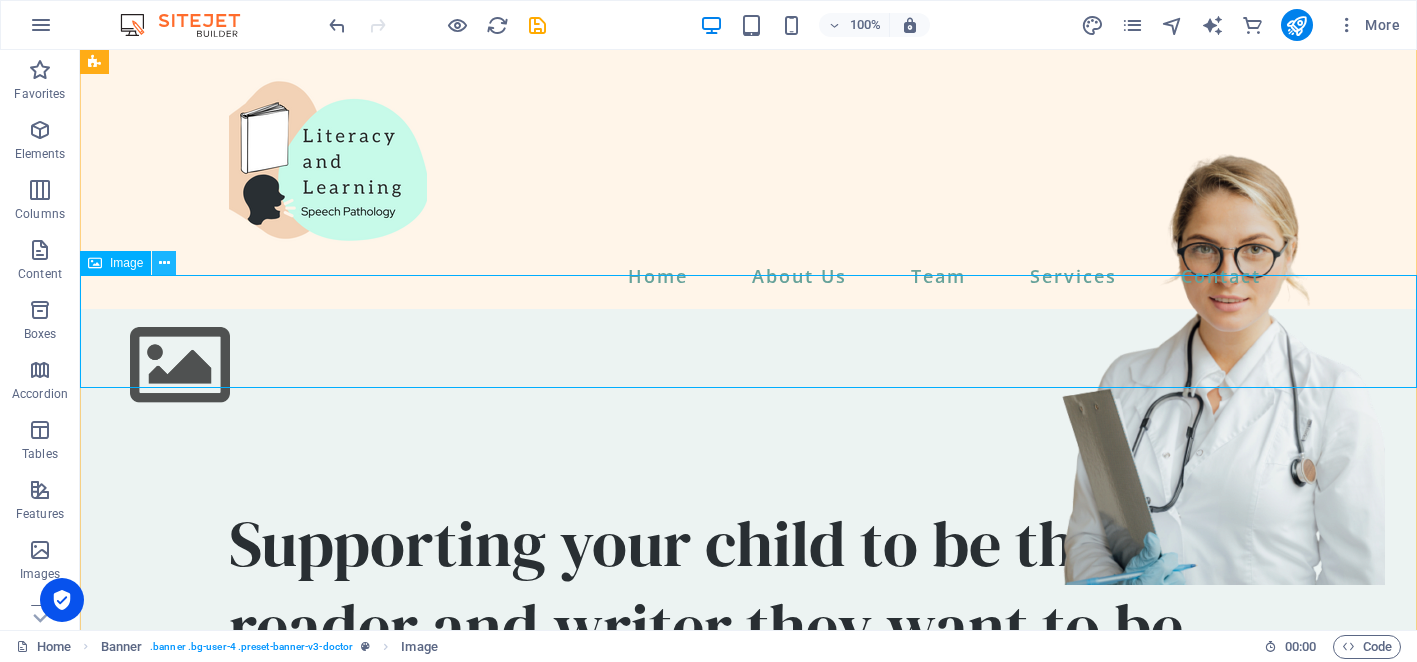 click at bounding box center [164, 263] 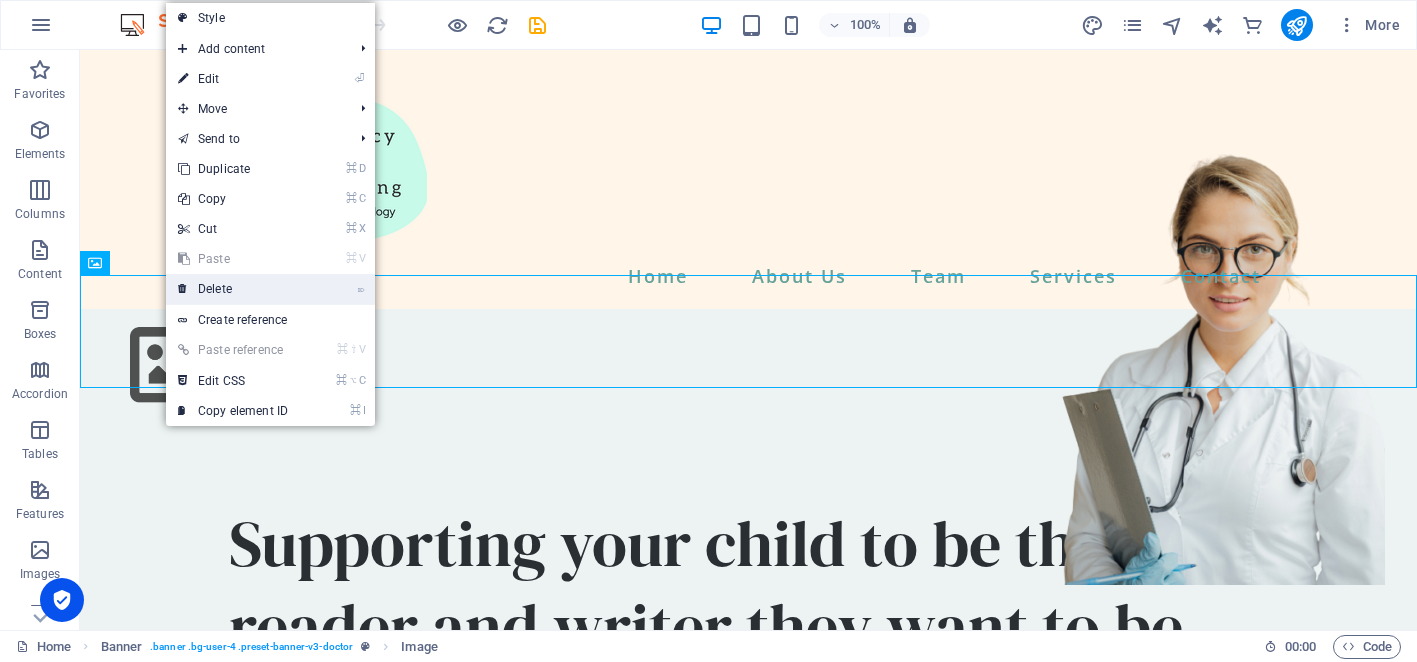 drag, startPoint x: 221, startPoint y: 287, endPoint x: 141, endPoint y: 237, distance: 94.33981 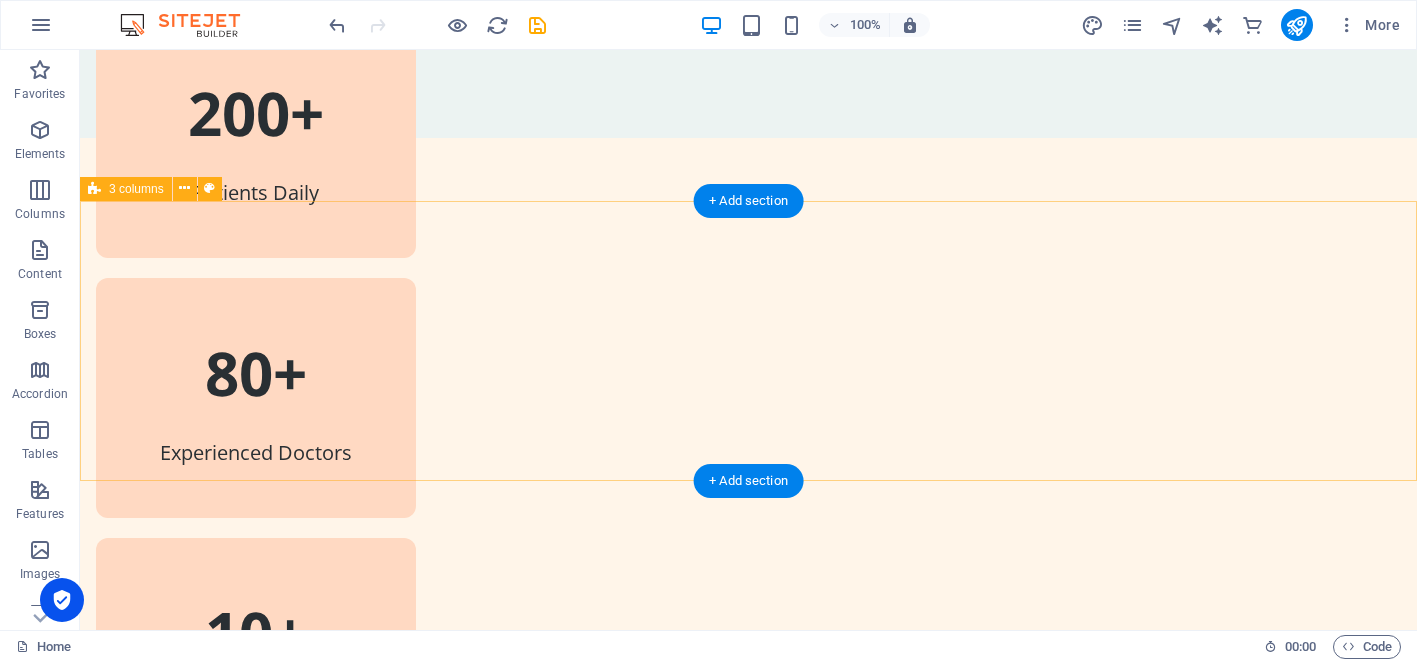 scroll, scrollTop: 724, scrollLeft: 0, axis: vertical 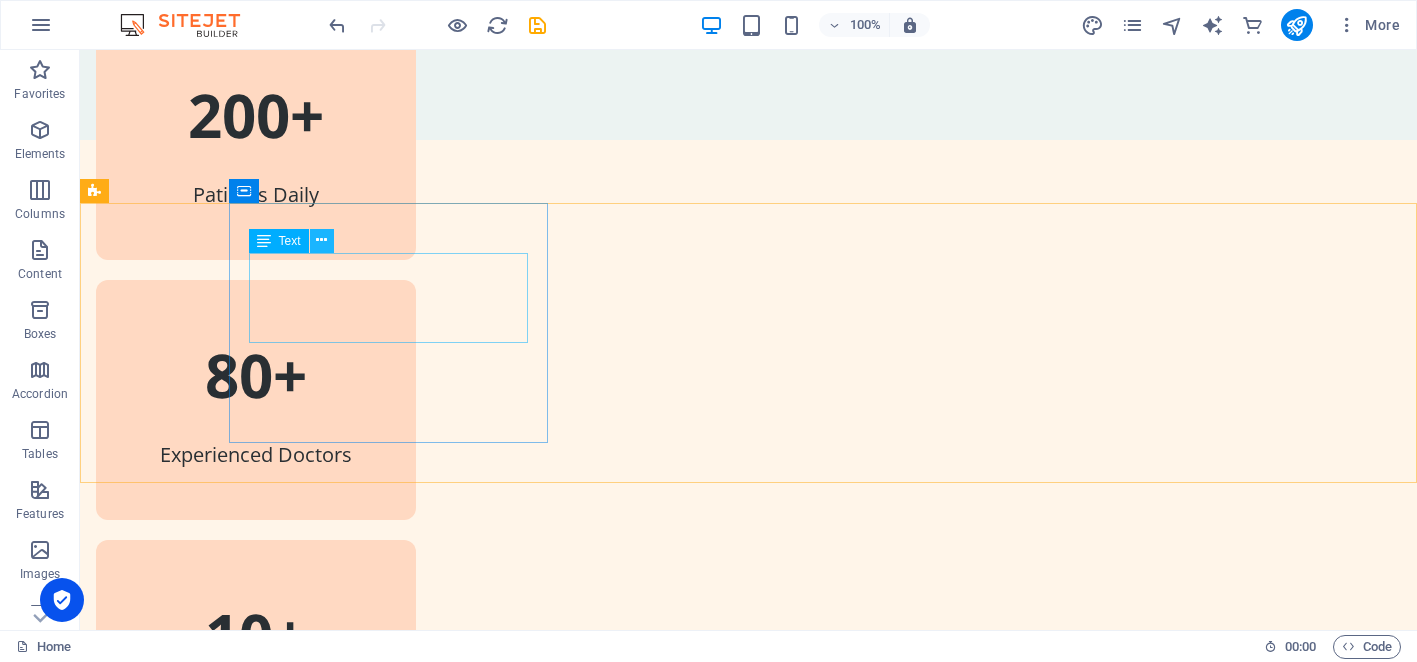 click at bounding box center [321, 240] 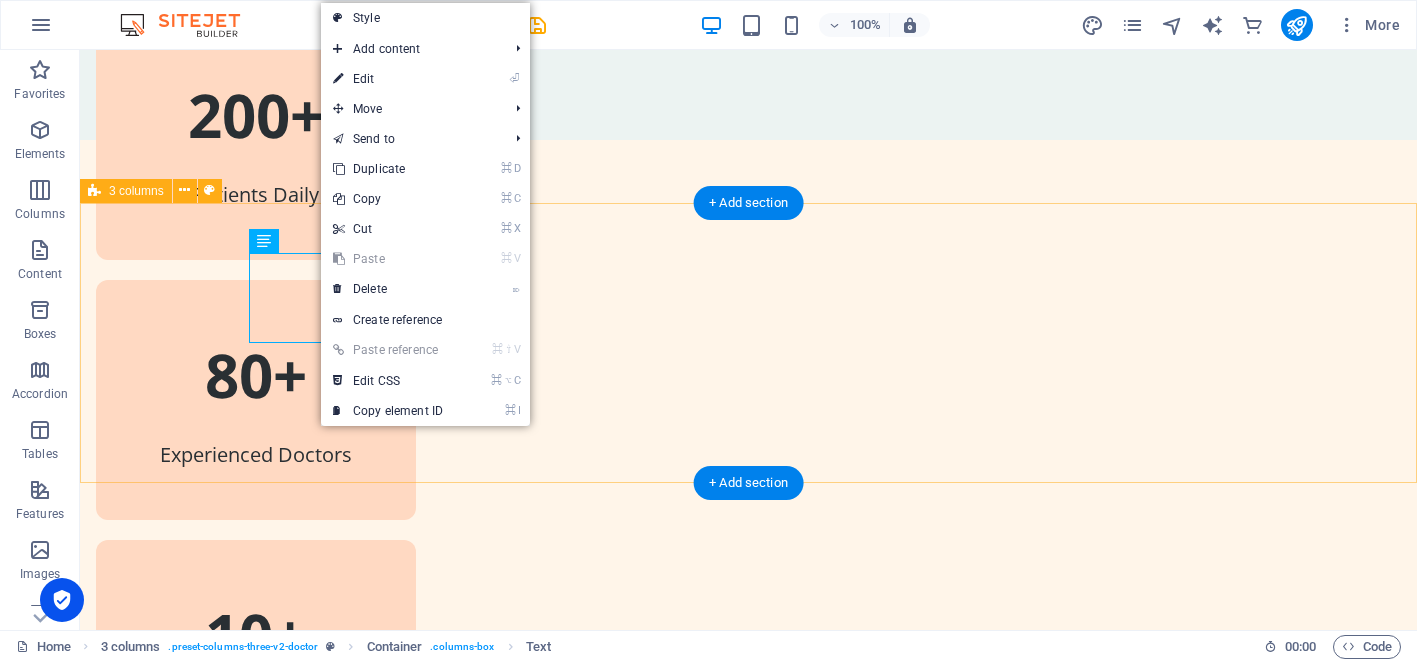 click on "200+ Patients Daily 80+ Experienced Doctors 10+ Years of Experience" at bounding box center (748, 420) 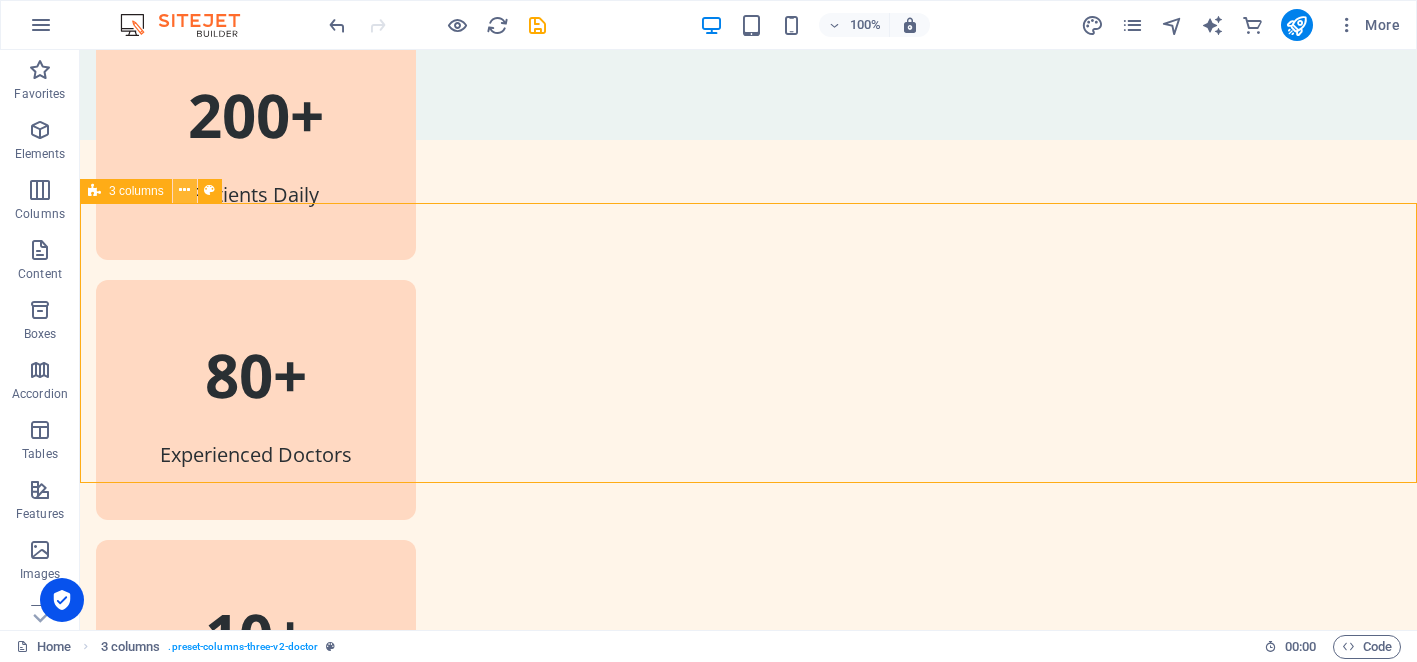 click at bounding box center (184, 190) 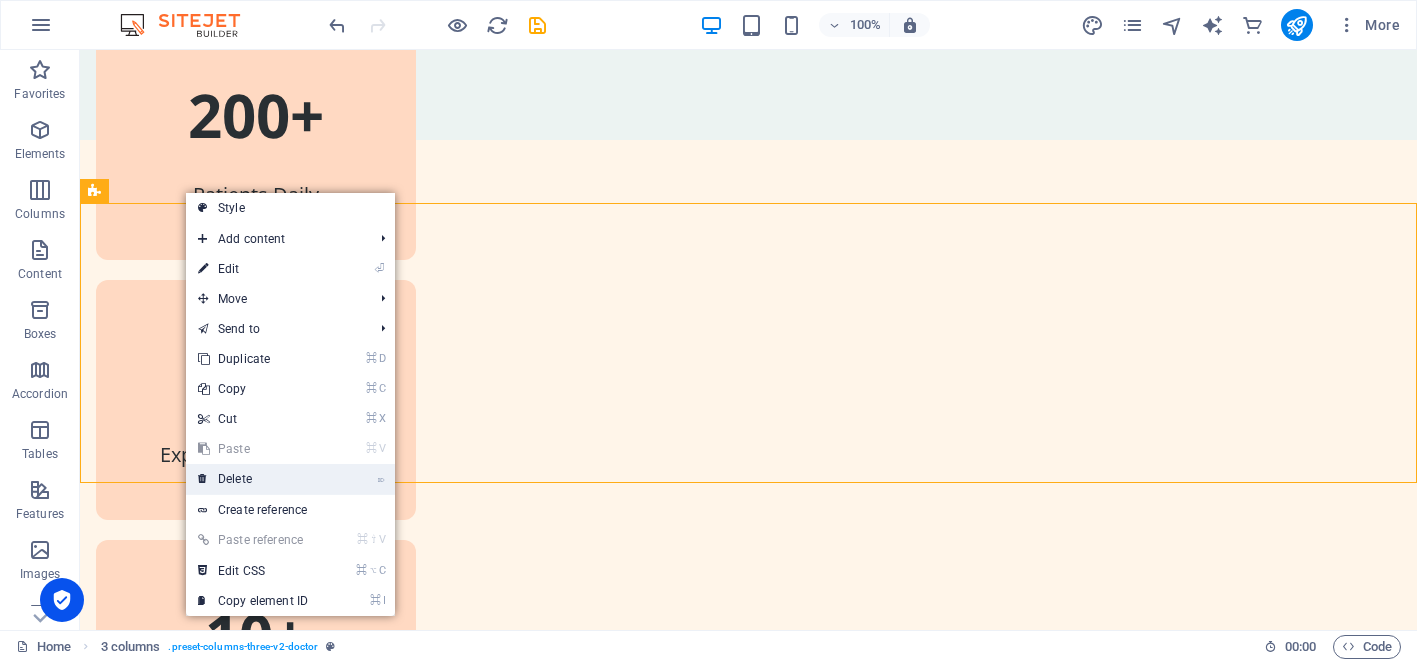 click on "⌦  Delete" at bounding box center [253, 479] 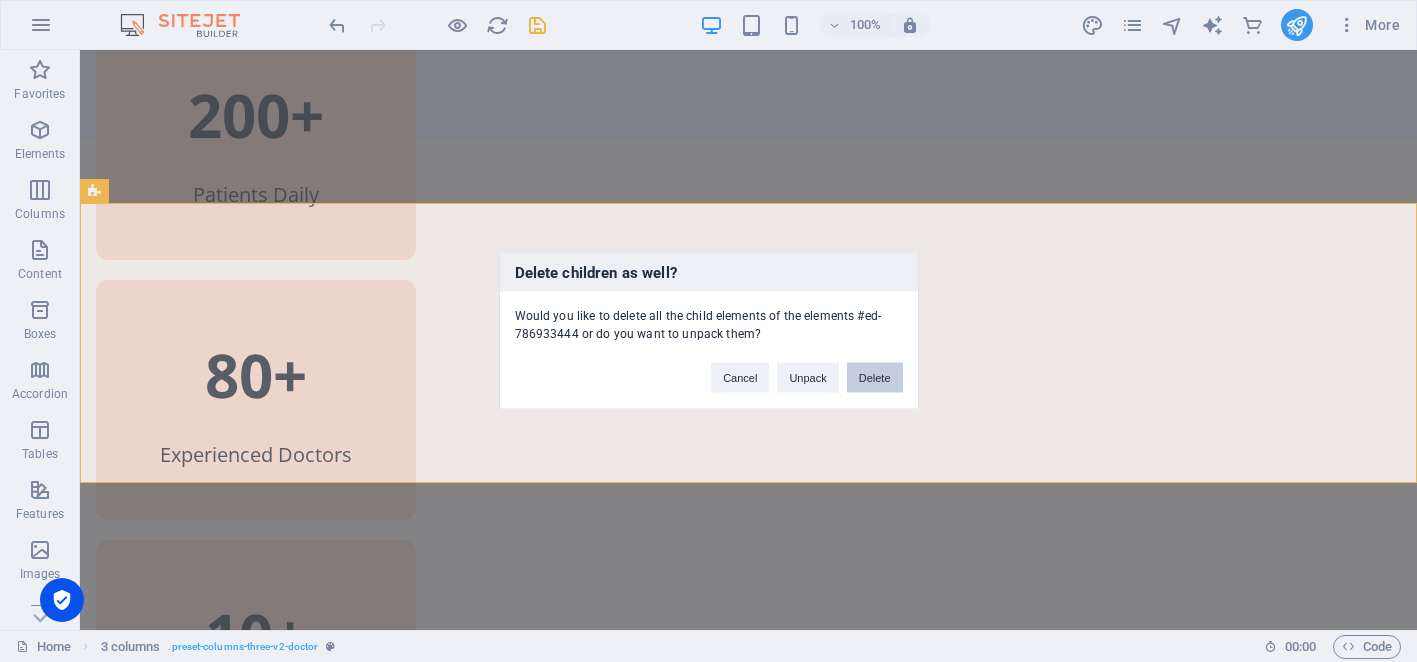 click on "Delete" at bounding box center [875, 378] 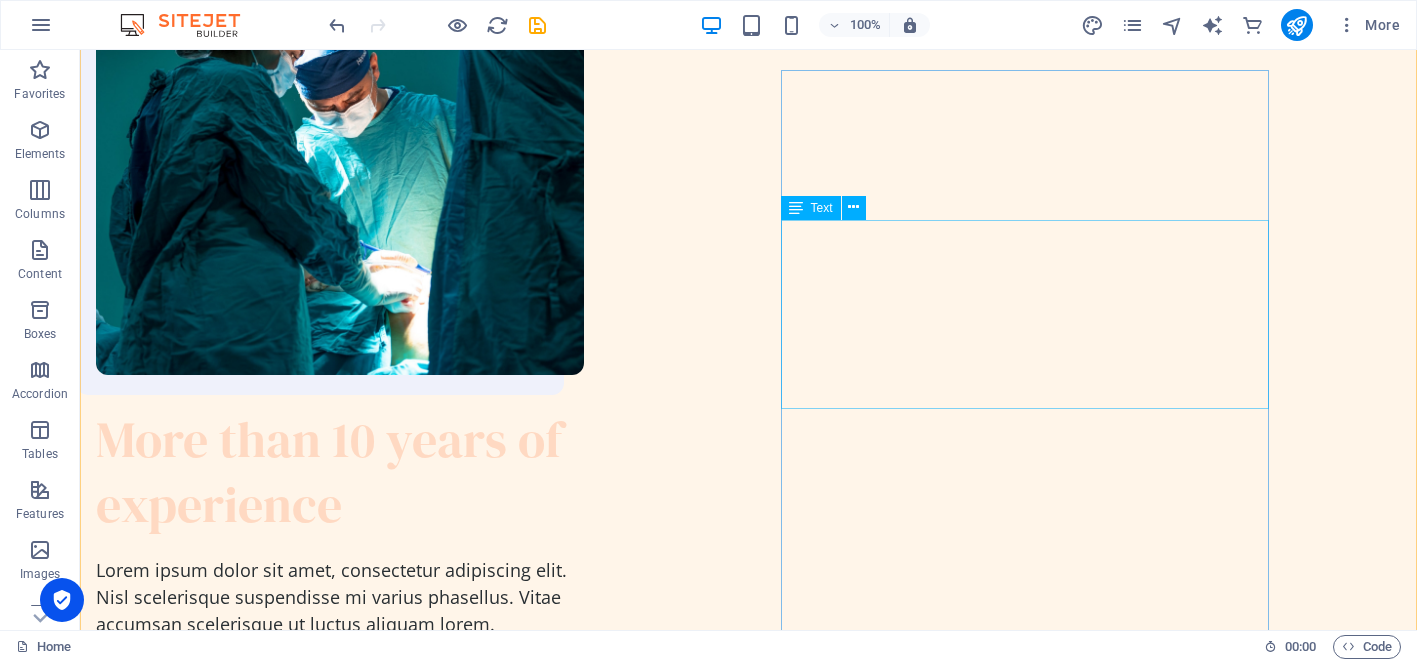 scroll, scrollTop: 1056, scrollLeft: 0, axis: vertical 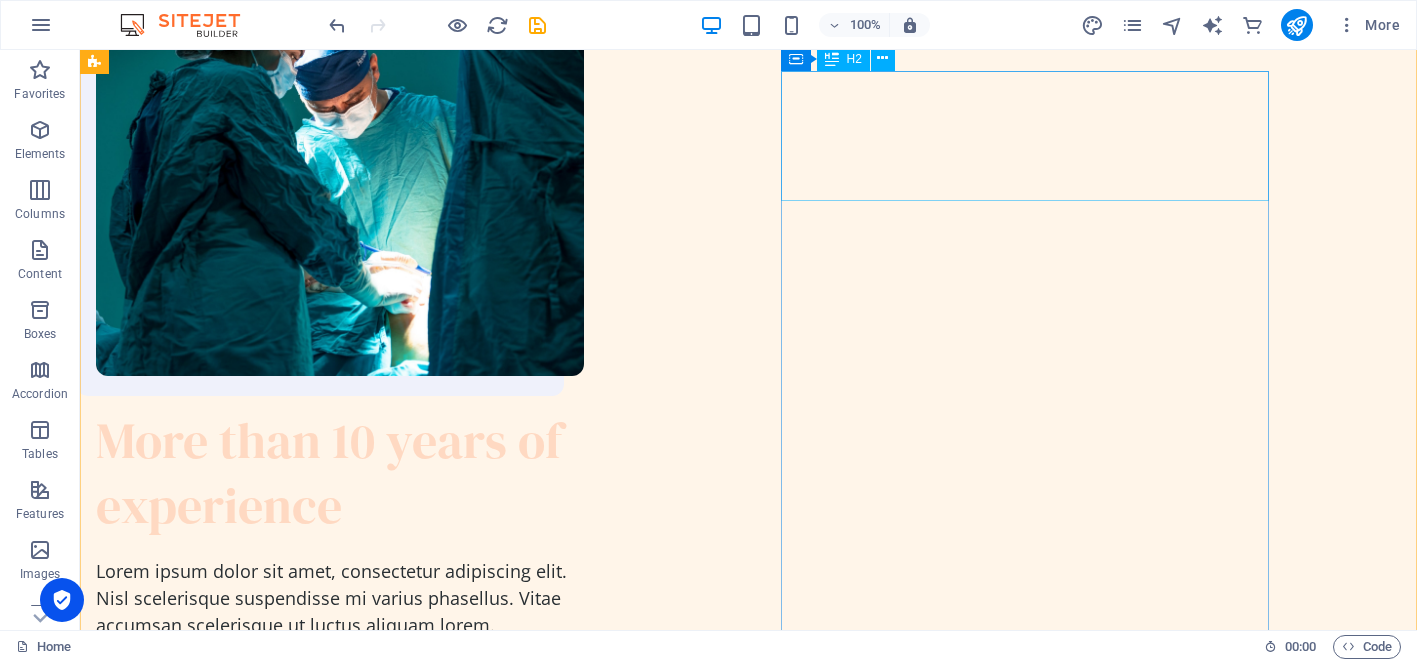click on "More than 10 years of experience" at bounding box center (340, 473) 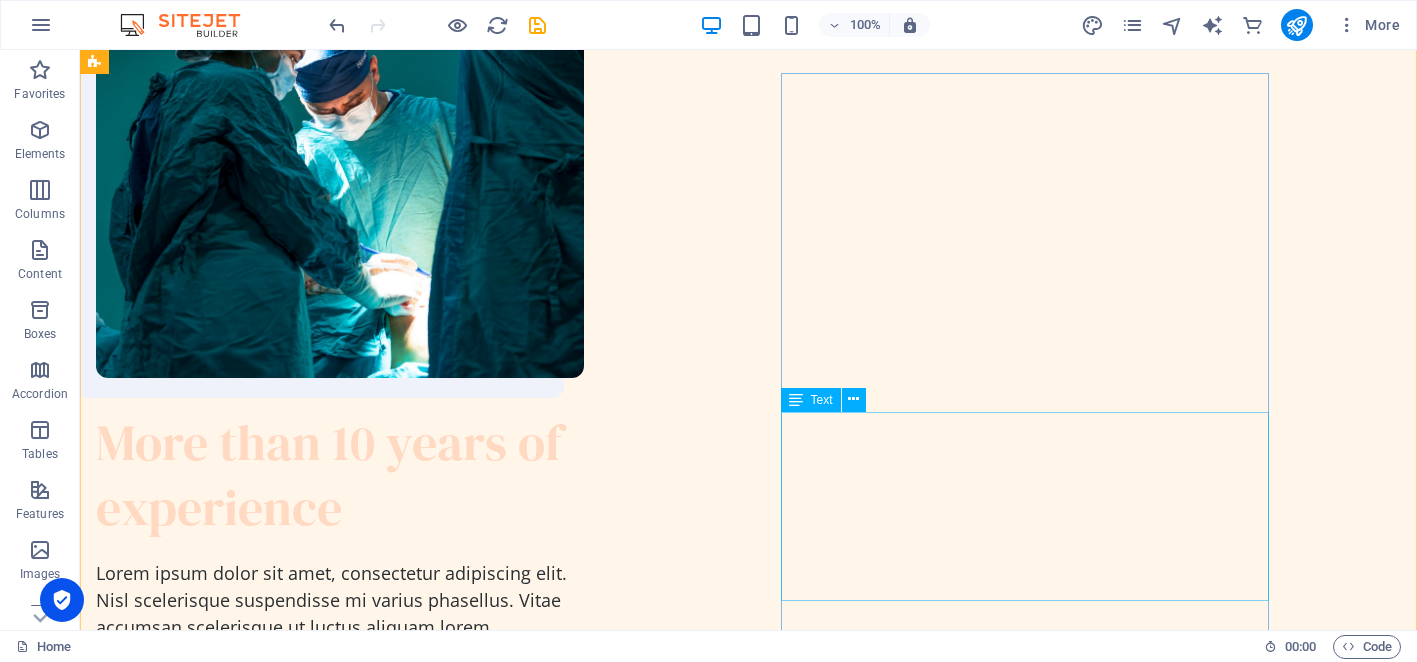 scroll, scrollTop: 1053, scrollLeft: 0, axis: vertical 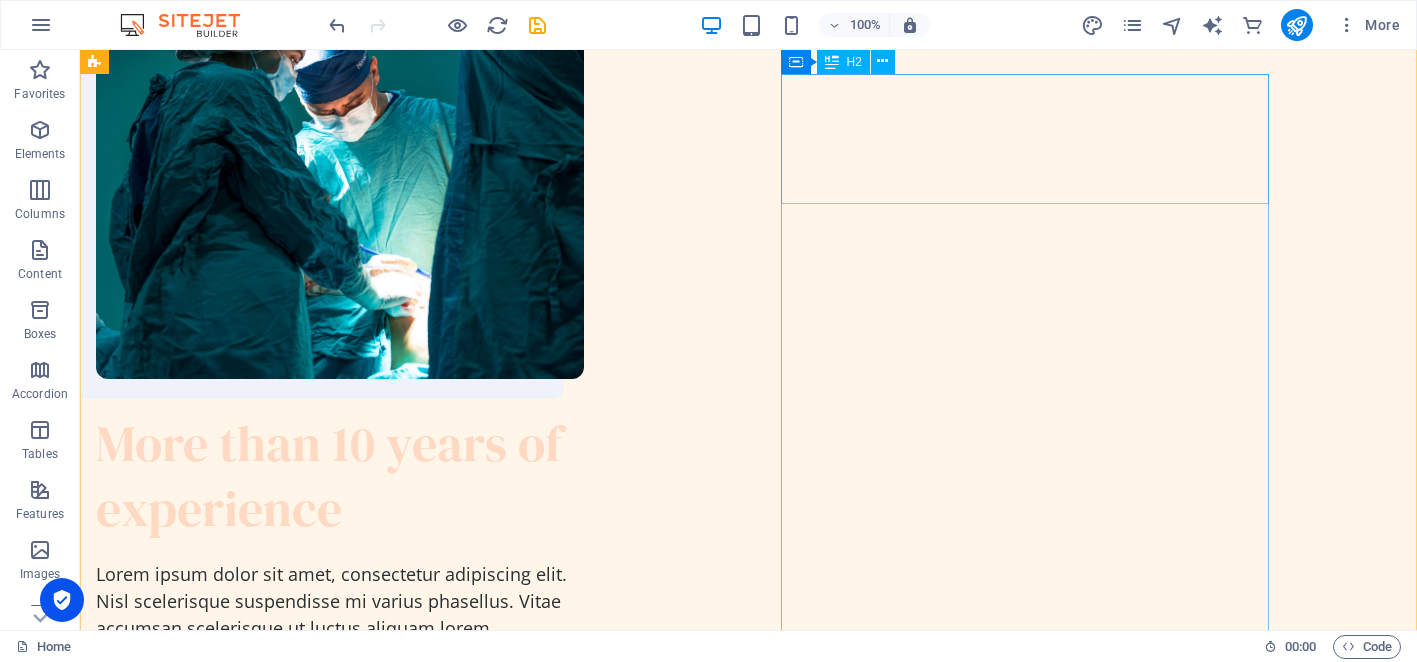 click on "More than 10 years of experience" at bounding box center [340, 476] 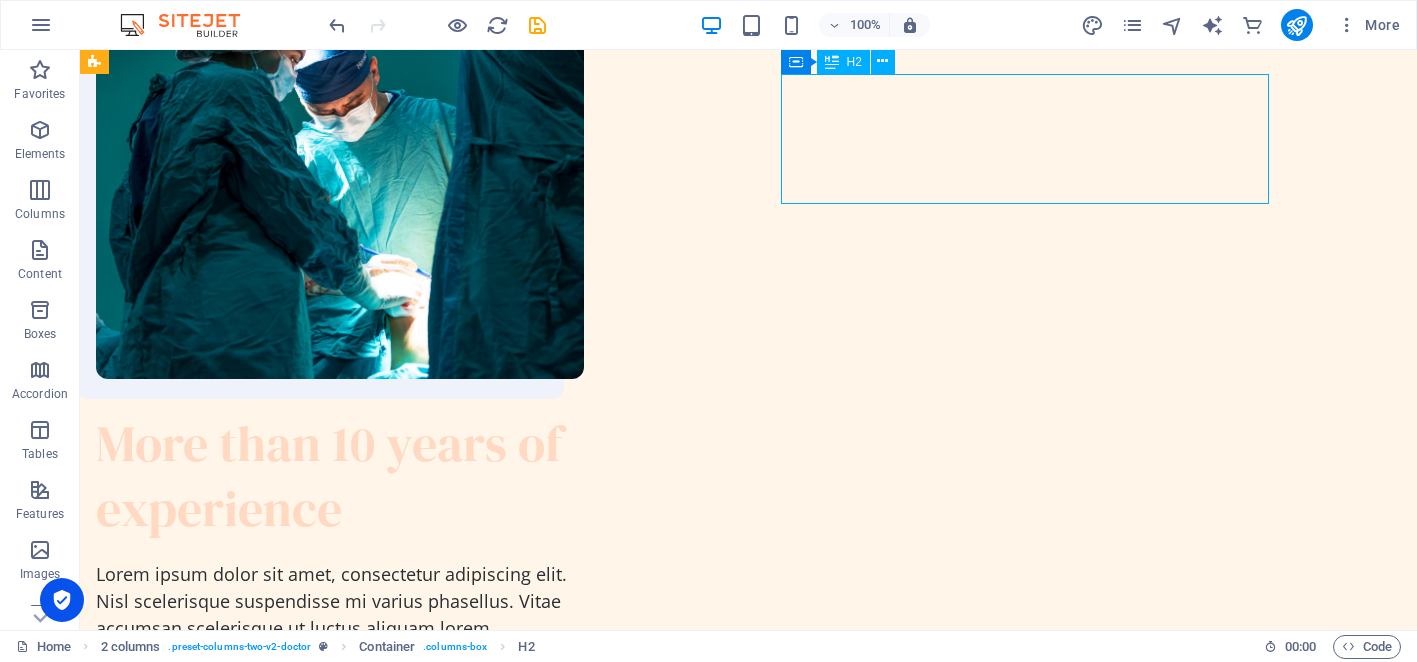 click on "More than 10 years of experience" at bounding box center (340, 476) 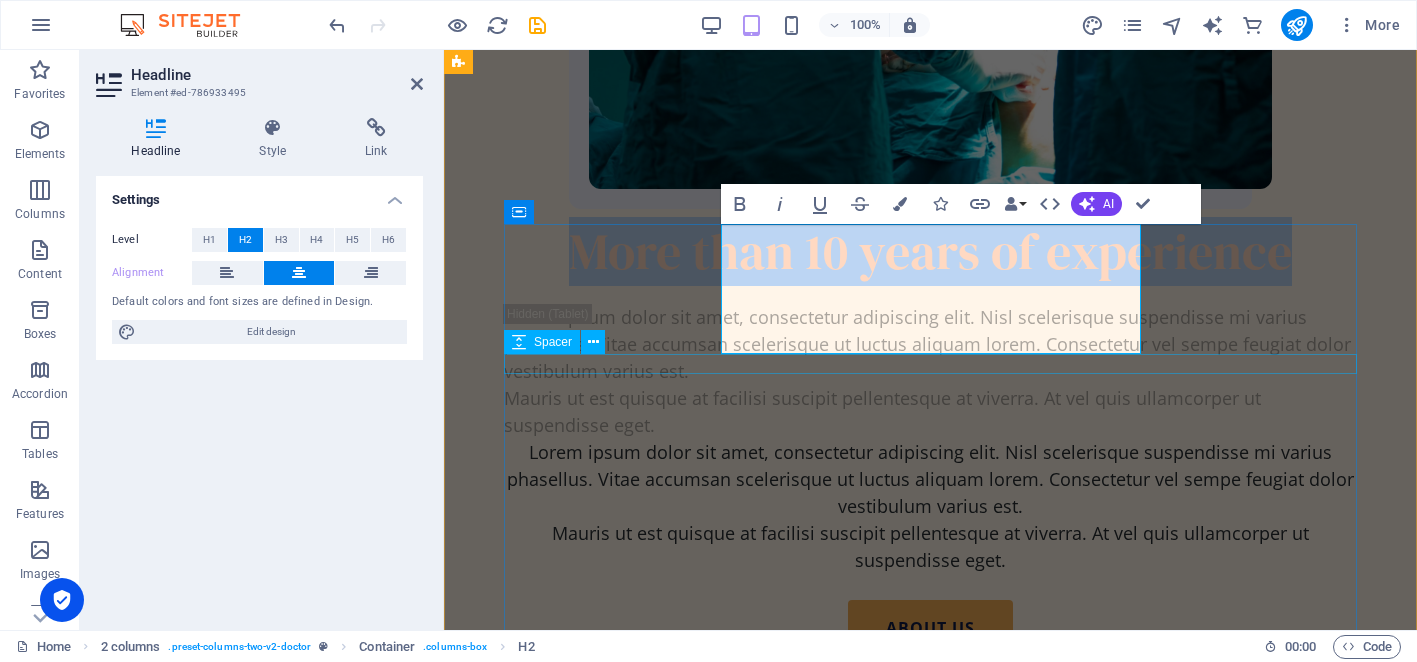 scroll, scrollTop: 1522, scrollLeft: 0, axis: vertical 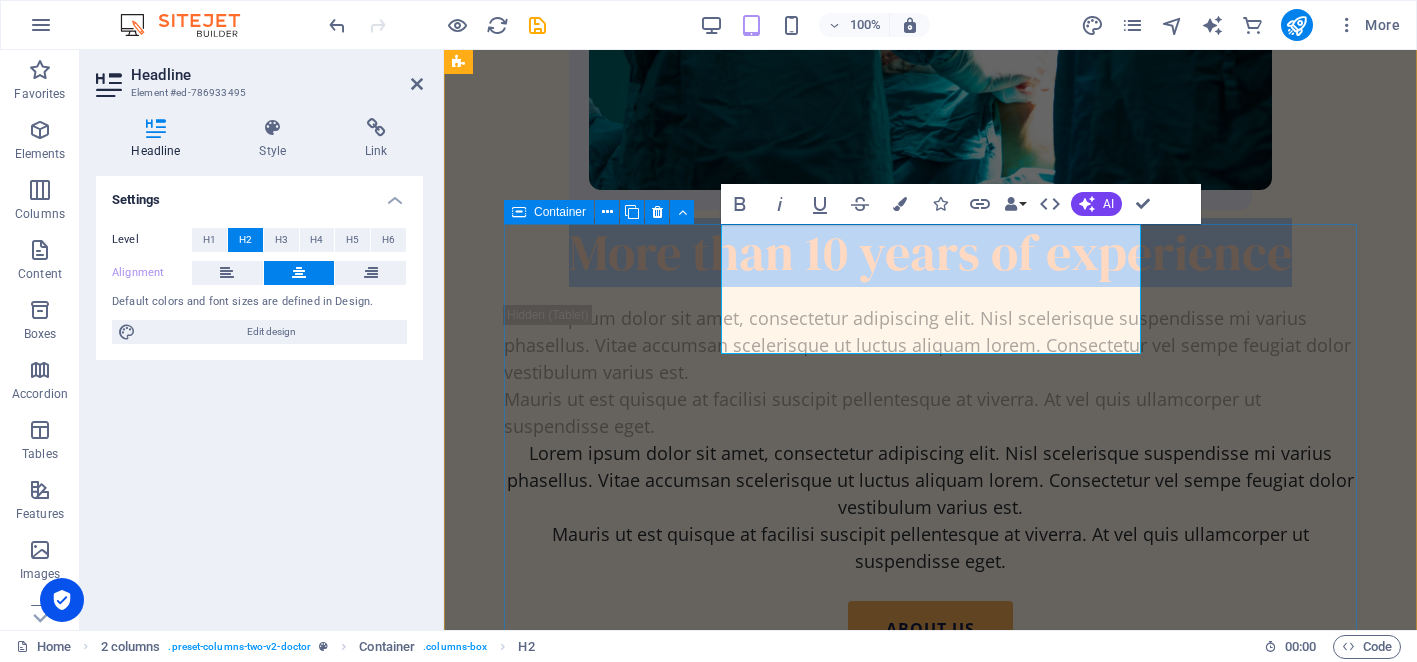 click on "More than 10 years of experience Lorem ipsum dolor sit amet, consectetur adipiscing elit. Nisl scelerisque suspendisse mi varius phasellus. Vitae accumsan scelerisque ut luctus aliquam lorem. Consectetur vel sempe feugiat dolor vestibulum varius est.  Mauris ut est quisque at facilisi suscipit pellentesque at viverra. At vel quis ullamcorper ut suspendisse eget. Lorem ipsum dolor sit amet, consectetur adipiscing elit. Nisl scelerisque suspendisse mi varius phasellus. Vitae accumsan scelerisque ut luctus aliquam lorem. Consectetur vel sempe feugiat dolor vestibulum varius est.  Mauris ut est quisque at facilisi suscipit pellentesque at viverra. At vel quis ullamcorper ut suspendisse eget. about us" at bounding box center [930, 438] 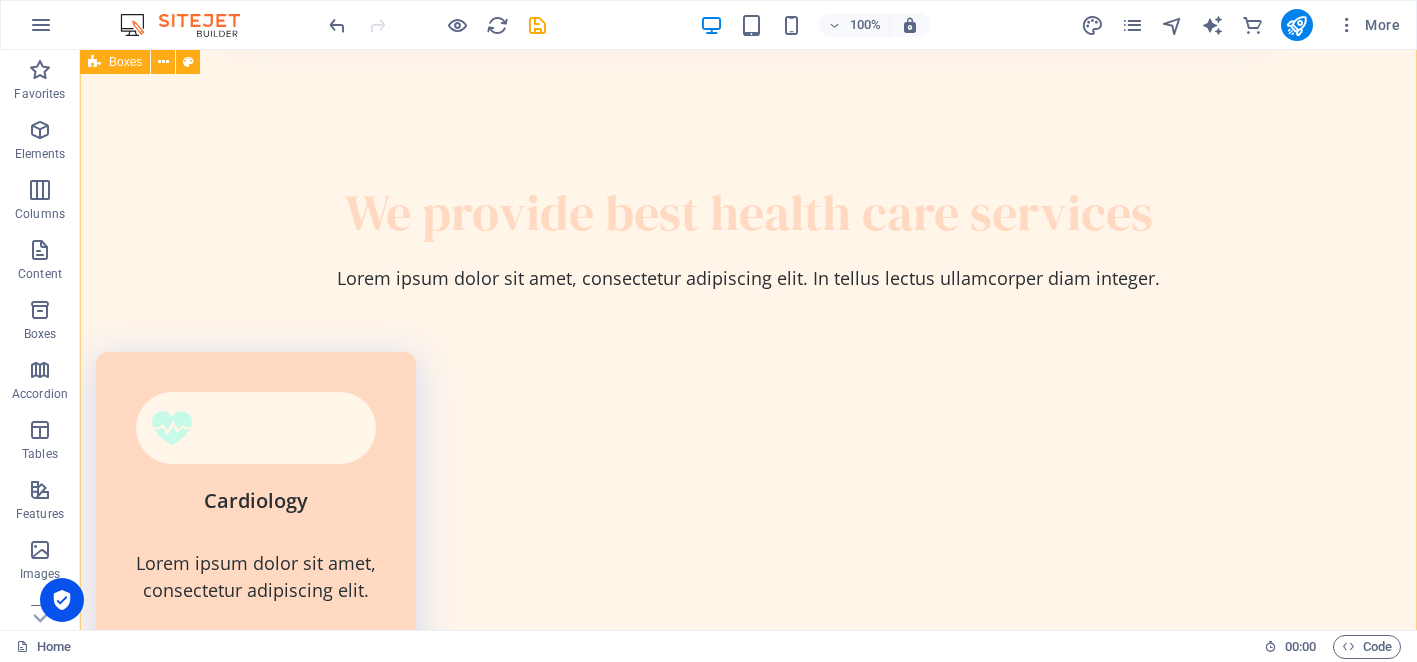 scroll, scrollTop: 3031, scrollLeft: 0, axis: vertical 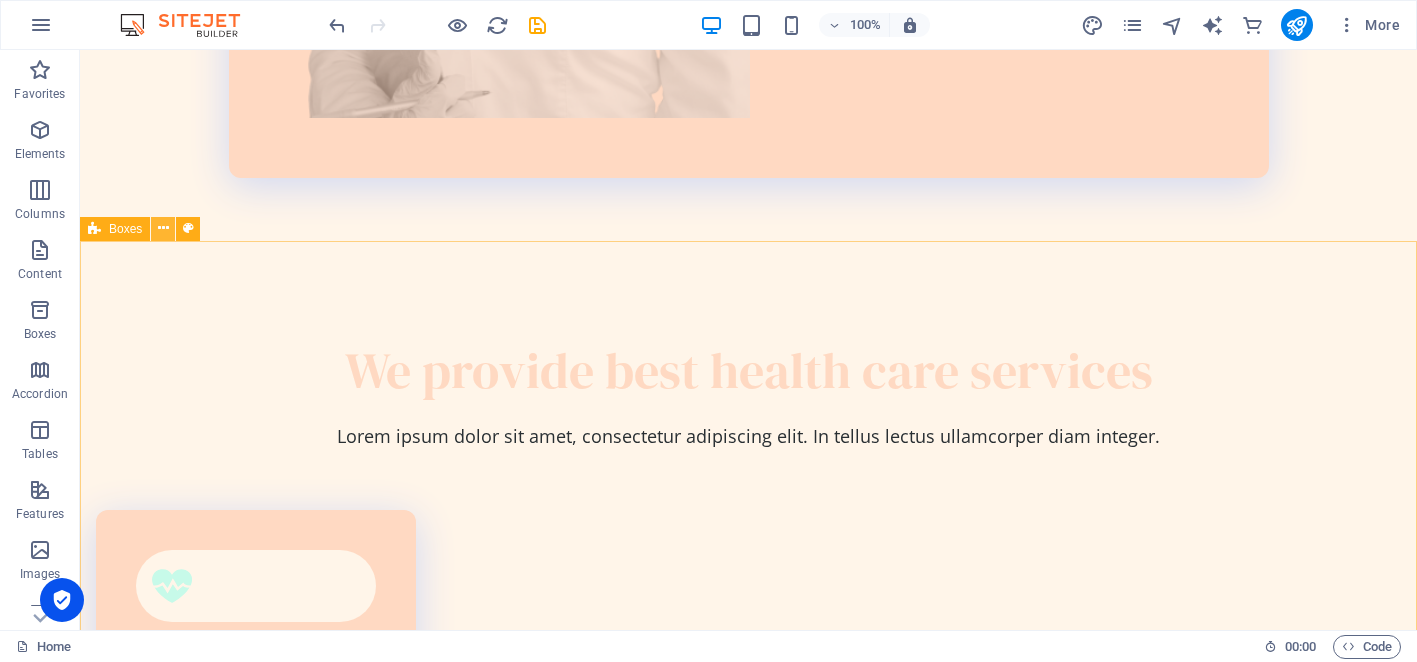click at bounding box center [163, 228] 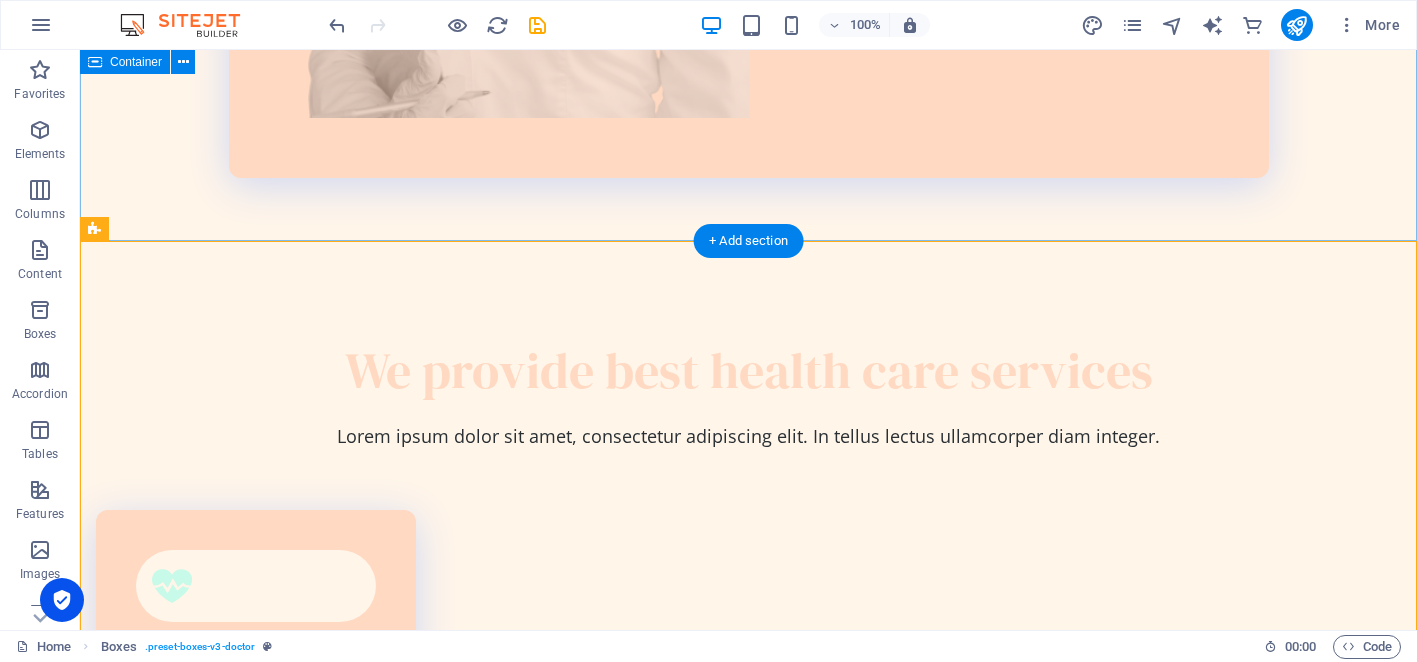click on "We provide best health care services Lorem ipsum dolor sit amet, consectetur adipiscing elit. In tellus lectus ullamcorper diam integer." at bounding box center [748, 339] 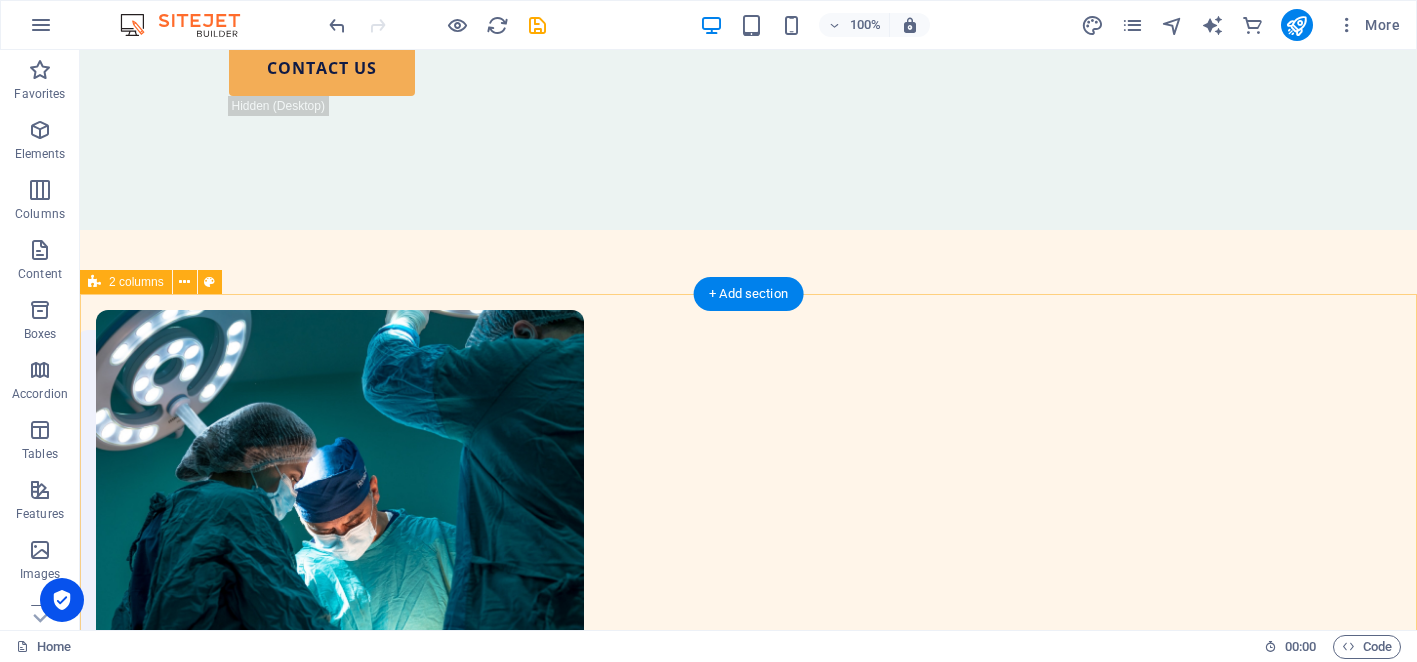 scroll, scrollTop: 611, scrollLeft: 0, axis: vertical 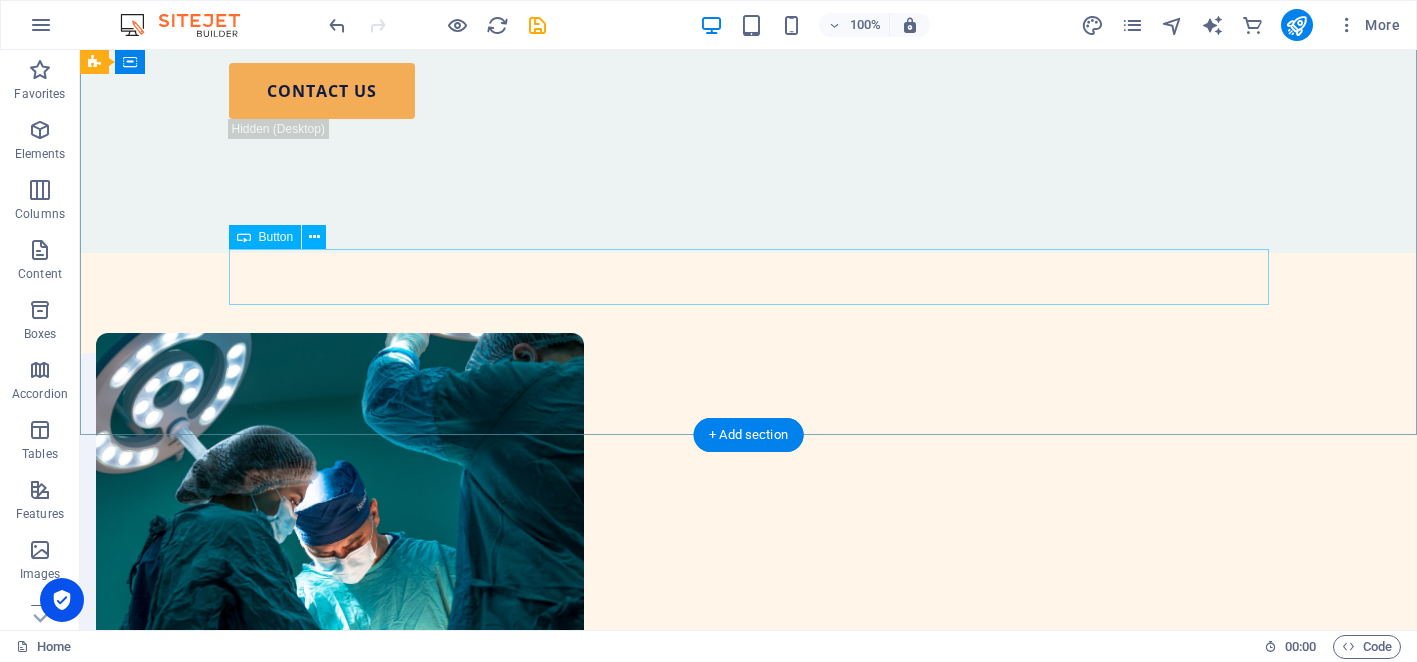 click on "contact us" at bounding box center (749, 91) 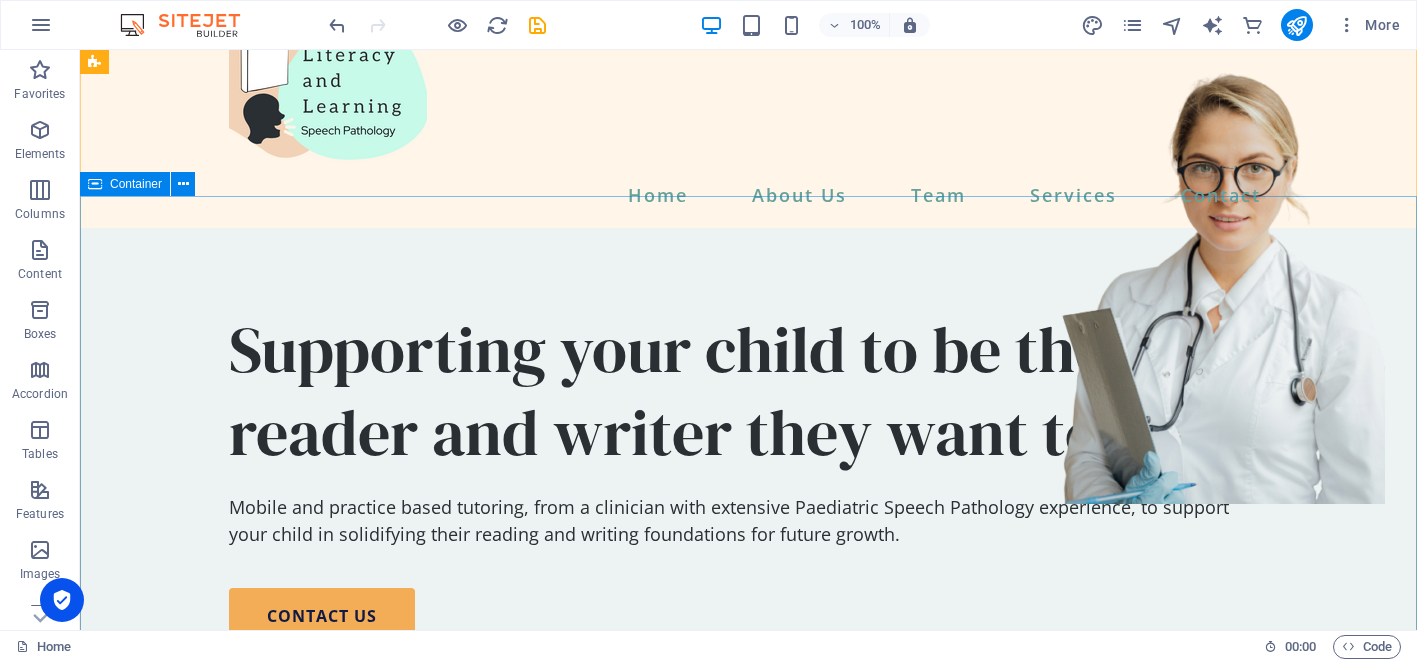 scroll, scrollTop: 84, scrollLeft: 0, axis: vertical 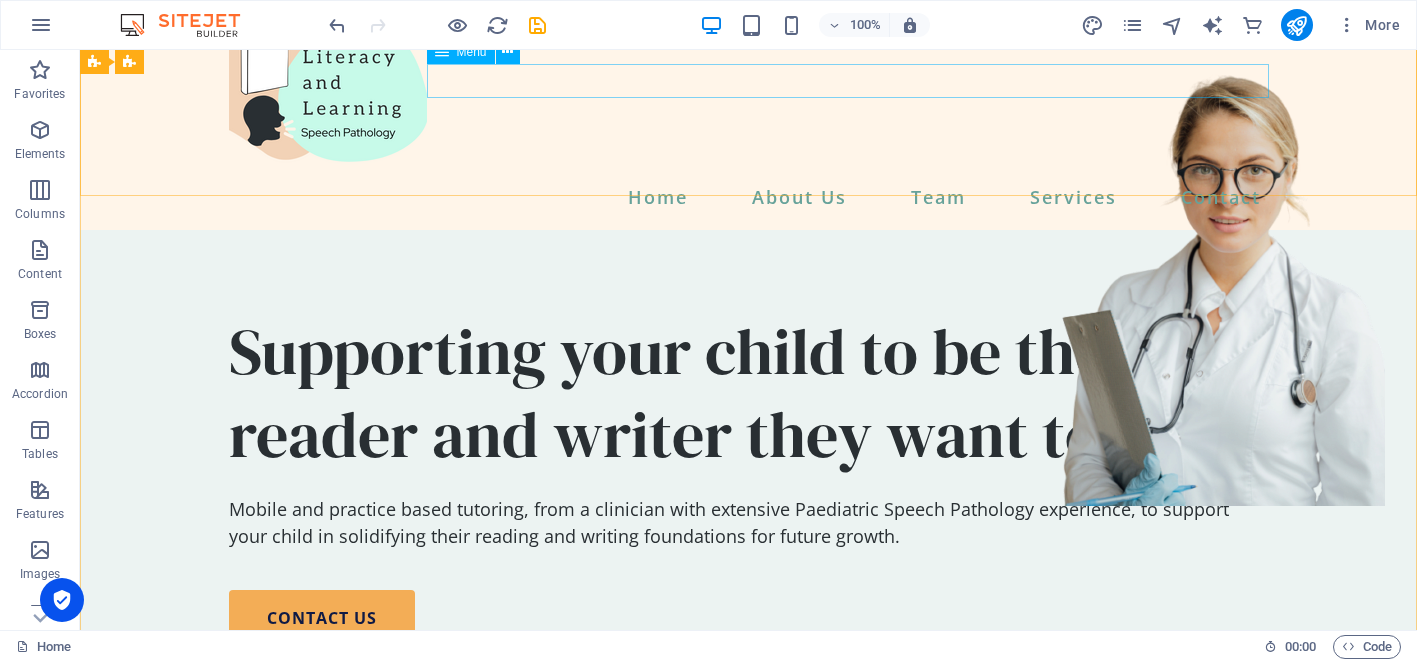 click on "Home About Us Team Services Contact" at bounding box center [749, 197] 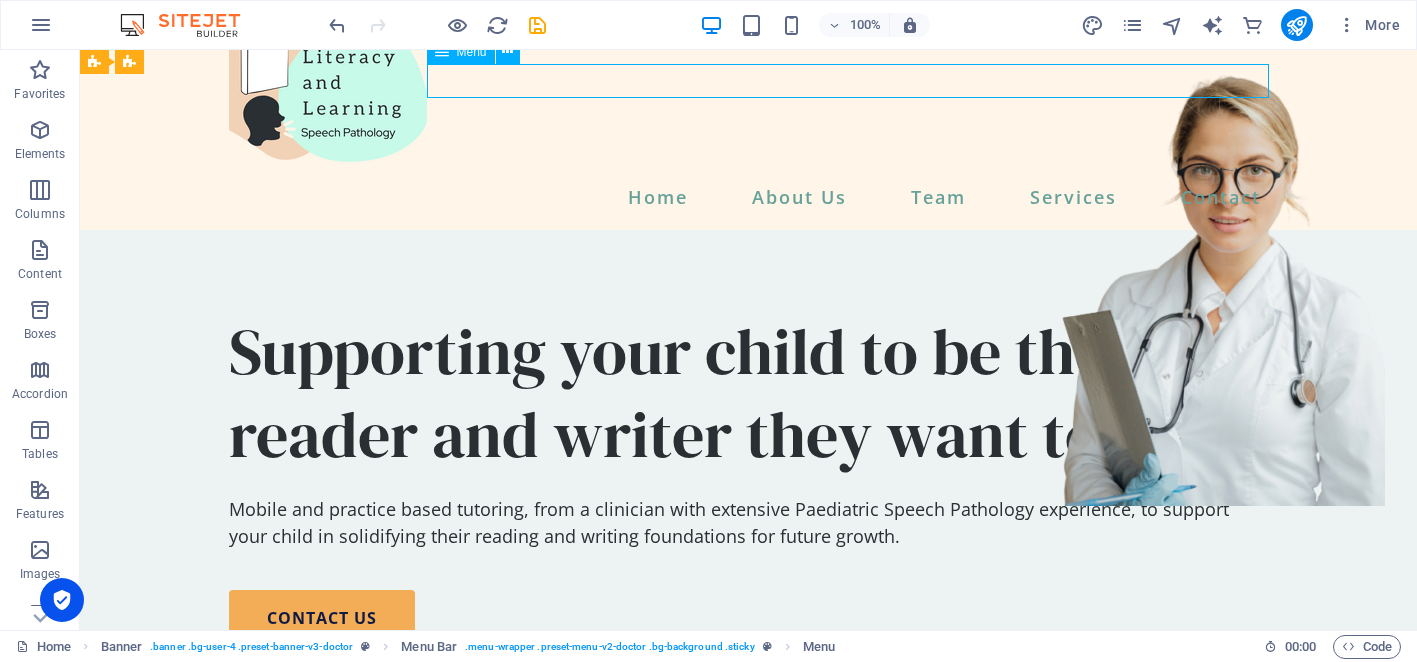 click on "Home About Us Team Services Contact" at bounding box center [749, 197] 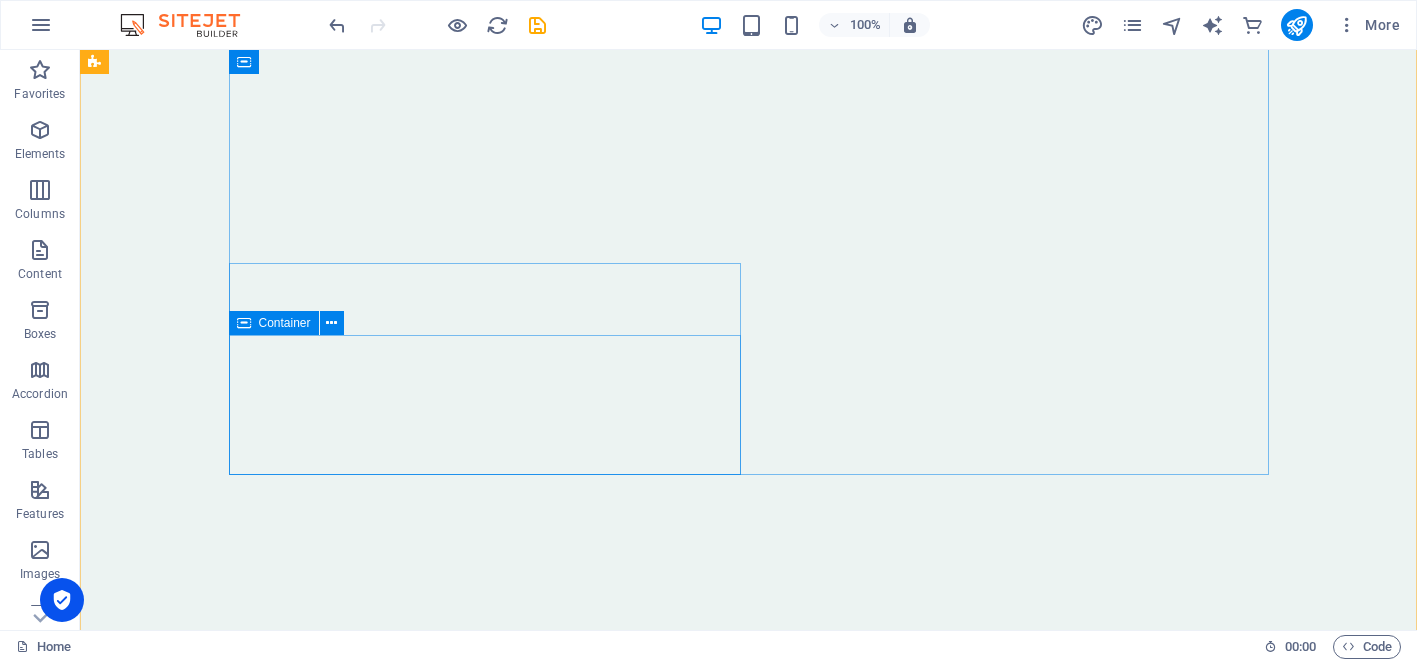 scroll, scrollTop: 6473, scrollLeft: 0, axis: vertical 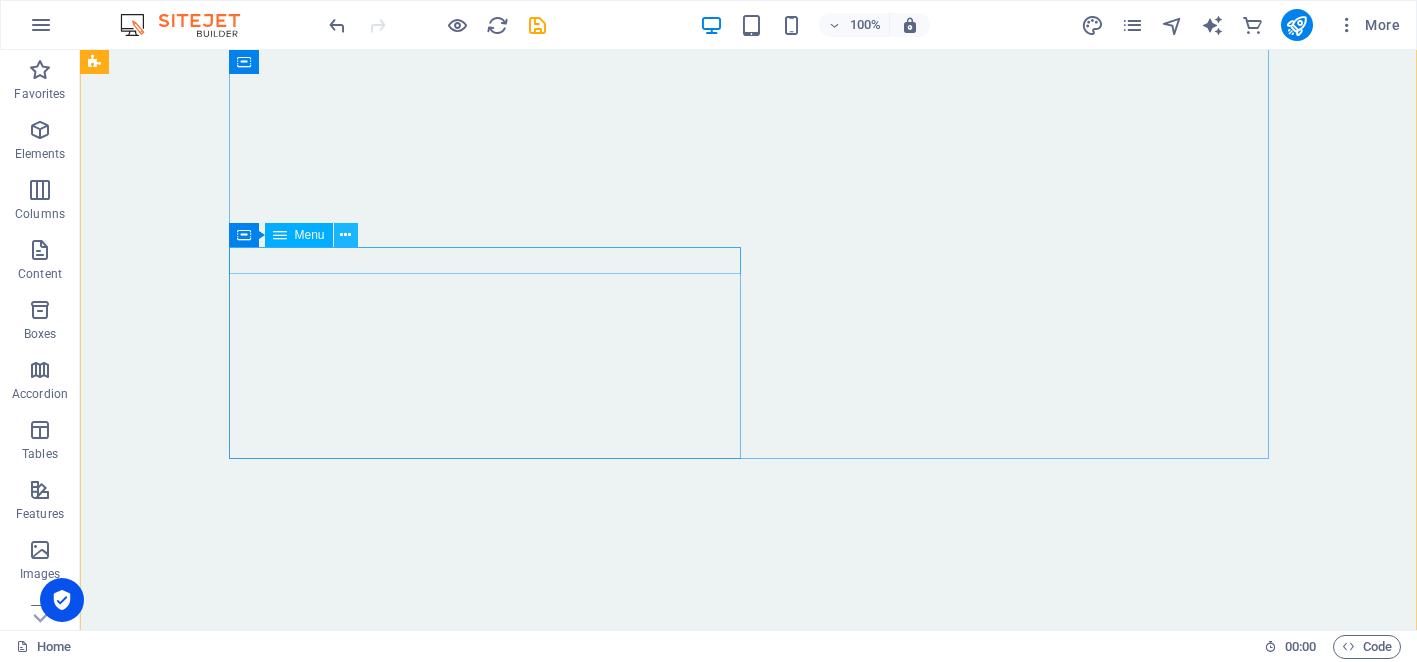 click at bounding box center [345, 235] 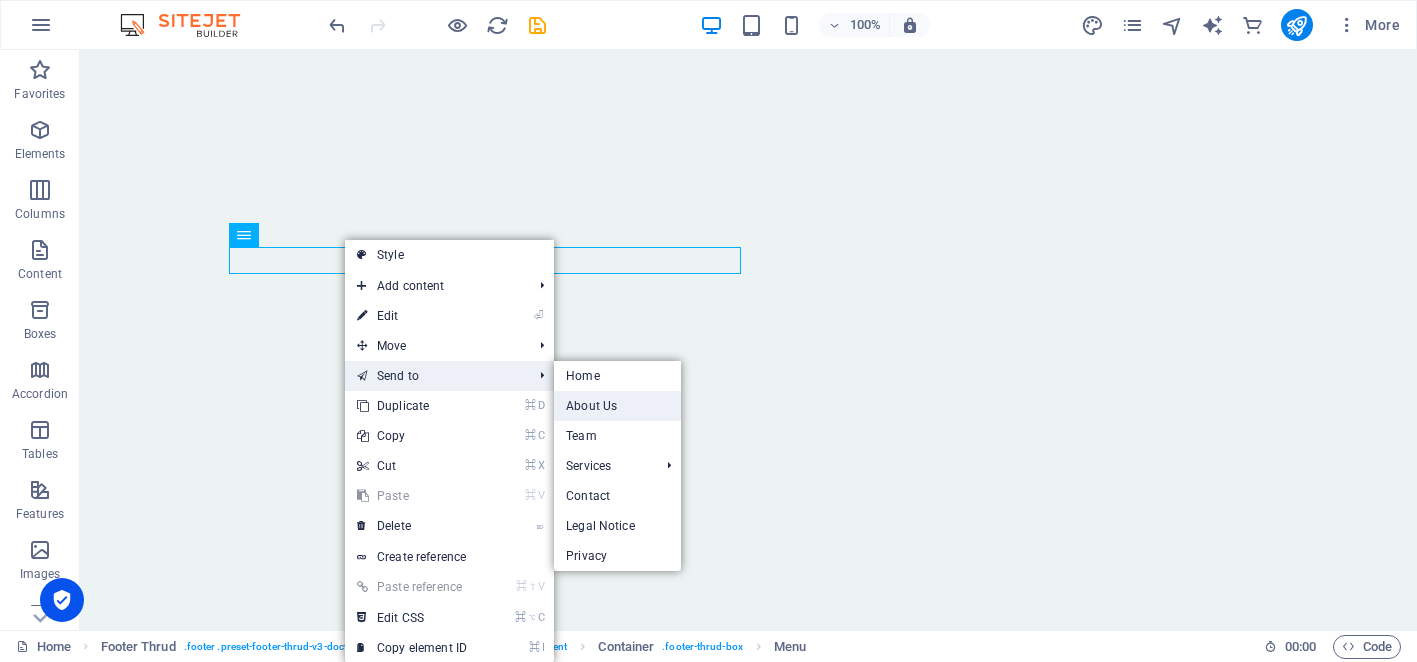 click on "About Us" at bounding box center (617, 406) 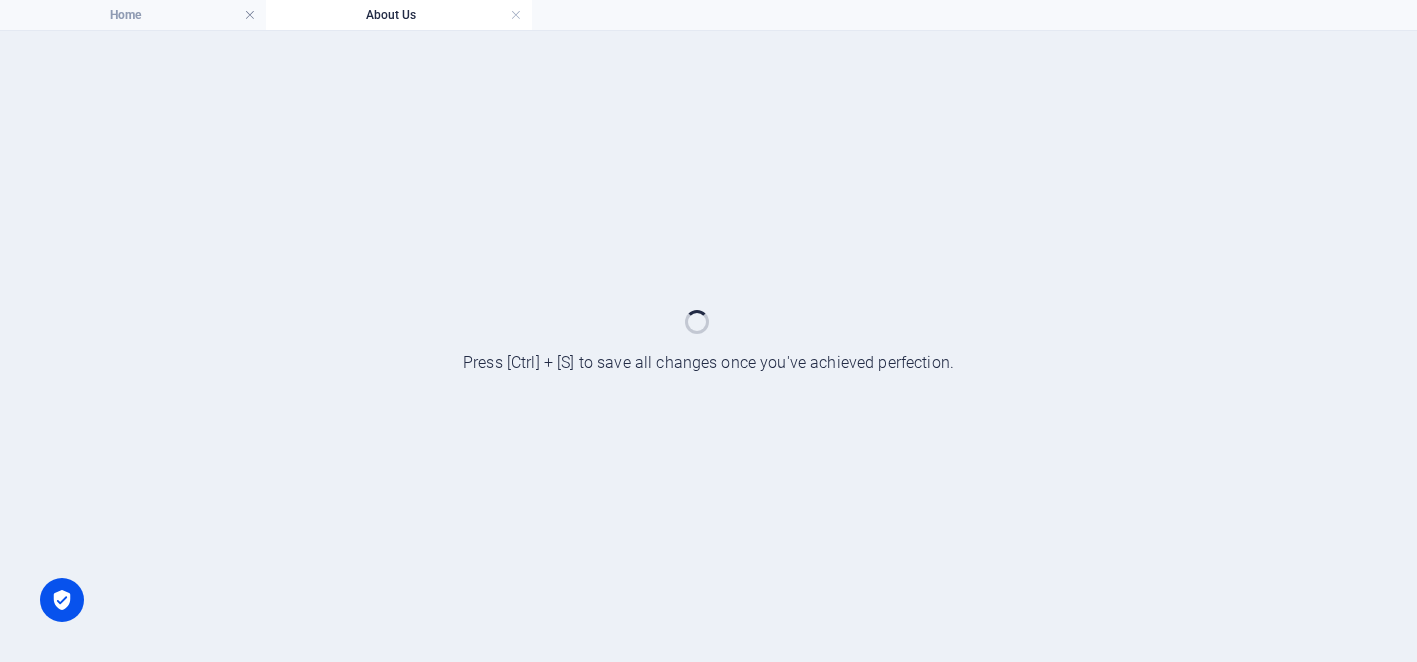 scroll, scrollTop: 0, scrollLeft: 0, axis: both 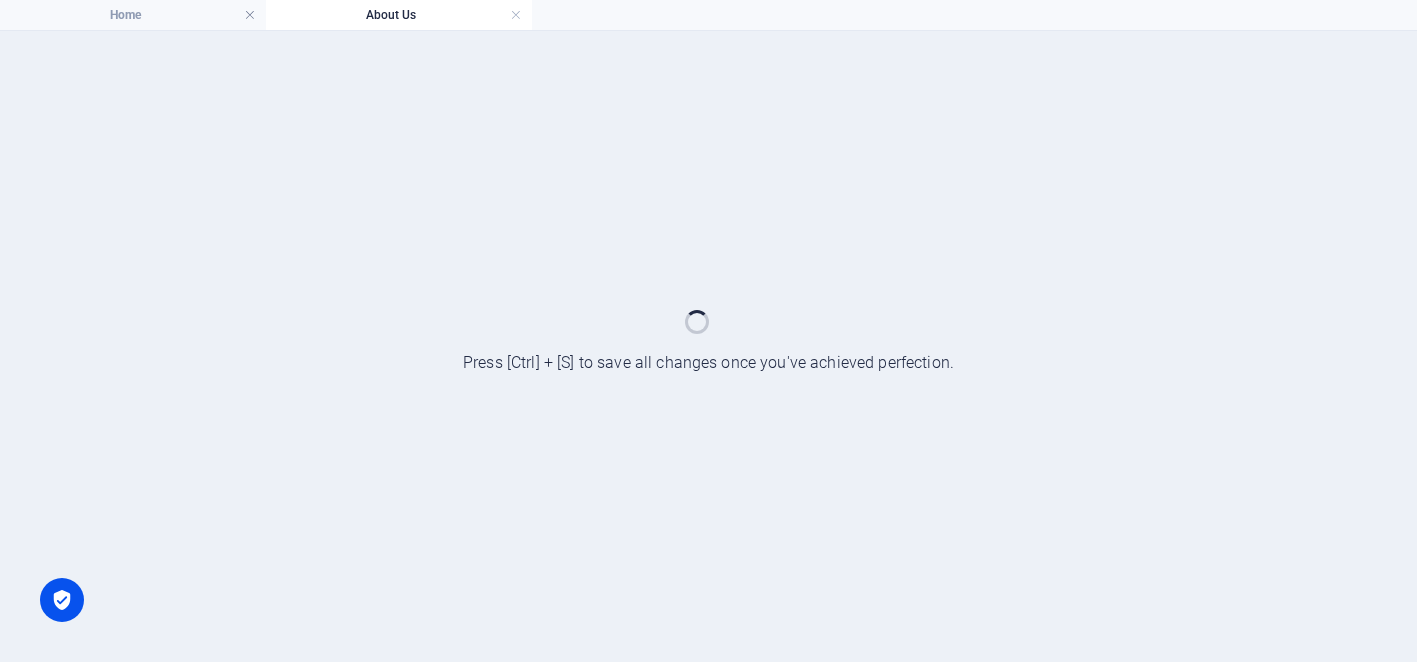 select 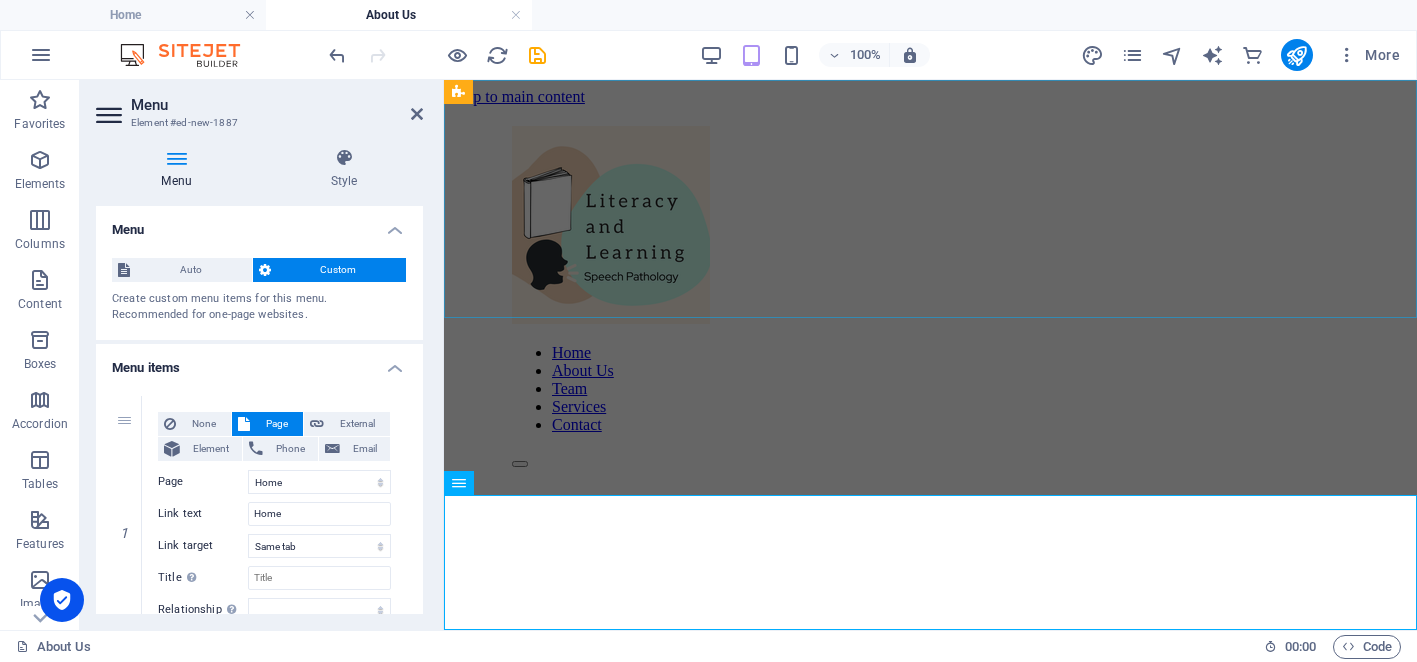 scroll, scrollTop: 6803, scrollLeft: 0, axis: vertical 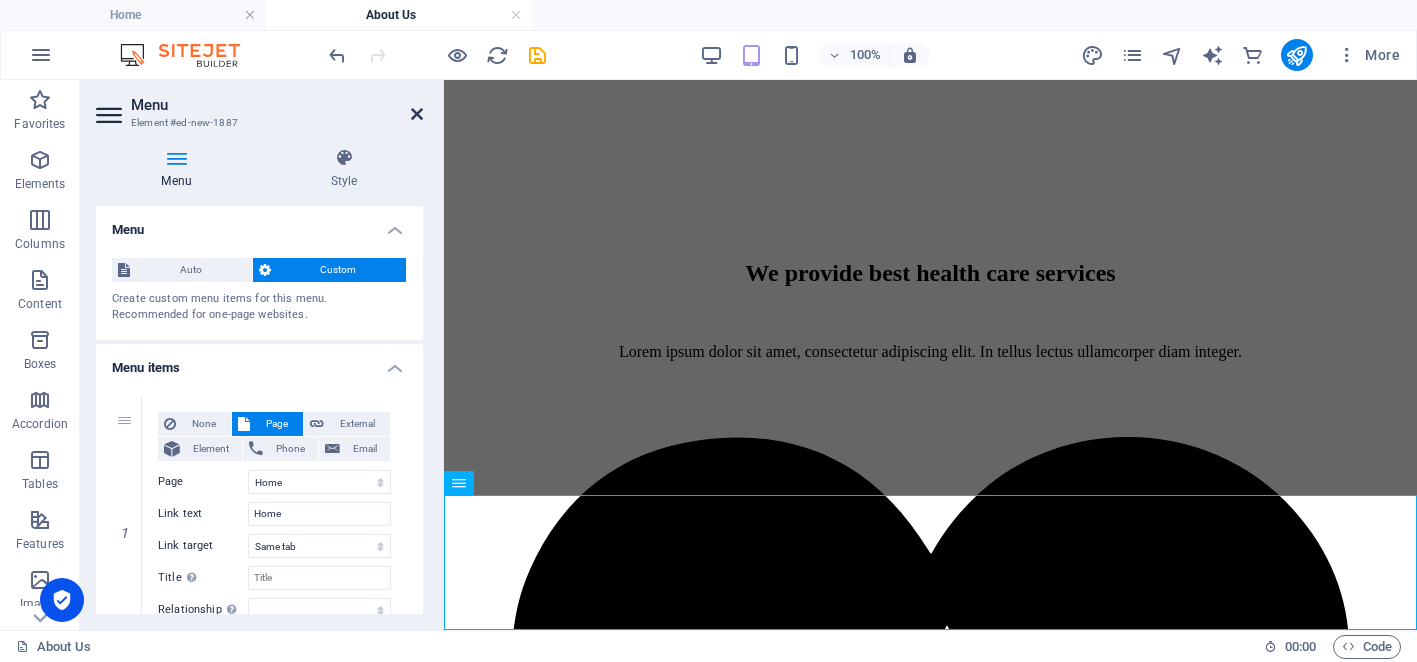 click at bounding box center (417, 114) 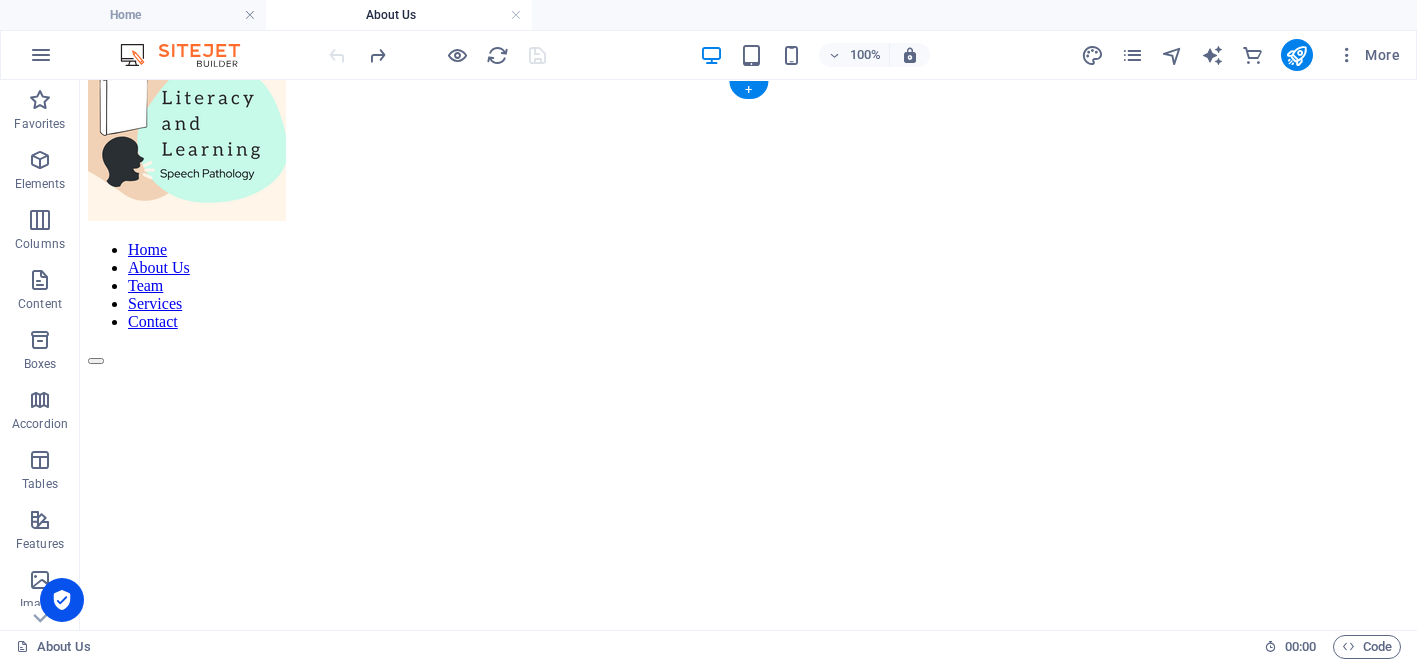 scroll, scrollTop: 0, scrollLeft: 0, axis: both 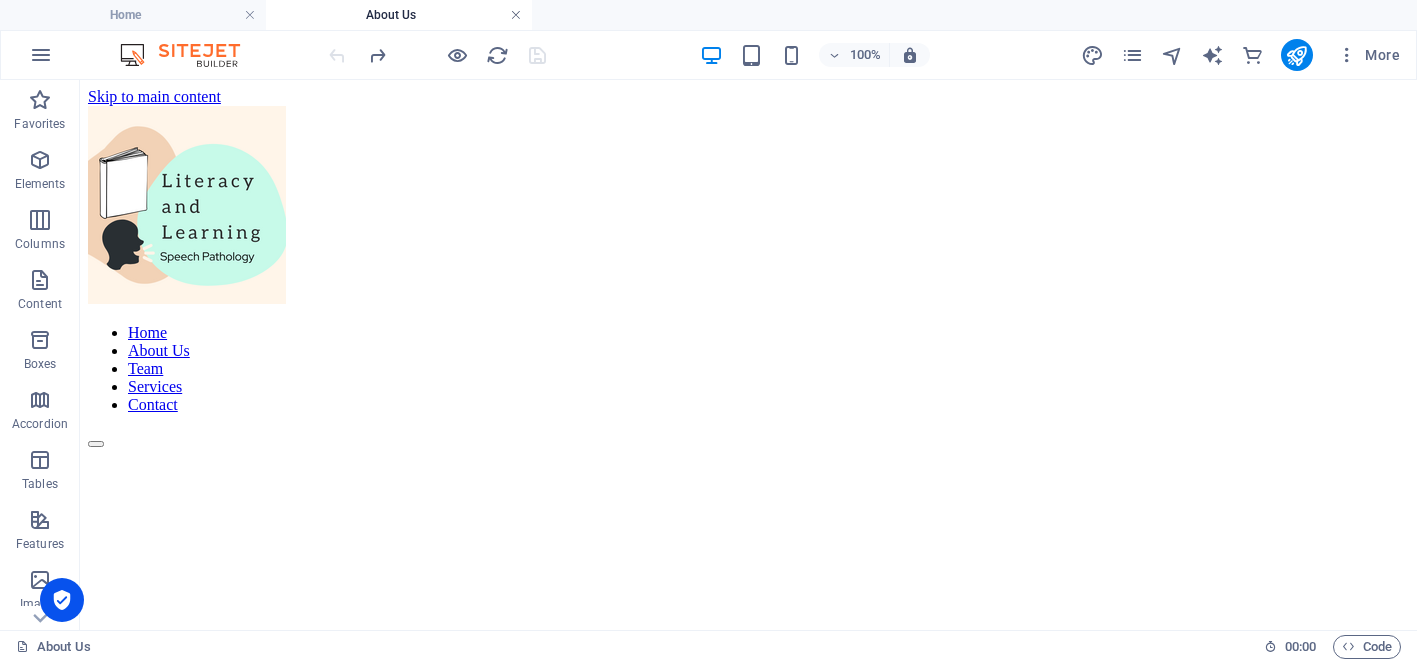 click at bounding box center (516, 15) 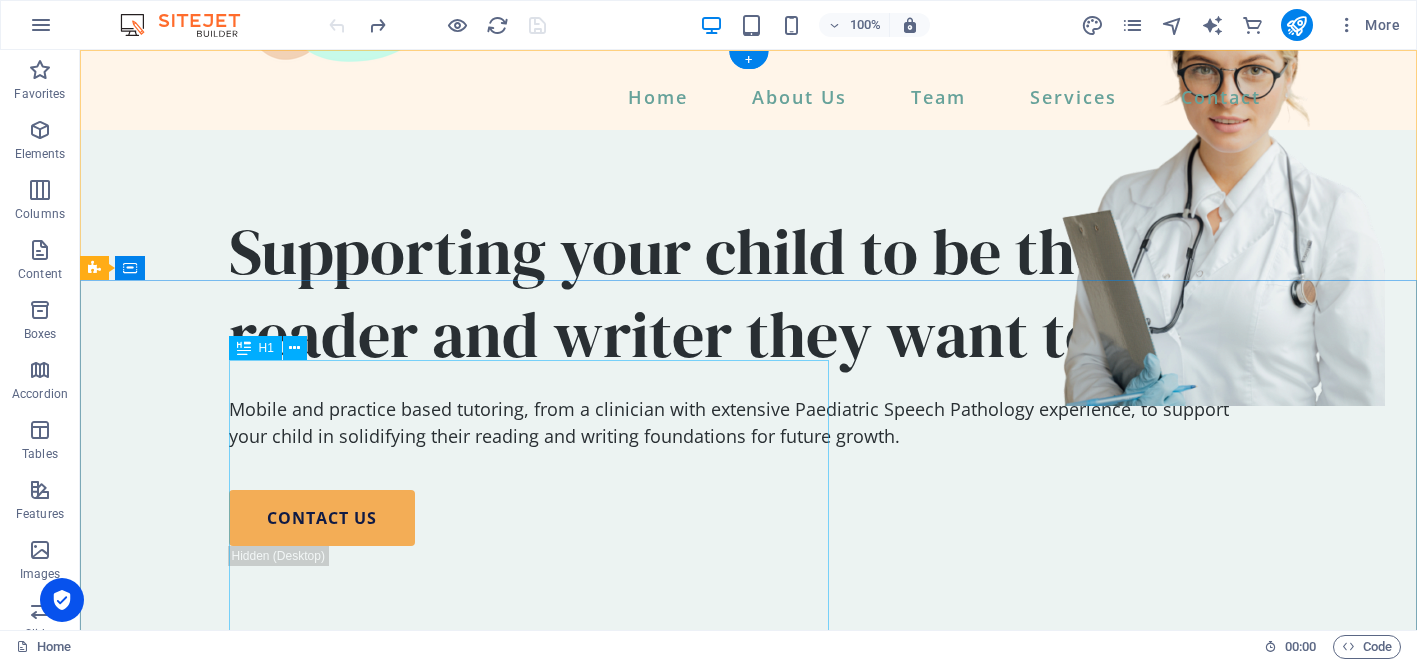 scroll, scrollTop: 0, scrollLeft: 0, axis: both 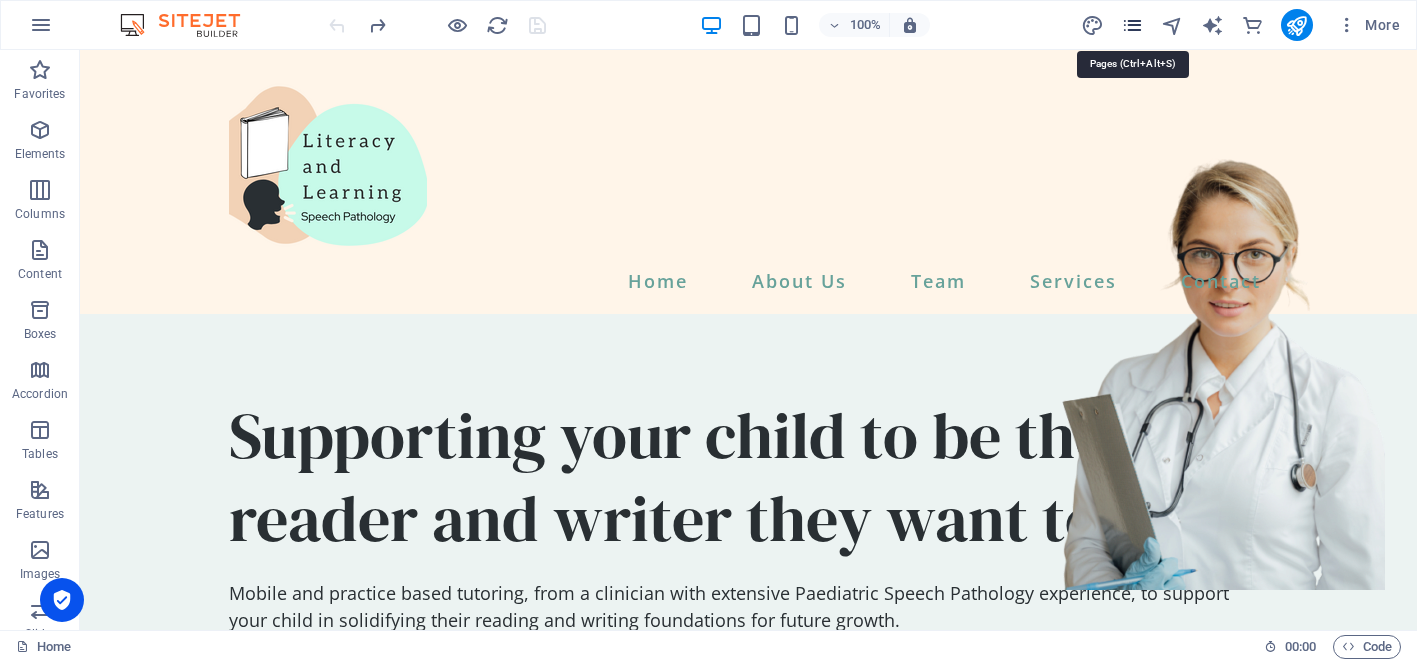 click at bounding box center (1132, 25) 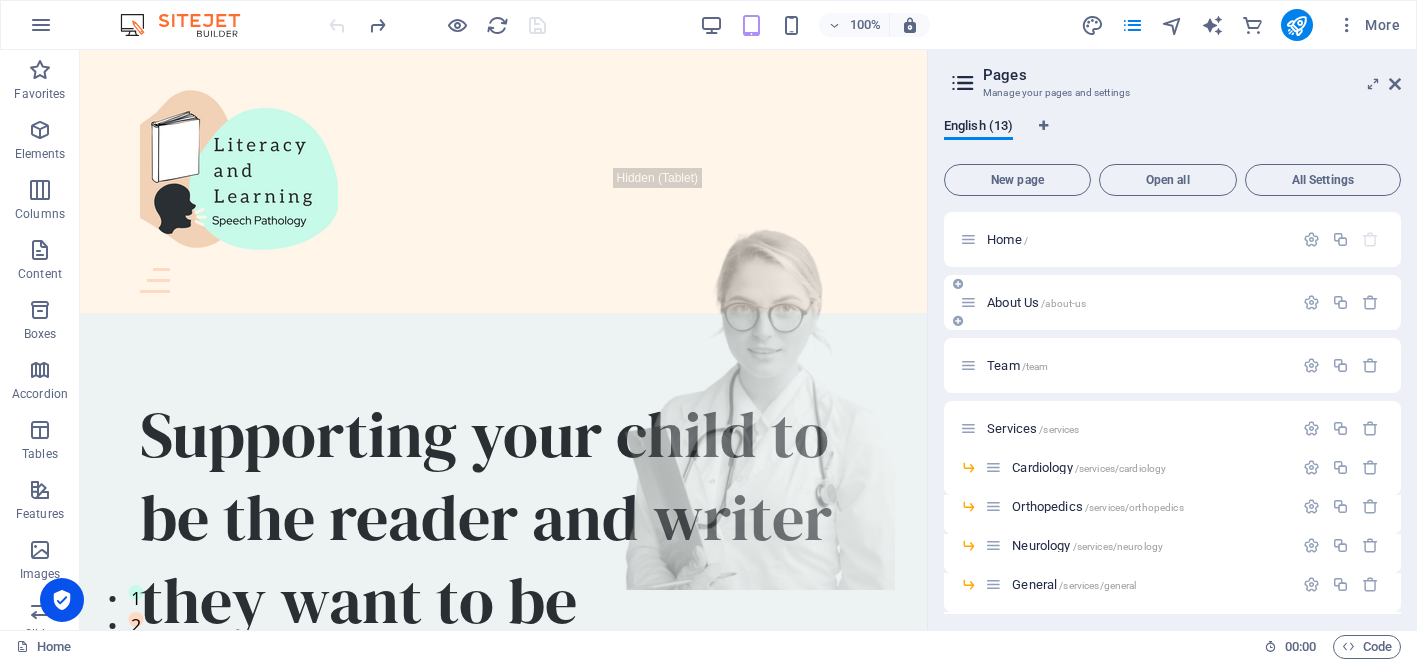 click on "/about-us" at bounding box center (1063, 303) 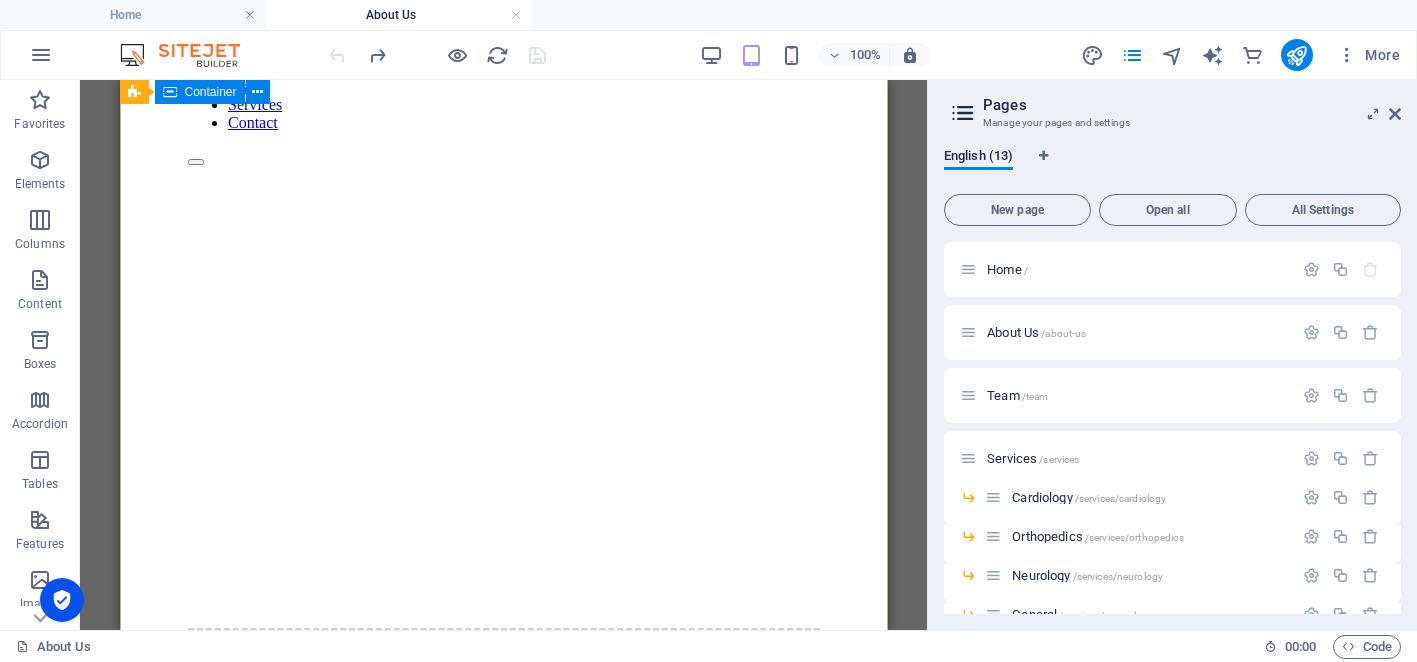 scroll, scrollTop: 304, scrollLeft: 0, axis: vertical 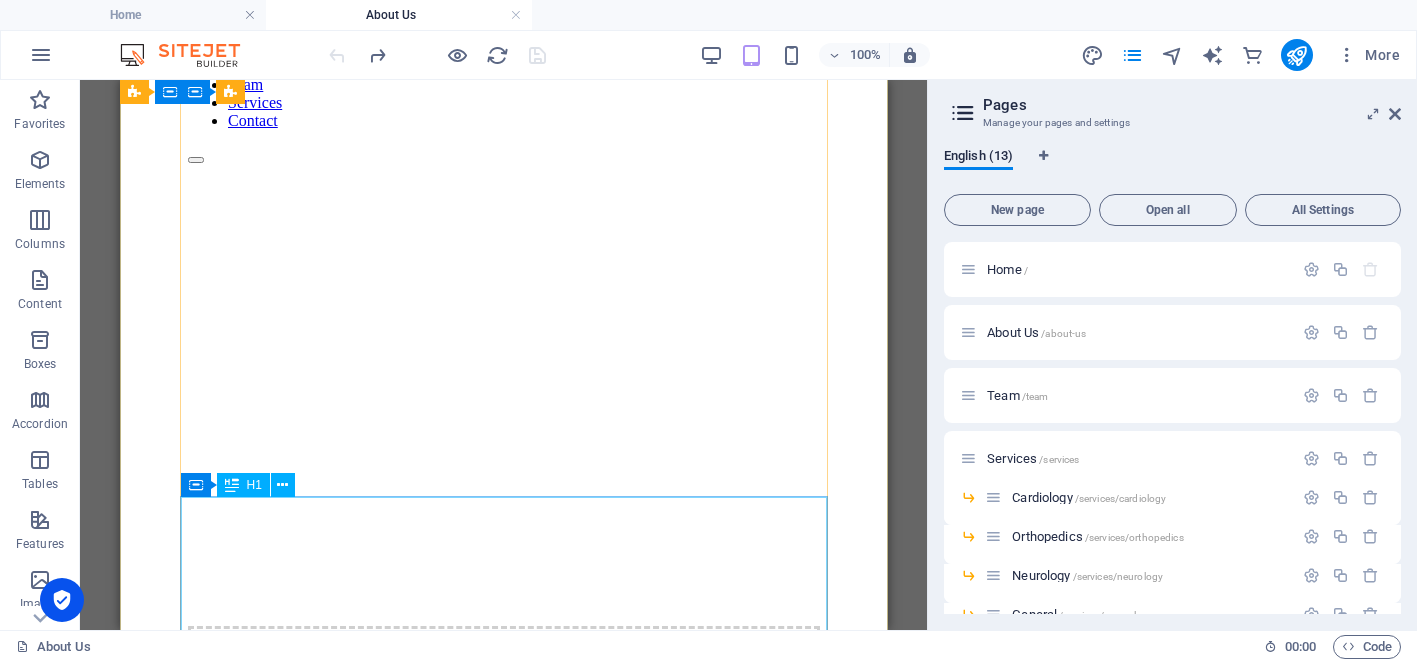 click on "Experienced and modern clinic for your health needs" at bounding box center (503, 685) 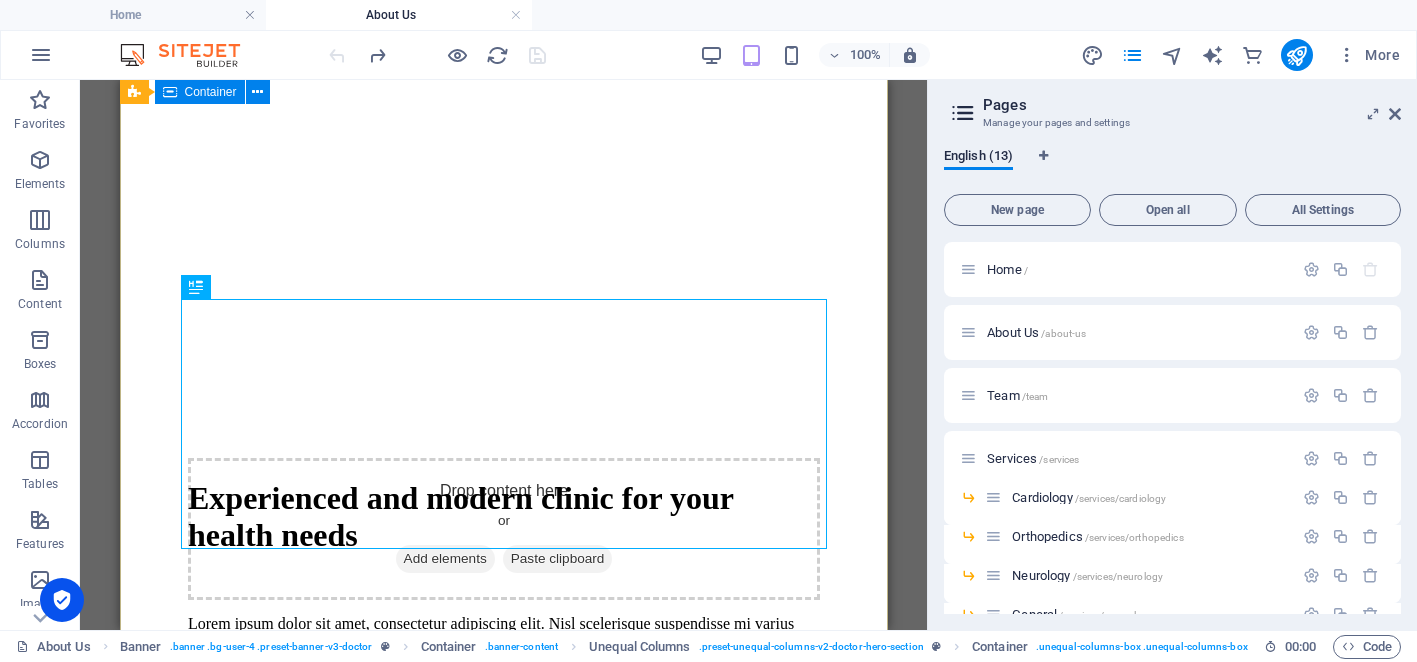 scroll, scrollTop: 520, scrollLeft: 0, axis: vertical 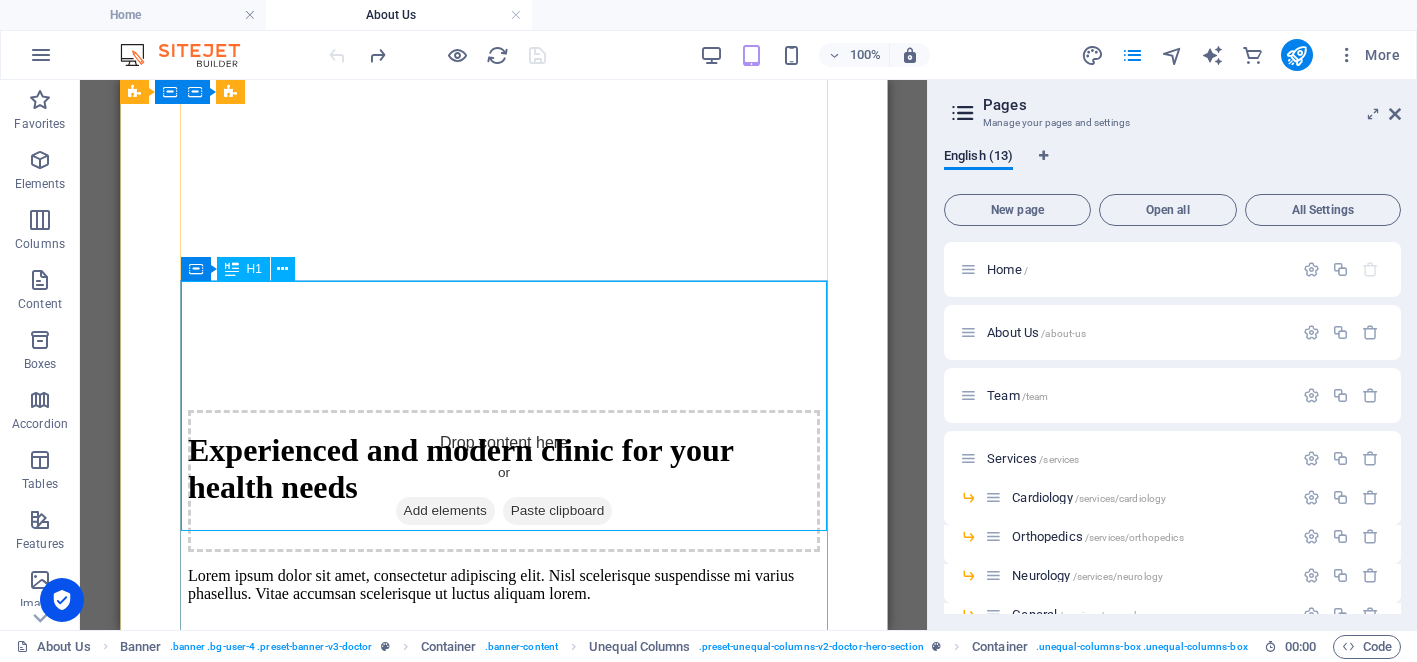 click on "Experienced and modern clinic for your health needs" at bounding box center [503, 469] 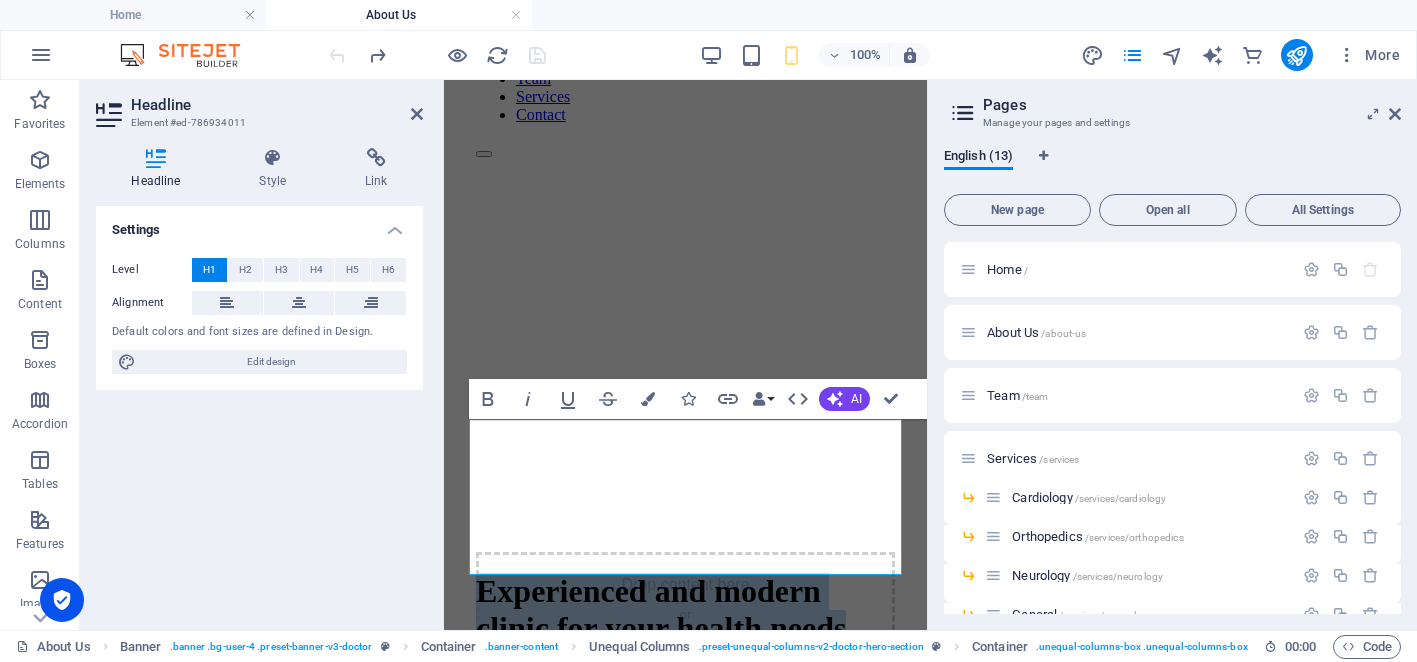 scroll, scrollTop: 314, scrollLeft: 0, axis: vertical 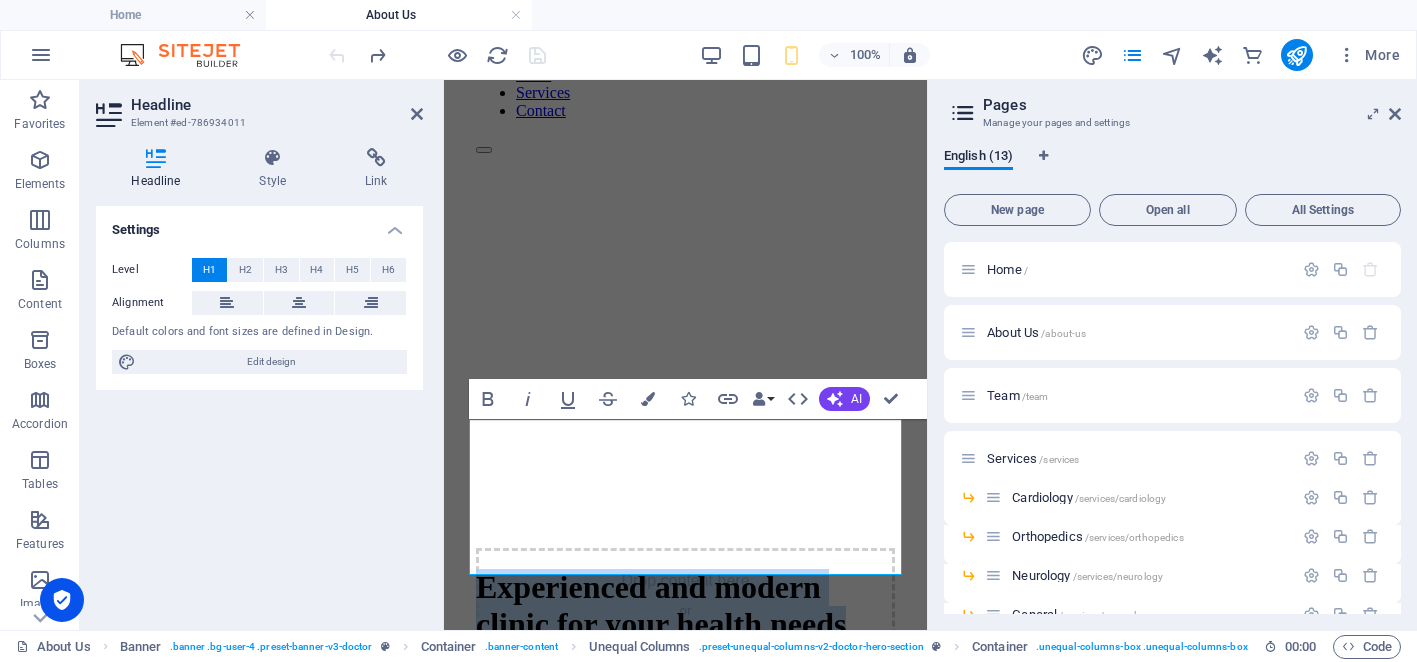 type 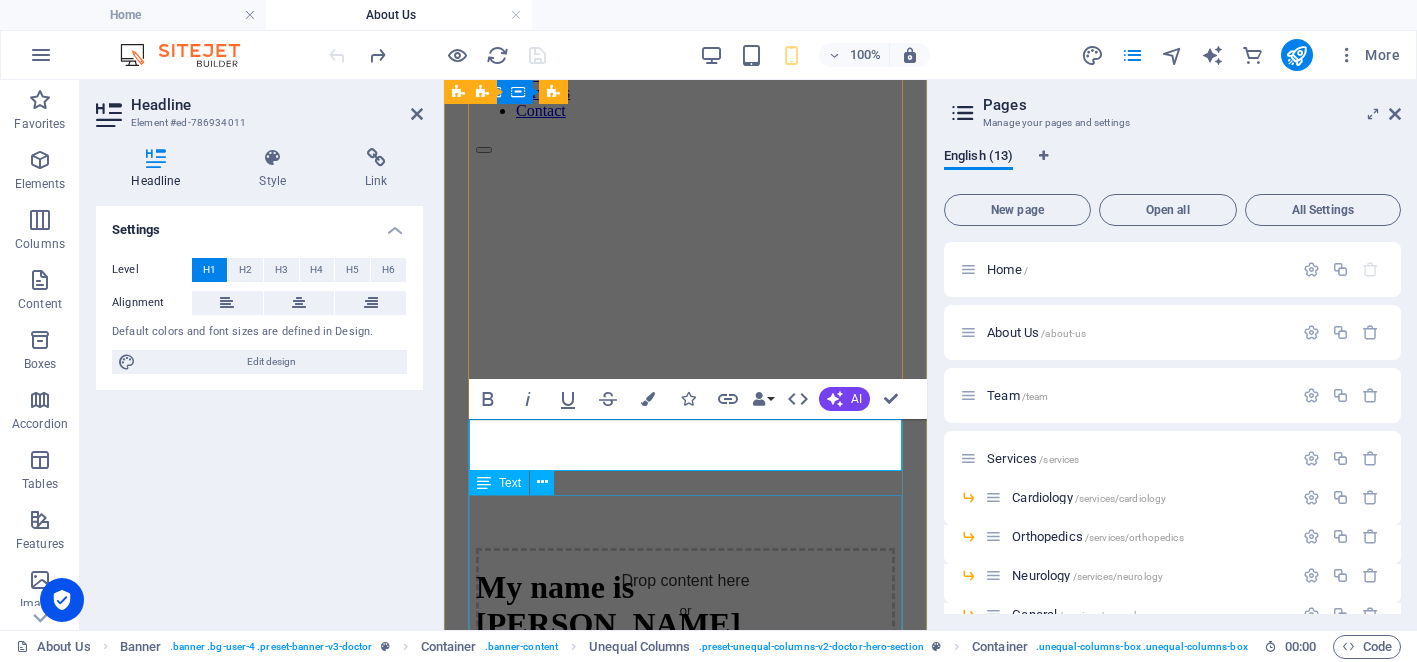 click on "Lorem ipsum dolor sit amet, consectetur adipiscing elit. Nisl scelerisque suspendisse mi varius phasellus. Vitae accumsan scelerisque ut luctus aliquam lorem. Mauris ut est quisque at facilisi suscipit pellentesque at viverra. At vel quis ullamcorper ut suspendisse eget non sagittis." at bounding box center [685, 775] 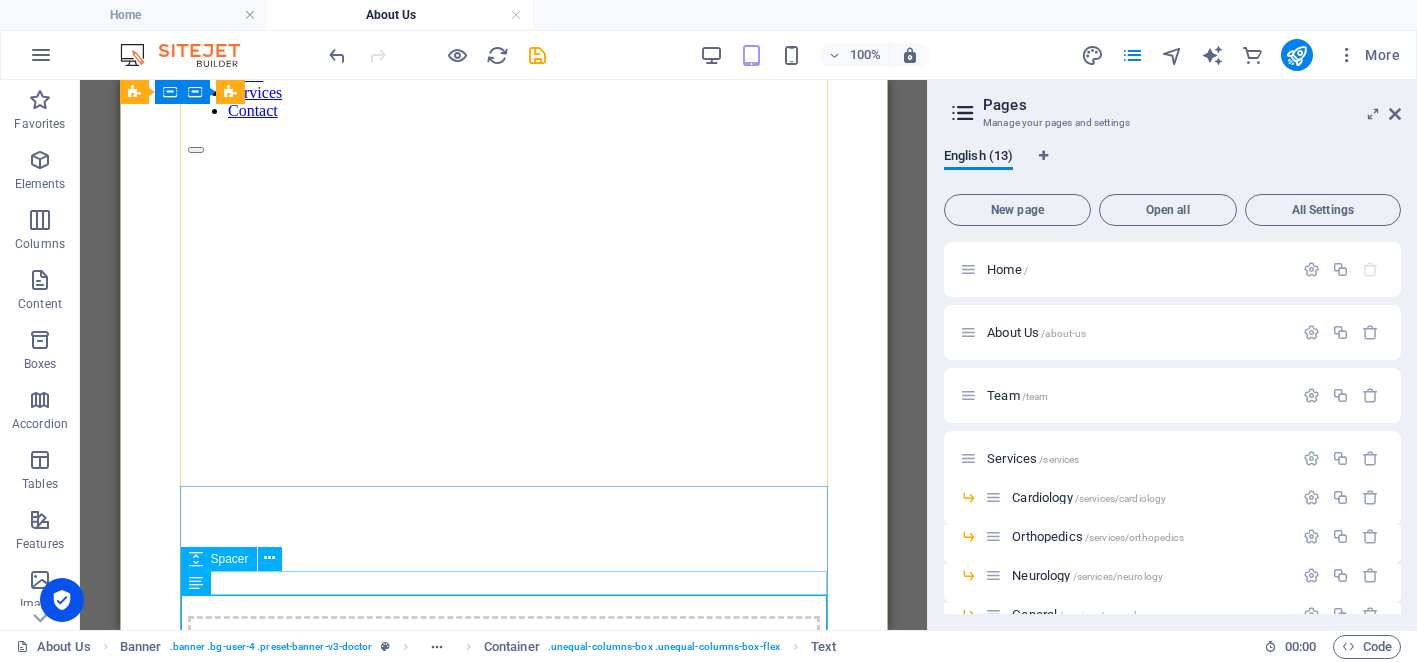 click at bounding box center (503, 708) 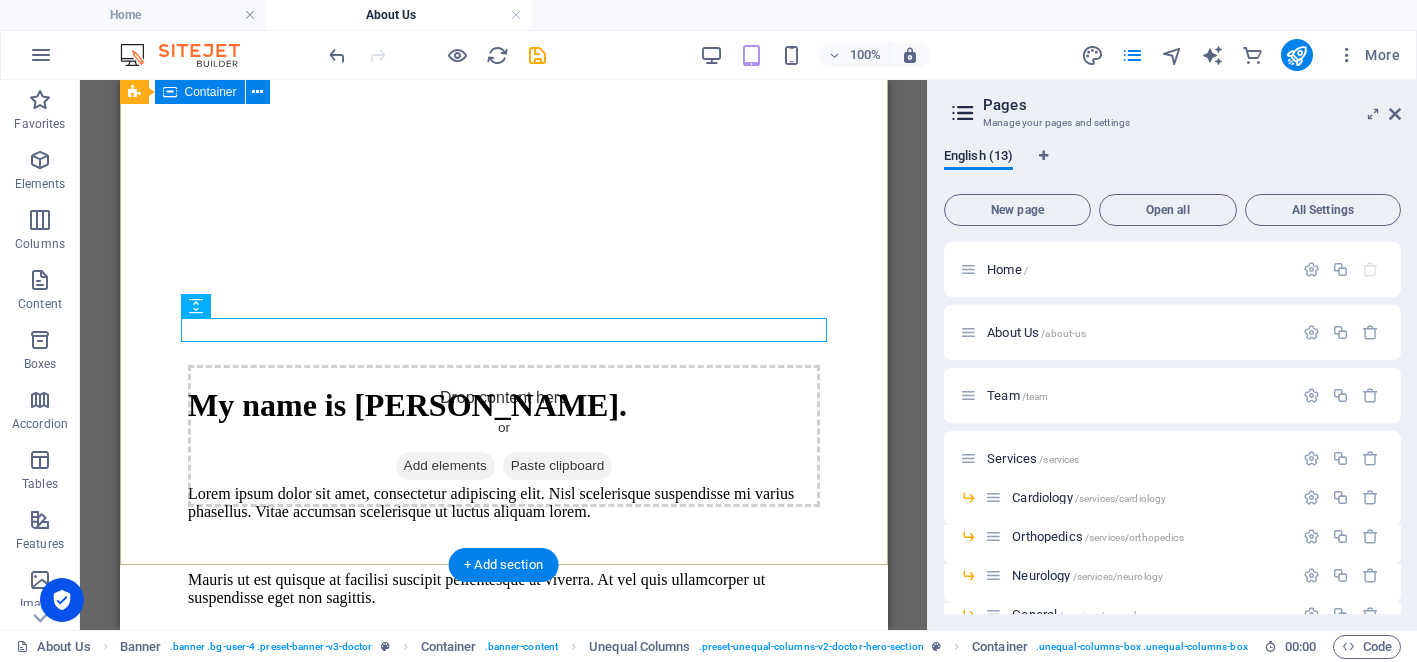 scroll, scrollTop: 567, scrollLeft: 0, axis: vertical 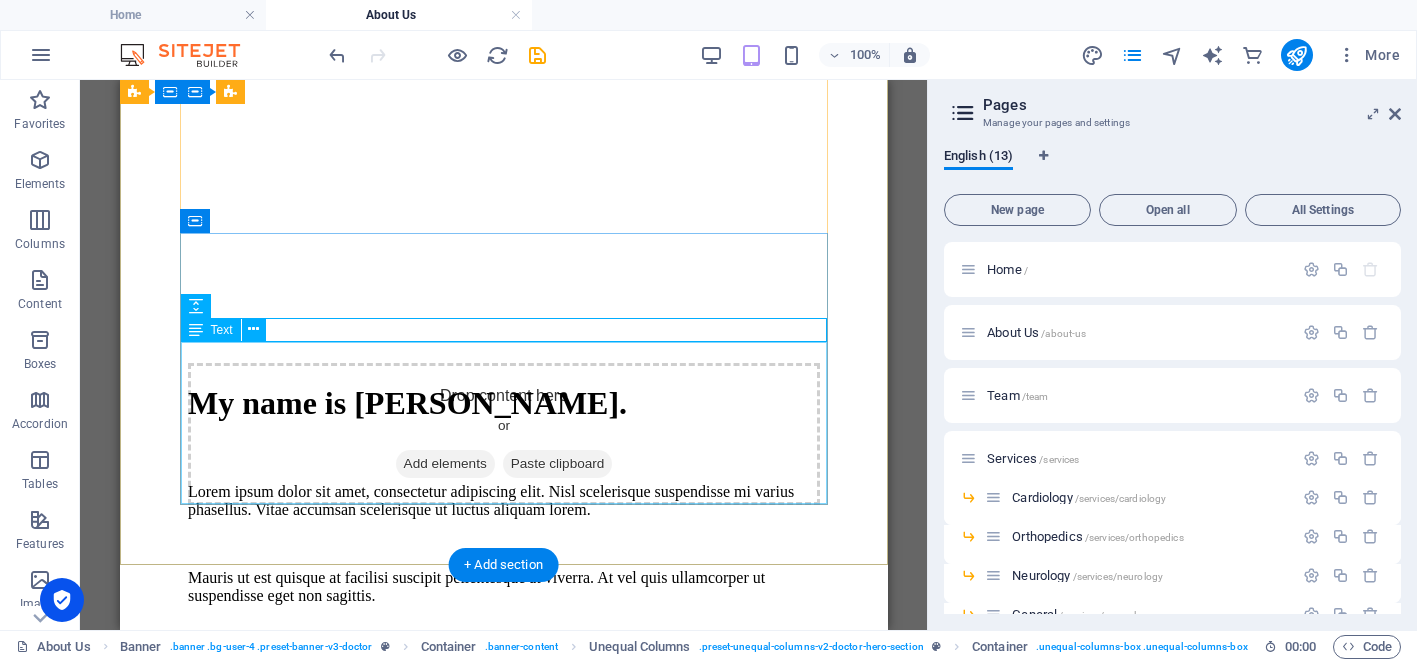 click on "Lorem ipsum dolor sit amet, consectetur adipiscing elit. Nisl scelerisque suspendisse mi varius phasellus. Vitae accumsan scelerisque ut luctus aliquam lorem. Mauris ut est quisque at facilisi suscipit pellentesque at viverra. At vel quis ullamcorper ut suspendisse eget non sagittis." at bounding box center [503, 544] 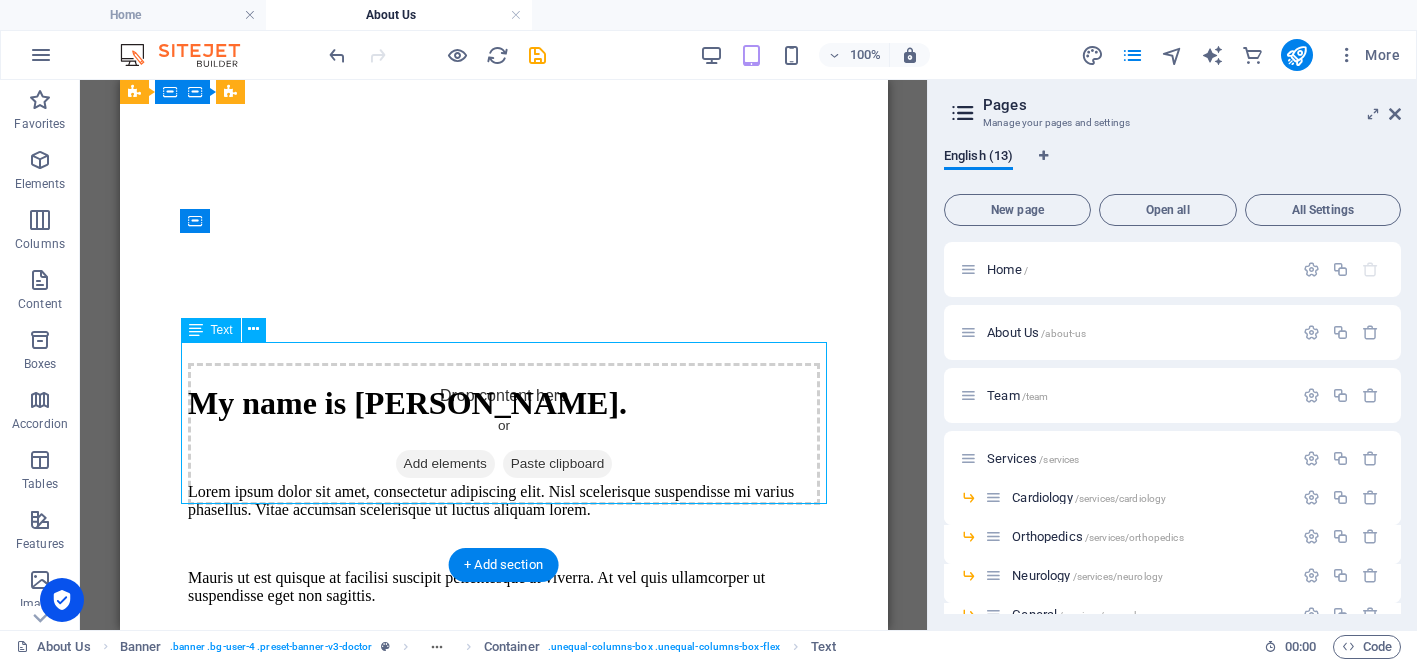 click on "Lorem ipsum dolor sit amet, consectetur adipiscing elit. Nisl scelerisque suspendisse mi varius phasellus. Vitae accumsan scelerisque ut luctus aliquam lorem. Mauris ut est quisque at facilisi suscipit pellentesque at viverra. At vel quis ullamcorper ut suspendisse eget non sagittis." at bounding box center (503, 544) 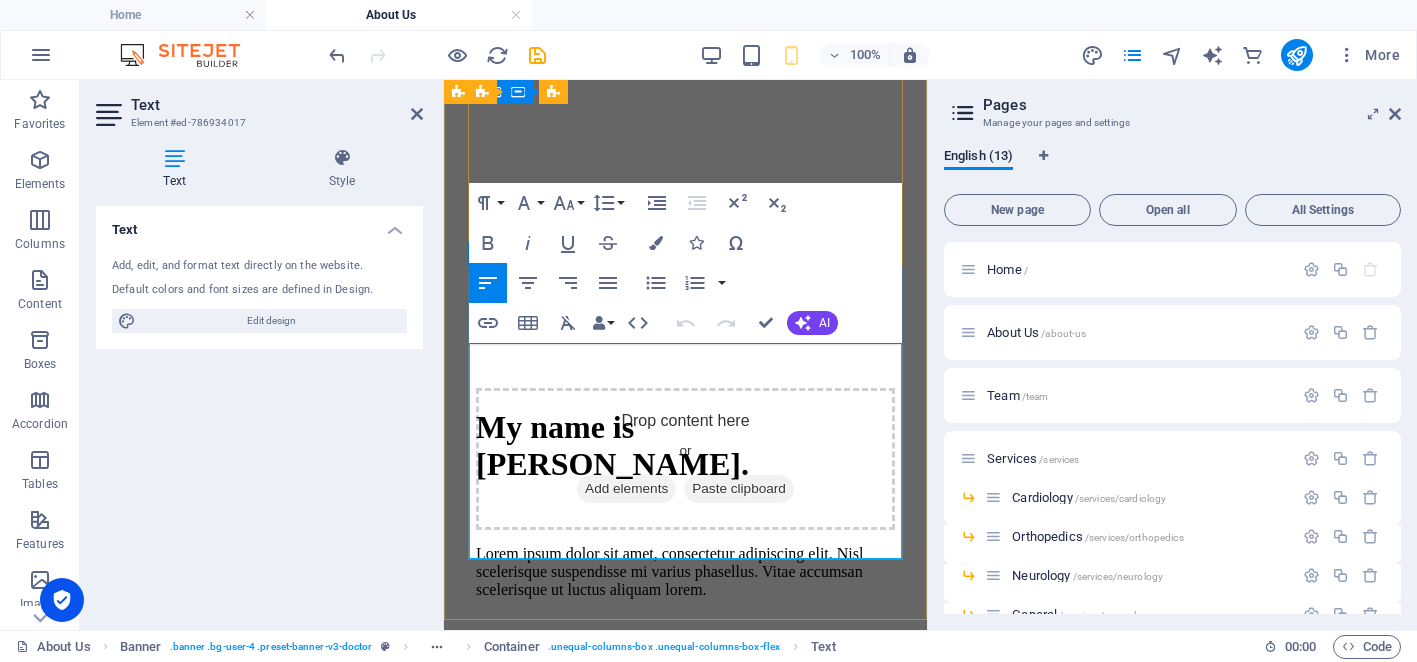 scroll, scrollTop: 479, scrollLeft: 0, axis: vertical 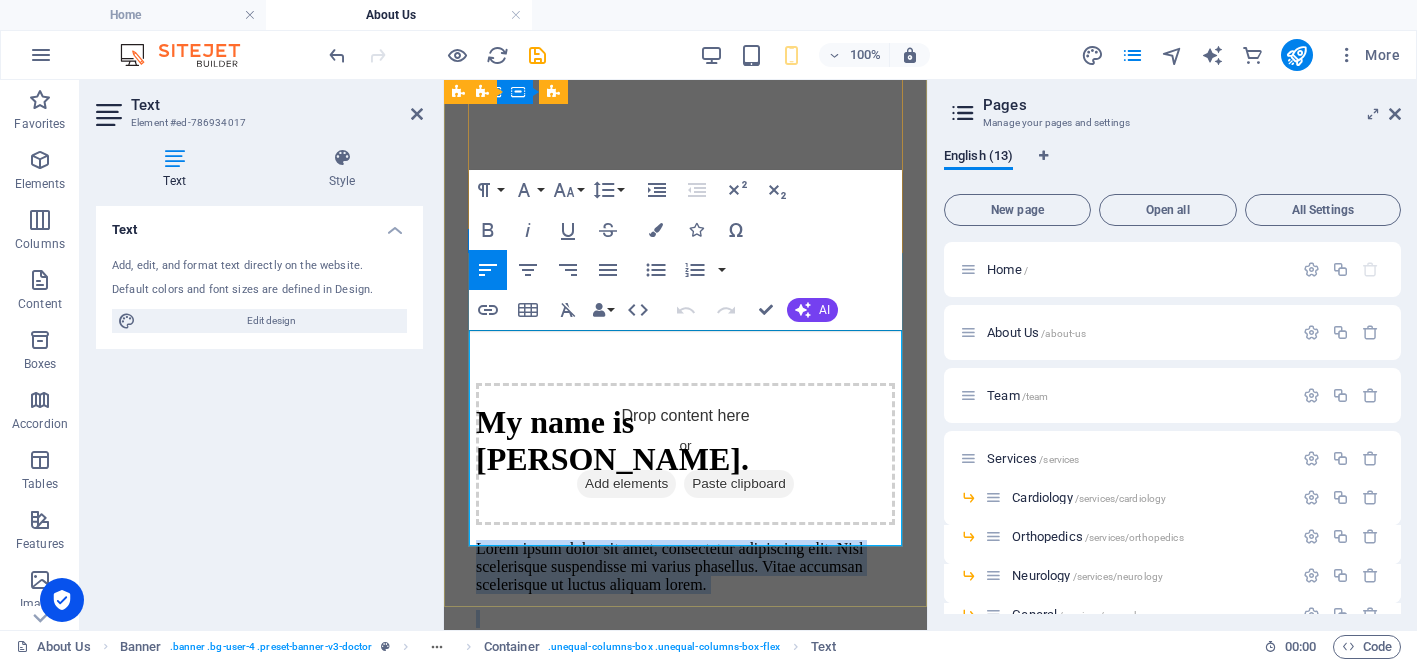 drag, startPoint x: 740, startPoint y: 532, endPoint x: 473, endPoint y: 340, distance: 328.86624 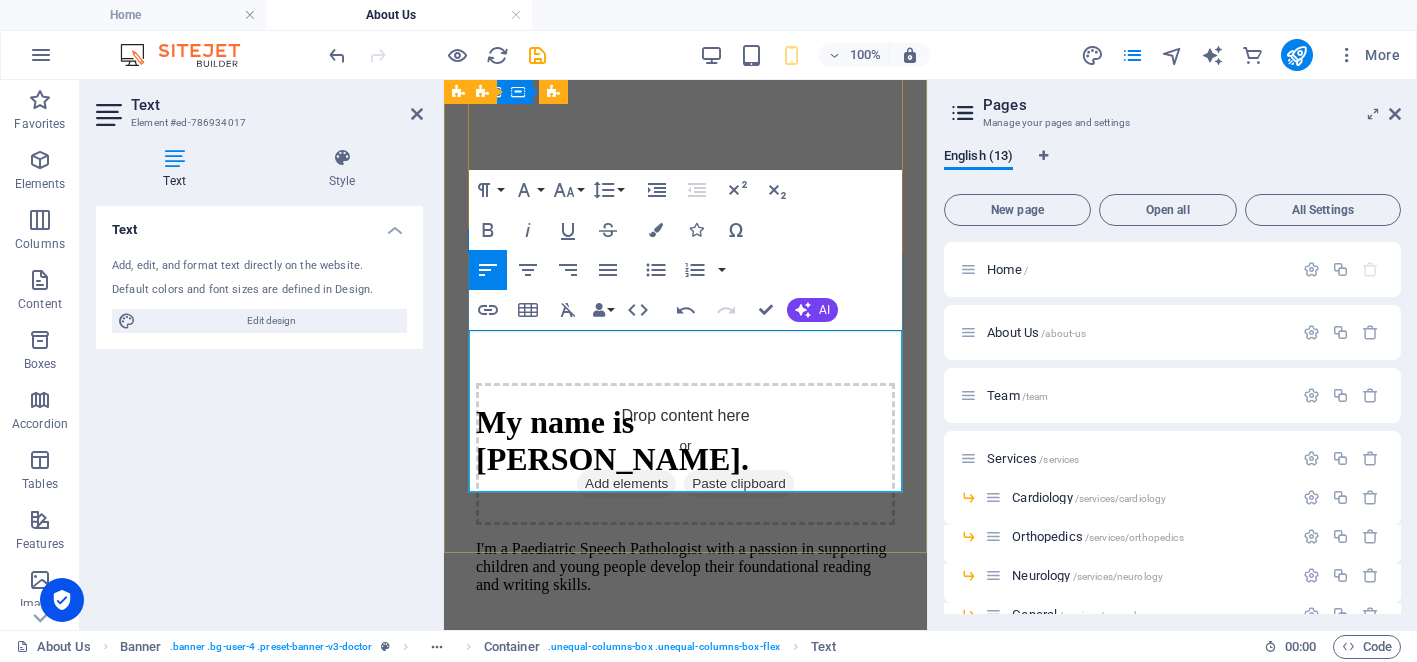 click on "I'm a firm believer in the robust evidence based that underpins Structured Synthetic Phonics" at bounding box center (685, 662) 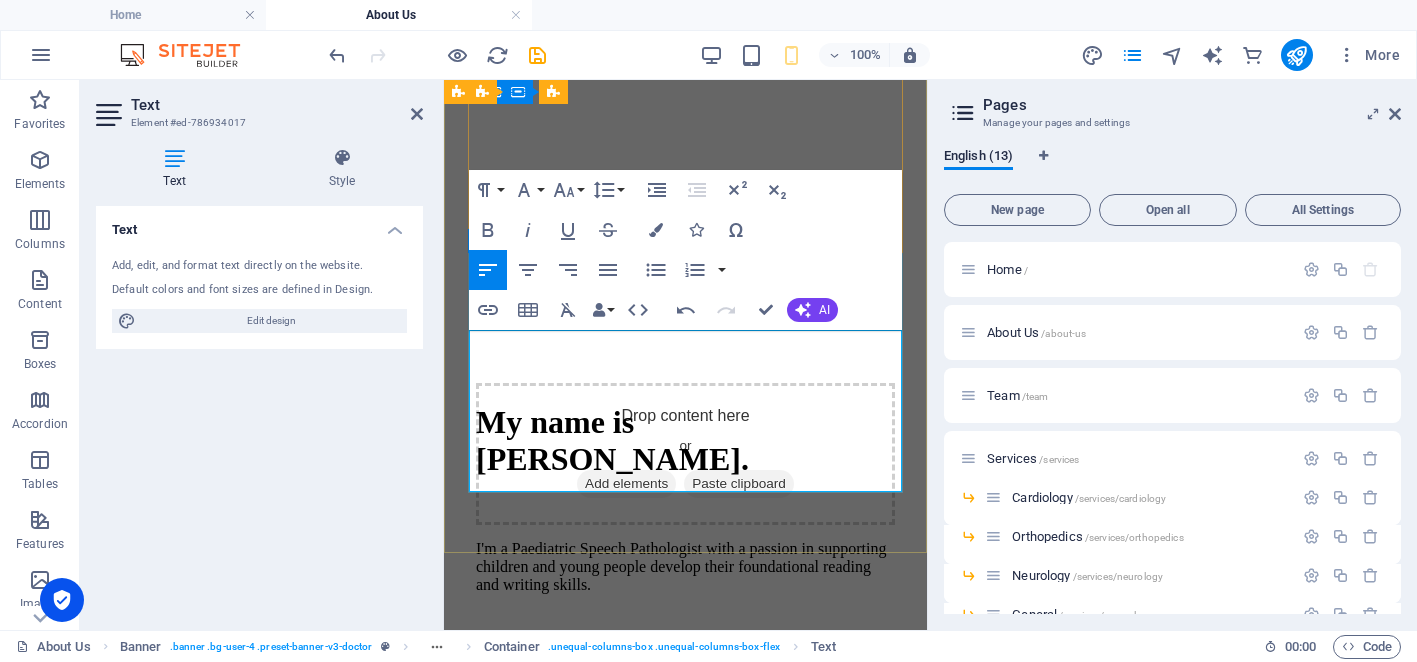 click on "I'm a firm believer in the robust evidence based that underpins Structured Synthetic Phonics" at bounding box center [685, 662] 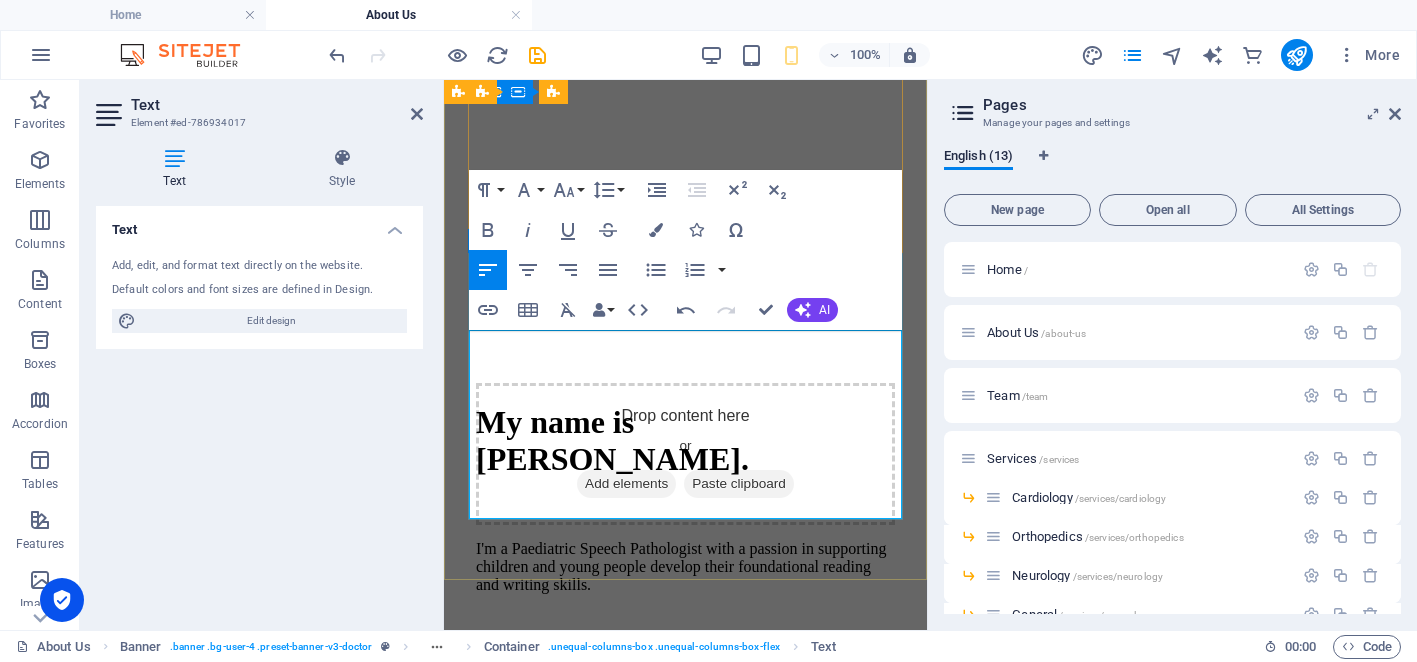 click on "I'm a firm believer in the robust evidence based that underpins the Structured Synthetic Phonics approach to reading and spelling" at bounding box center [685, 671] 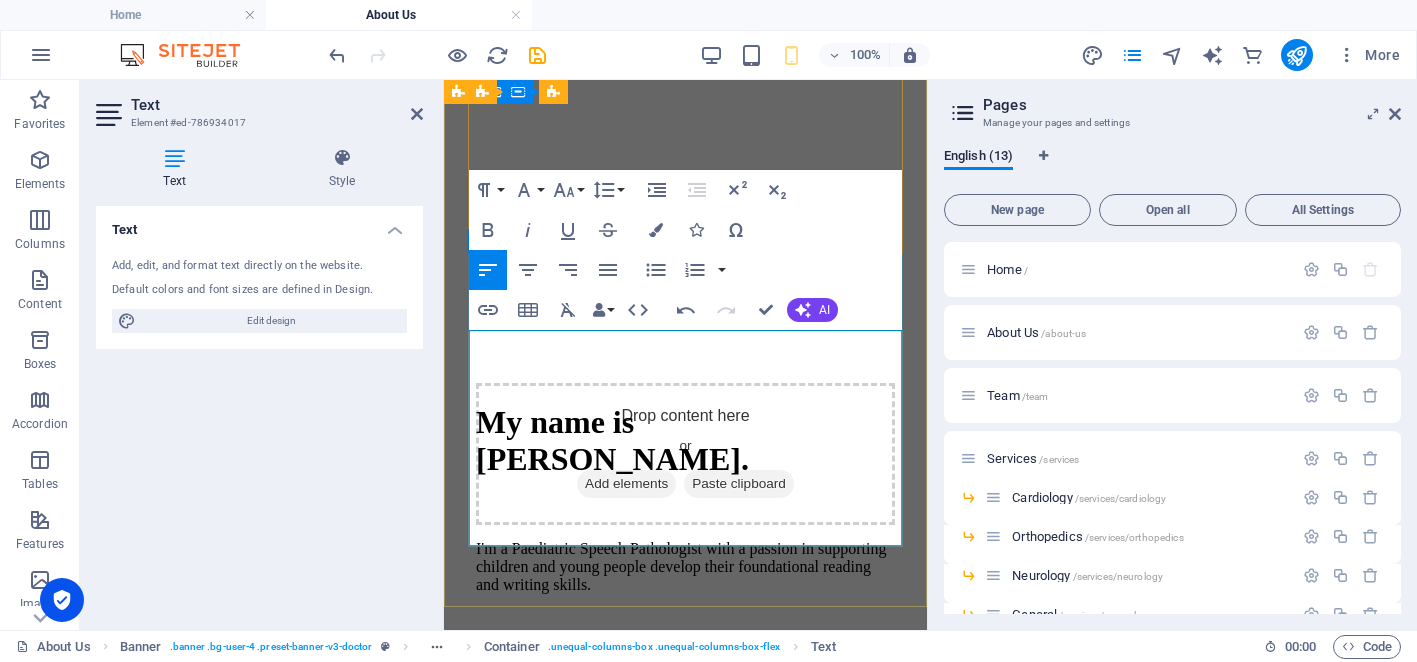 click on "I have extensive experience within the hospital, clinic, diagnostic and educational settings and have found that working with children who benefit from individualised," at bounding box center [685, 671] 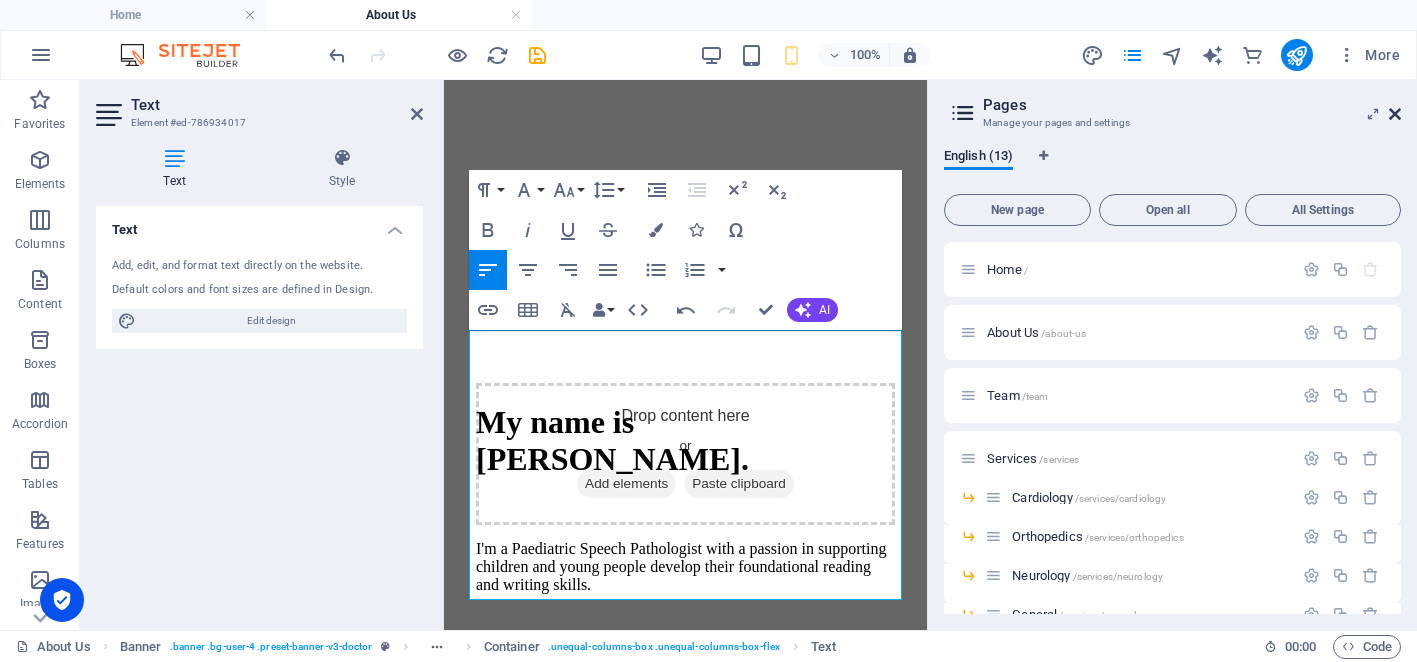 click at bounding box center (1395, 114) 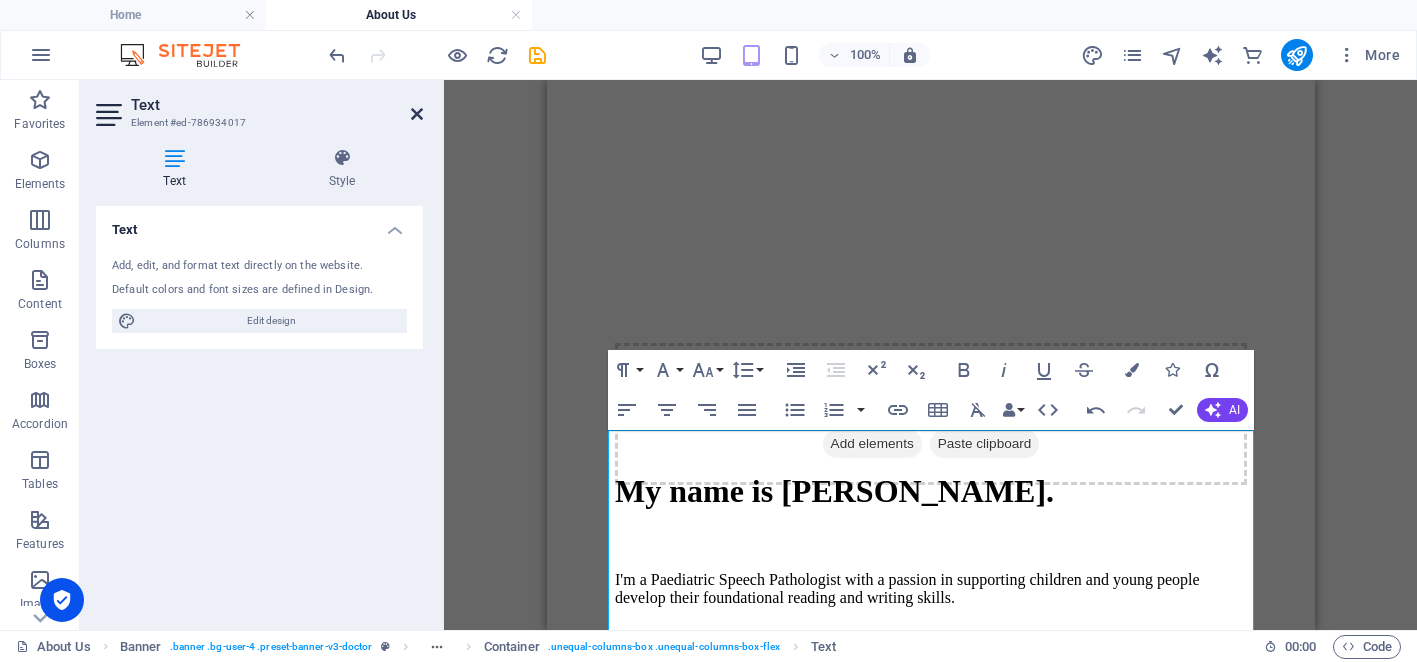 click at bounding box center (417, 114) 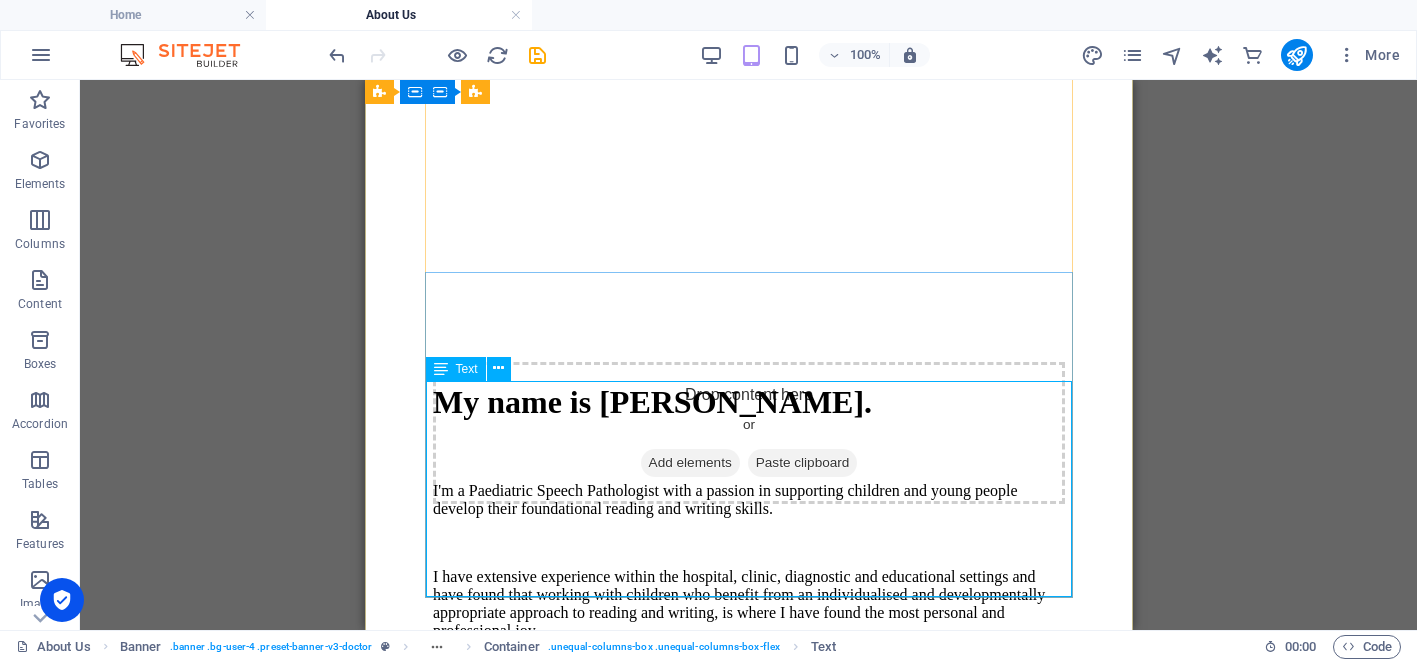 scroll, scrollTop: 585, scrollLeft: 0, axis: vertical 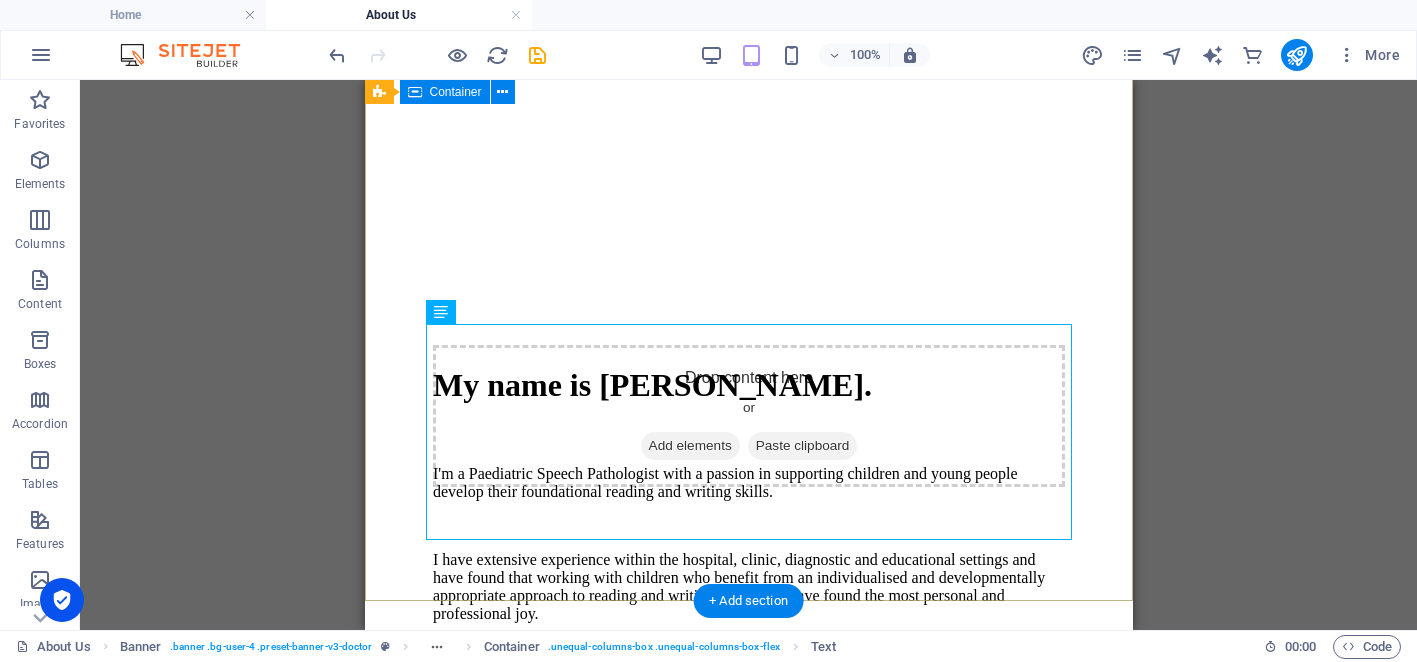 click on "Drop content here or  Add elements  Paste clipboard My name is [PERSON_NAME]. I'm a Paediatric Speech Pathologist with a passion in supporting children and young people develop their foundational reading and writing skills. I have extensive experience within the hospital, clinic, diagnostic and educational settings and have found that working with children who benefit from an individualised and developmentally appropriate approach to reading and writing, is where I have found the most personal and professional joy." at bounding box center (748, 301) 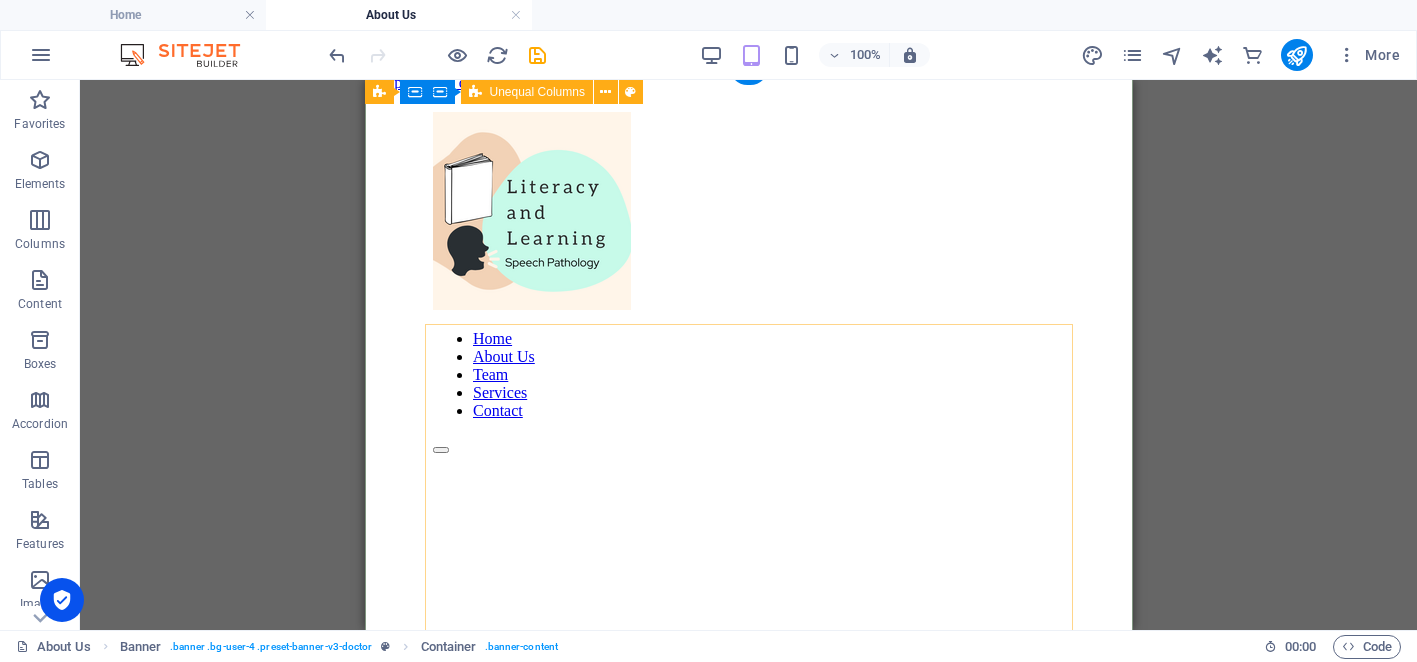 scroll, scrollTop: 18, scrollLeft: 0, axis: vertical 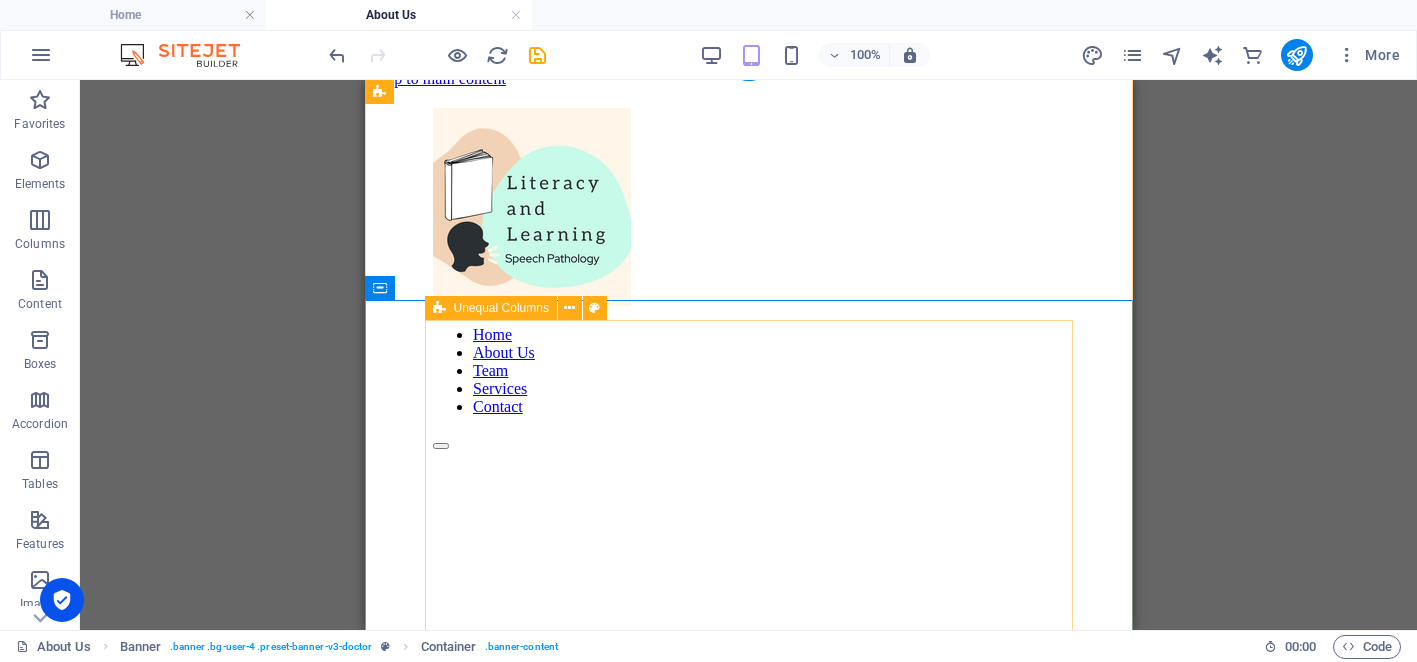 click at bounding box center [748, 490] 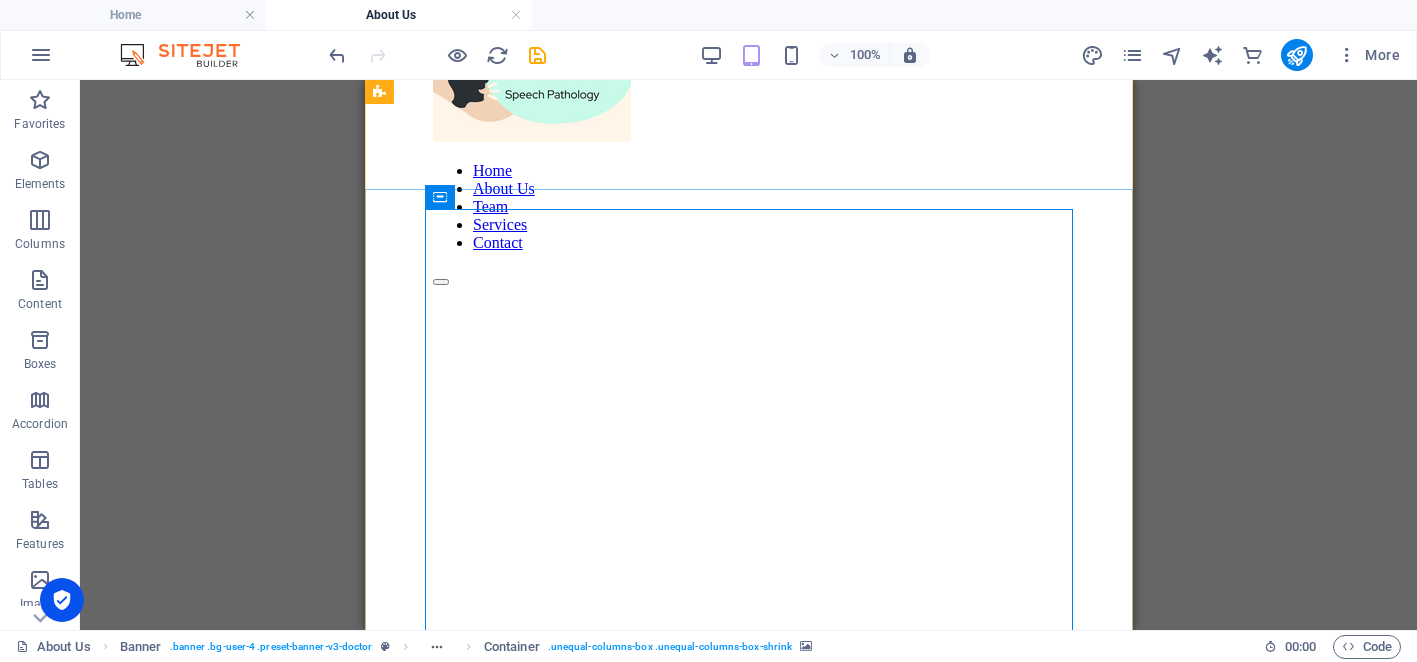 scroll, scrollTop: 0, scrollLeft: 0, axis: both 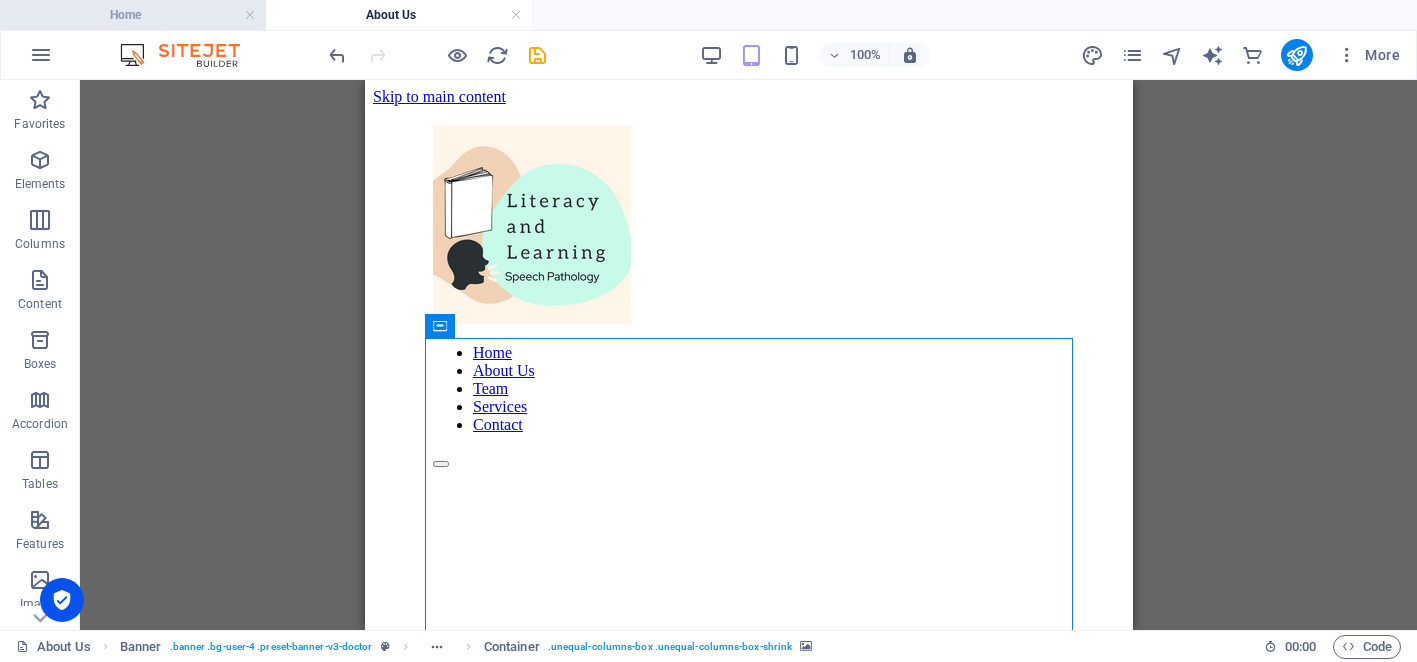 click on "Home" at bounding box center [133, 15] 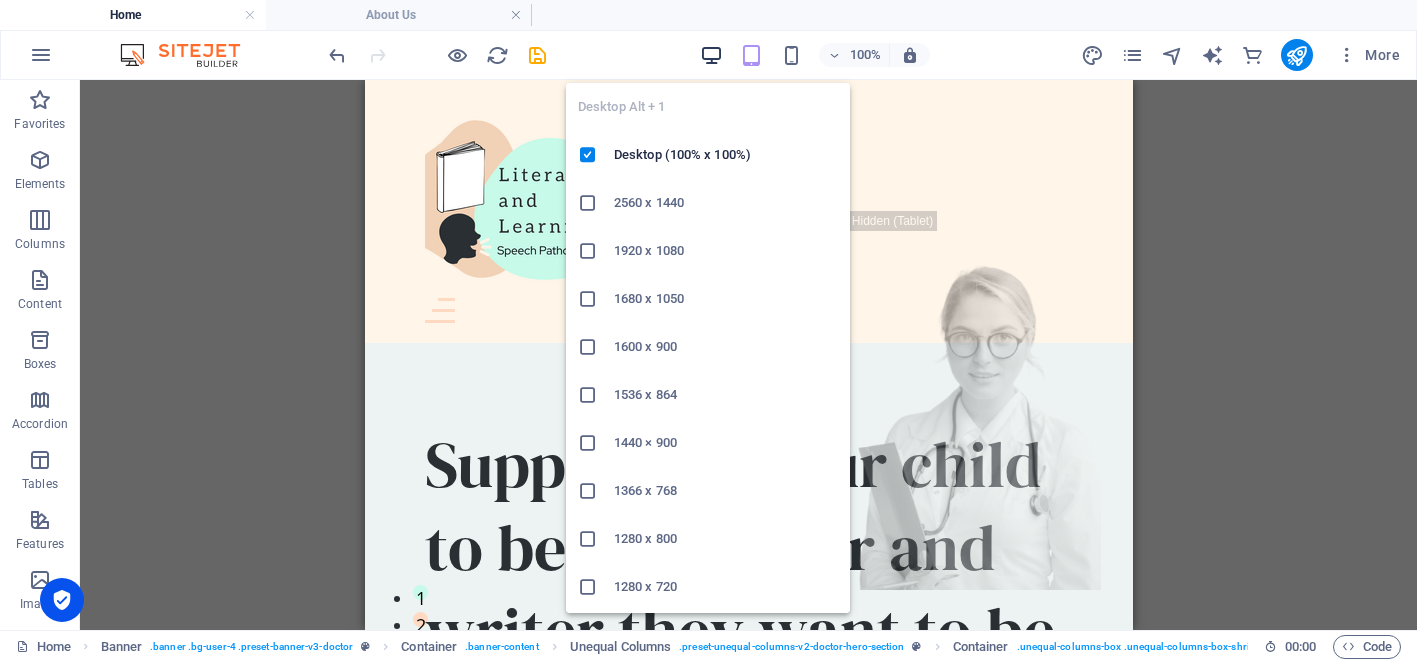 click at bounding box center [711, 55] 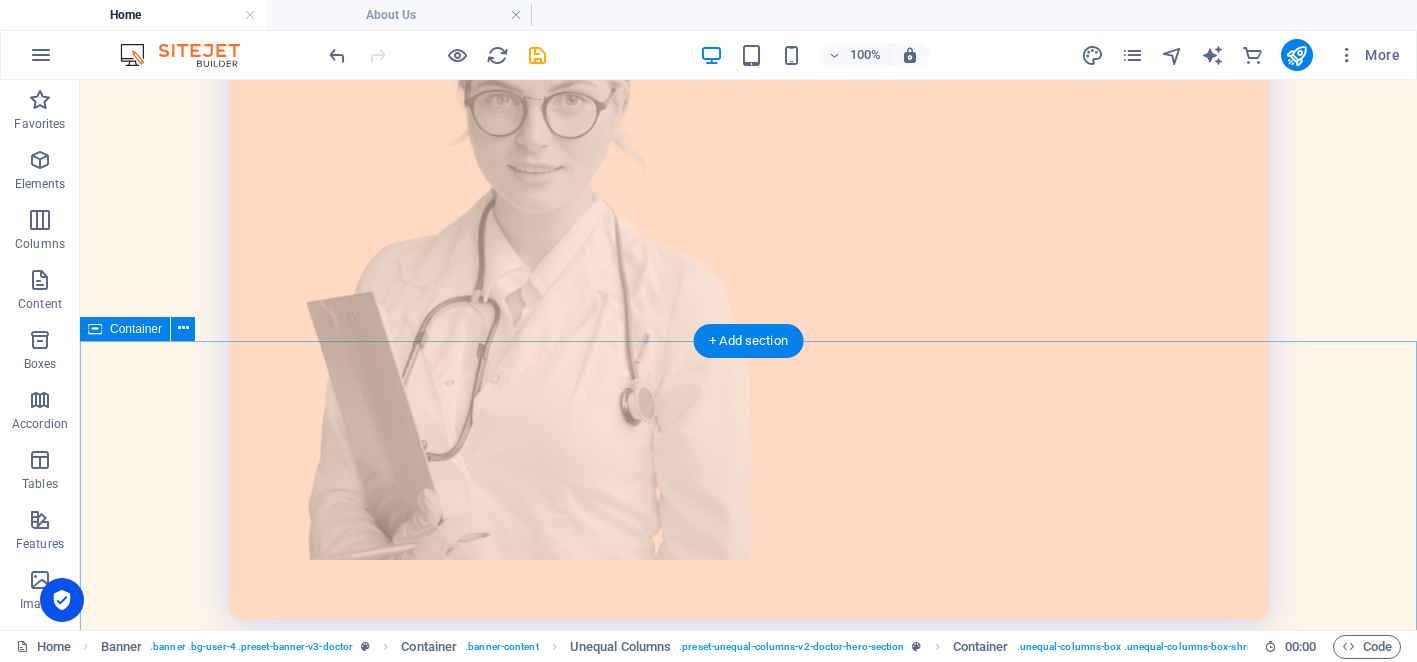 scroll, scrollTop: 0, scrollLeft: 0, axis: both 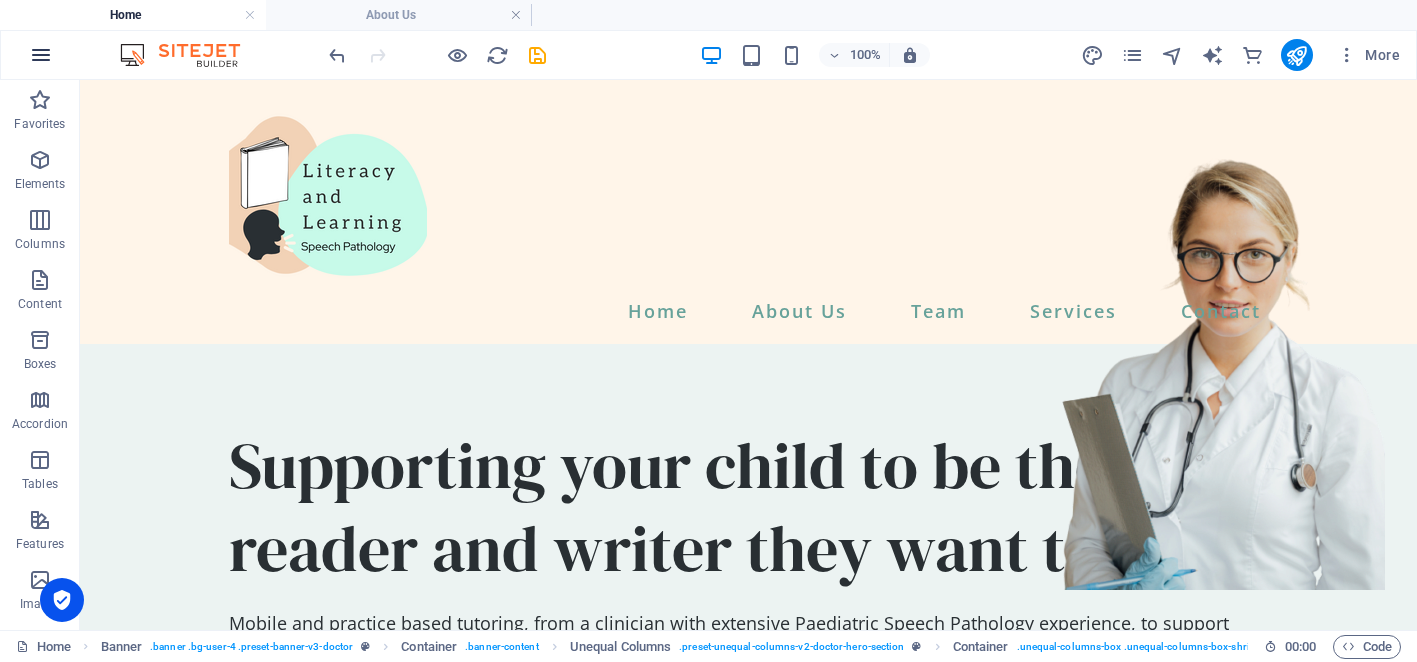 click at bounding box center (41, 55) 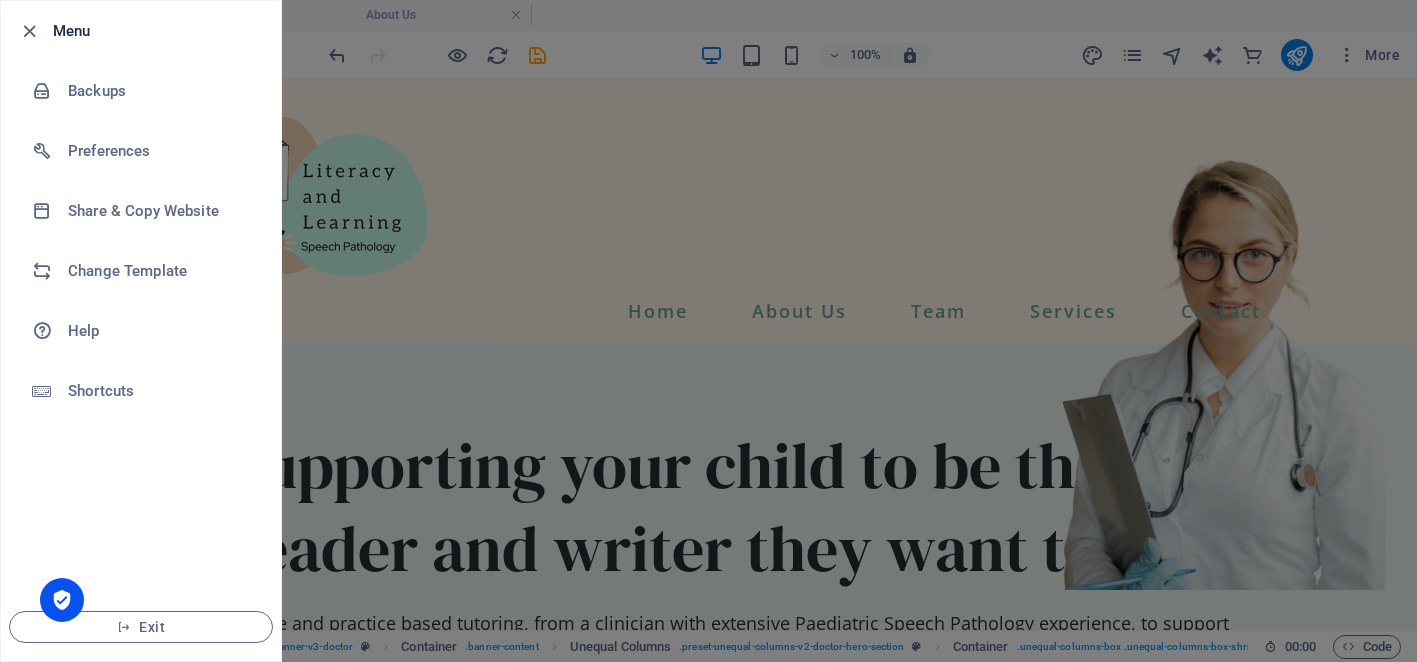 click at bounding box center [708, 331] 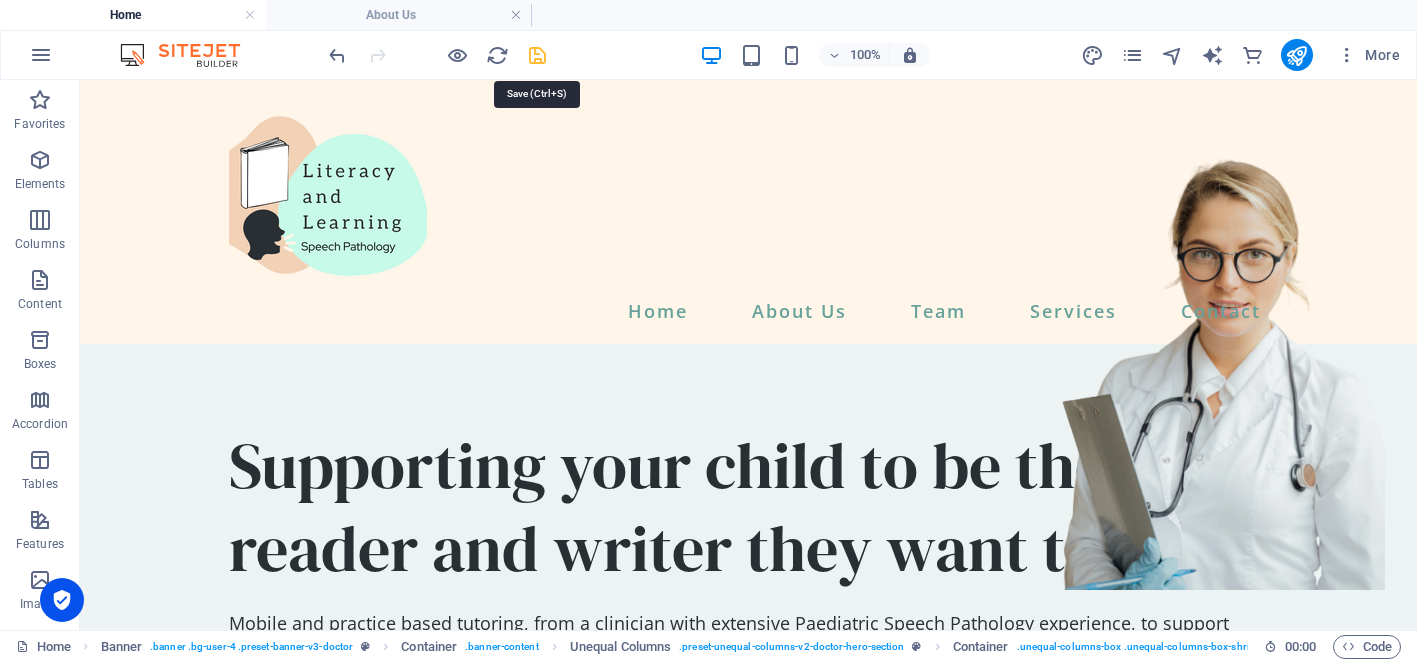 click at bounding box center (537, 55) 